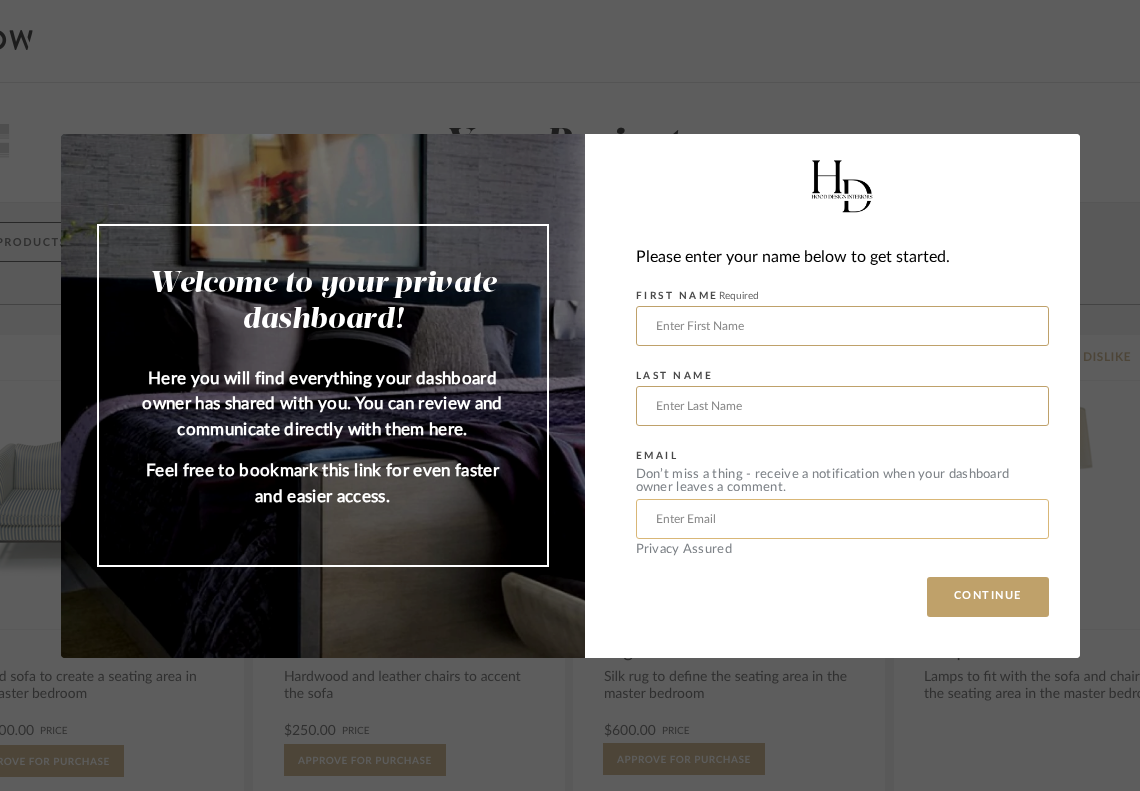 scroll, scrollTop: 0, scrollLeft: 0, axis: both 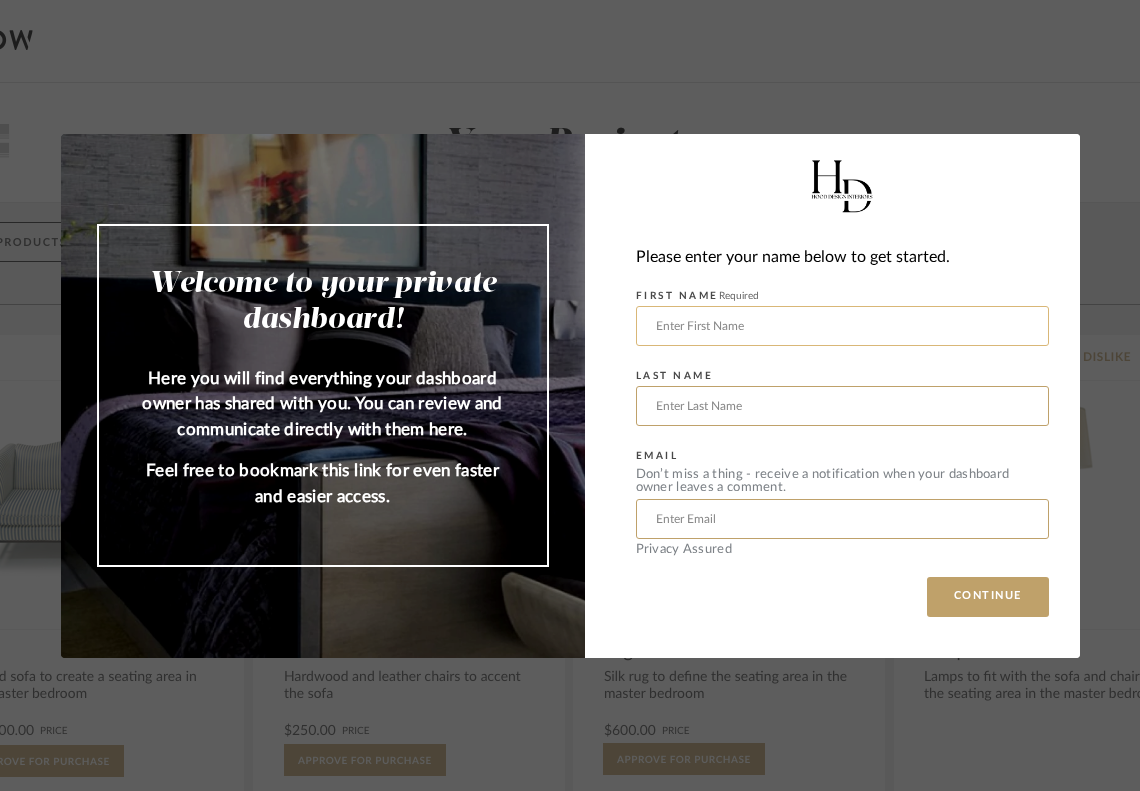 click at bounding box center (842, 326) 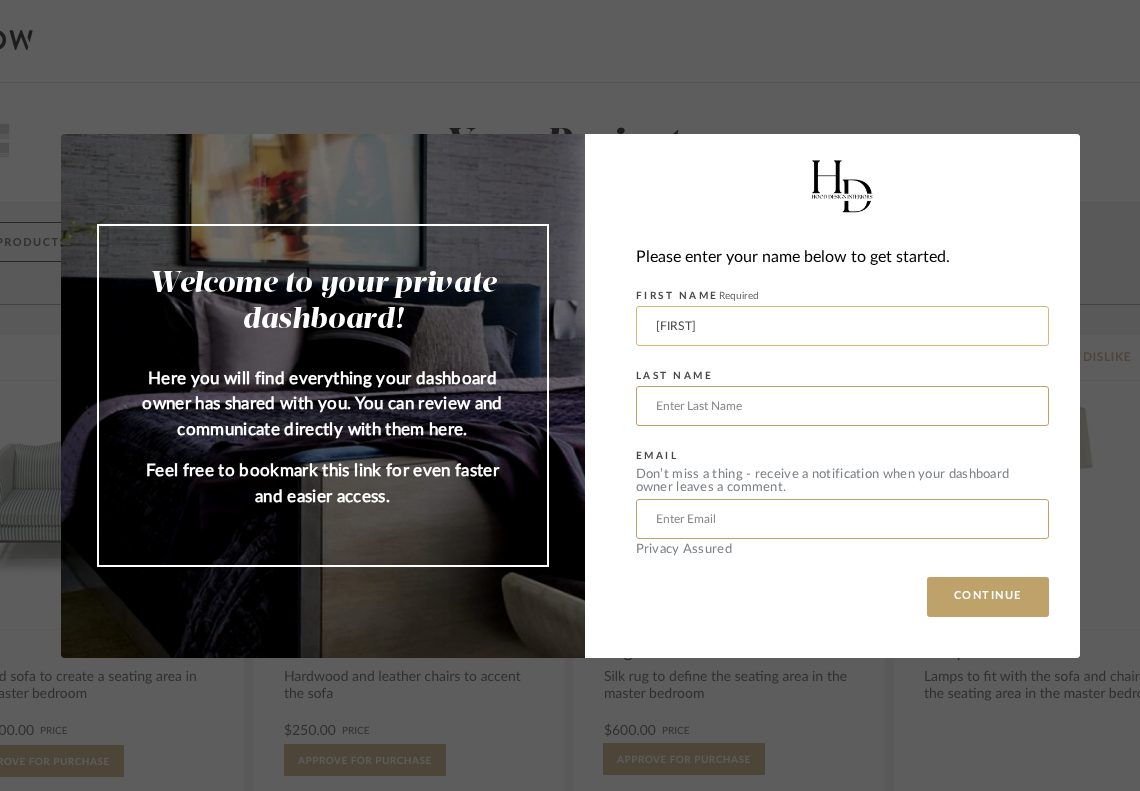 type on "[FIRST]" 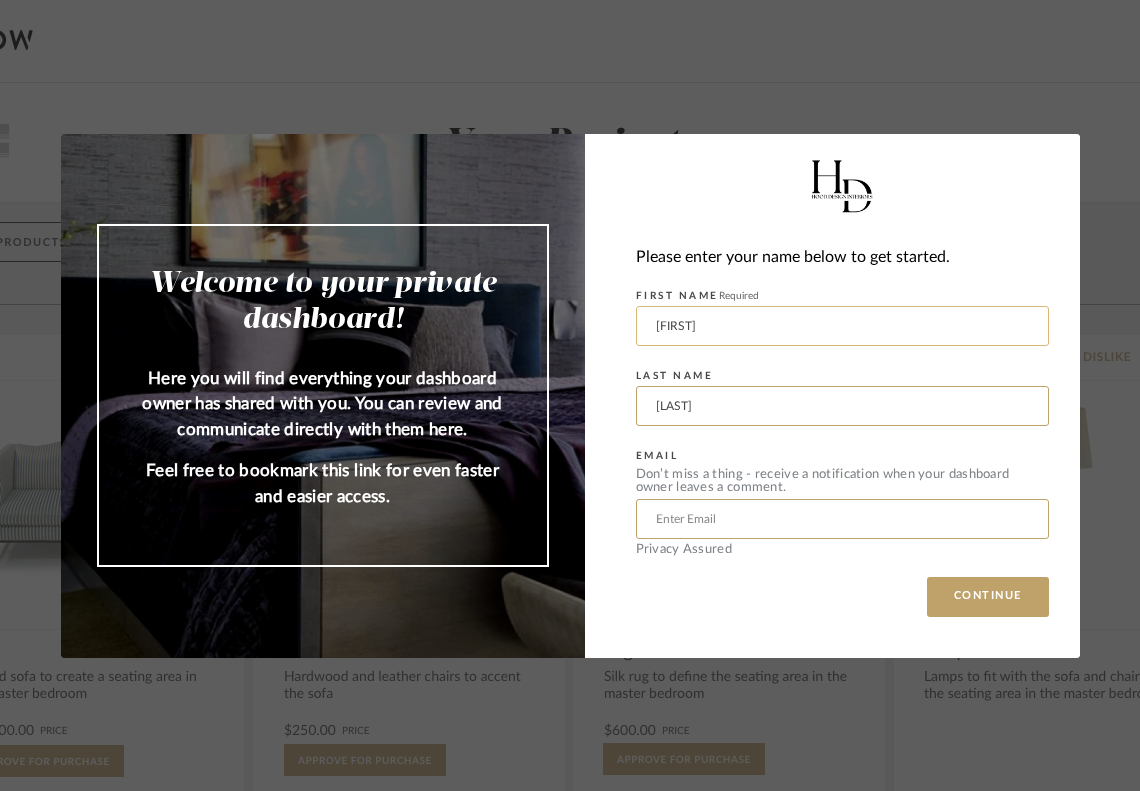 type on "[LAST]" 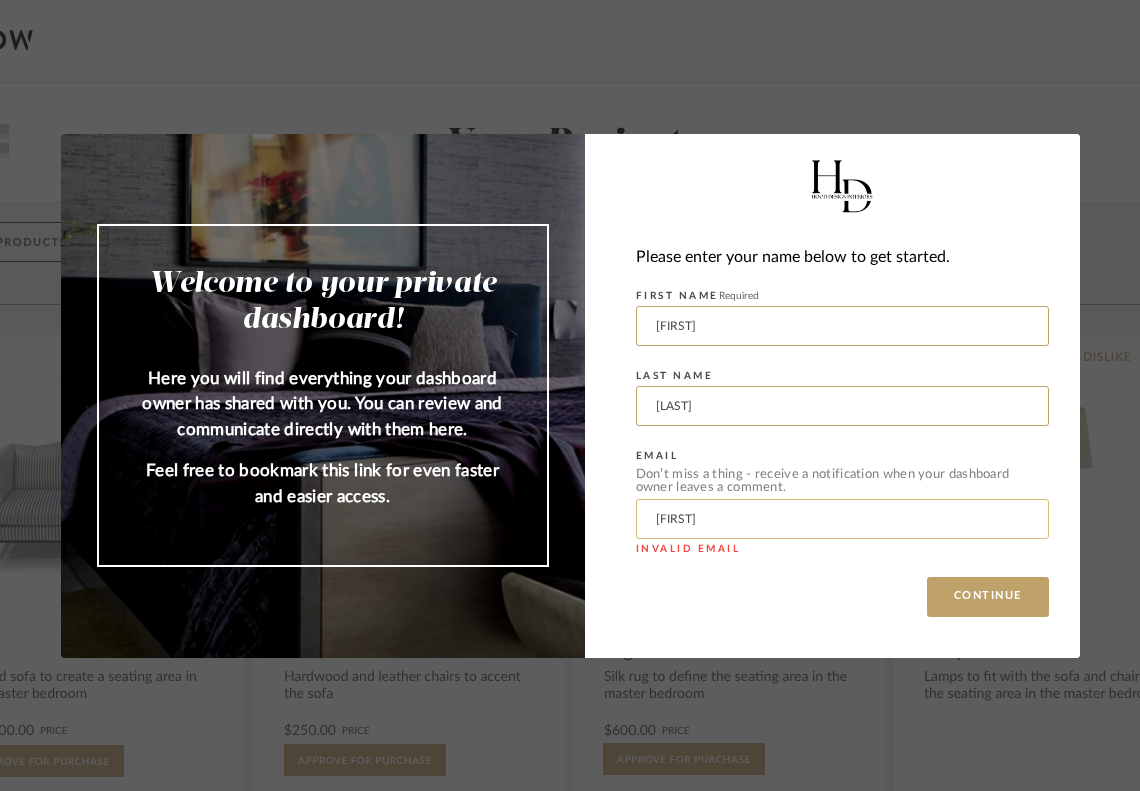 click on "[FIRST]" at bounding box center [842, 519] 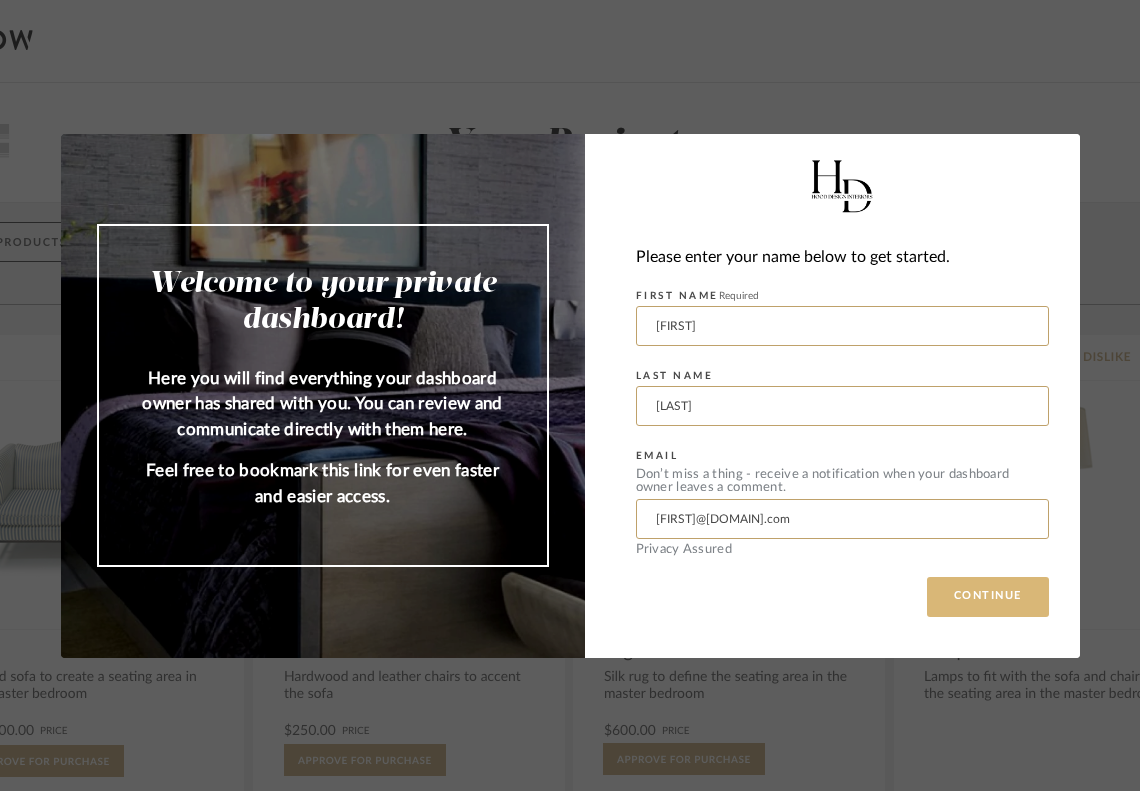 type on "[FIRST]@[DOMAIN].com" 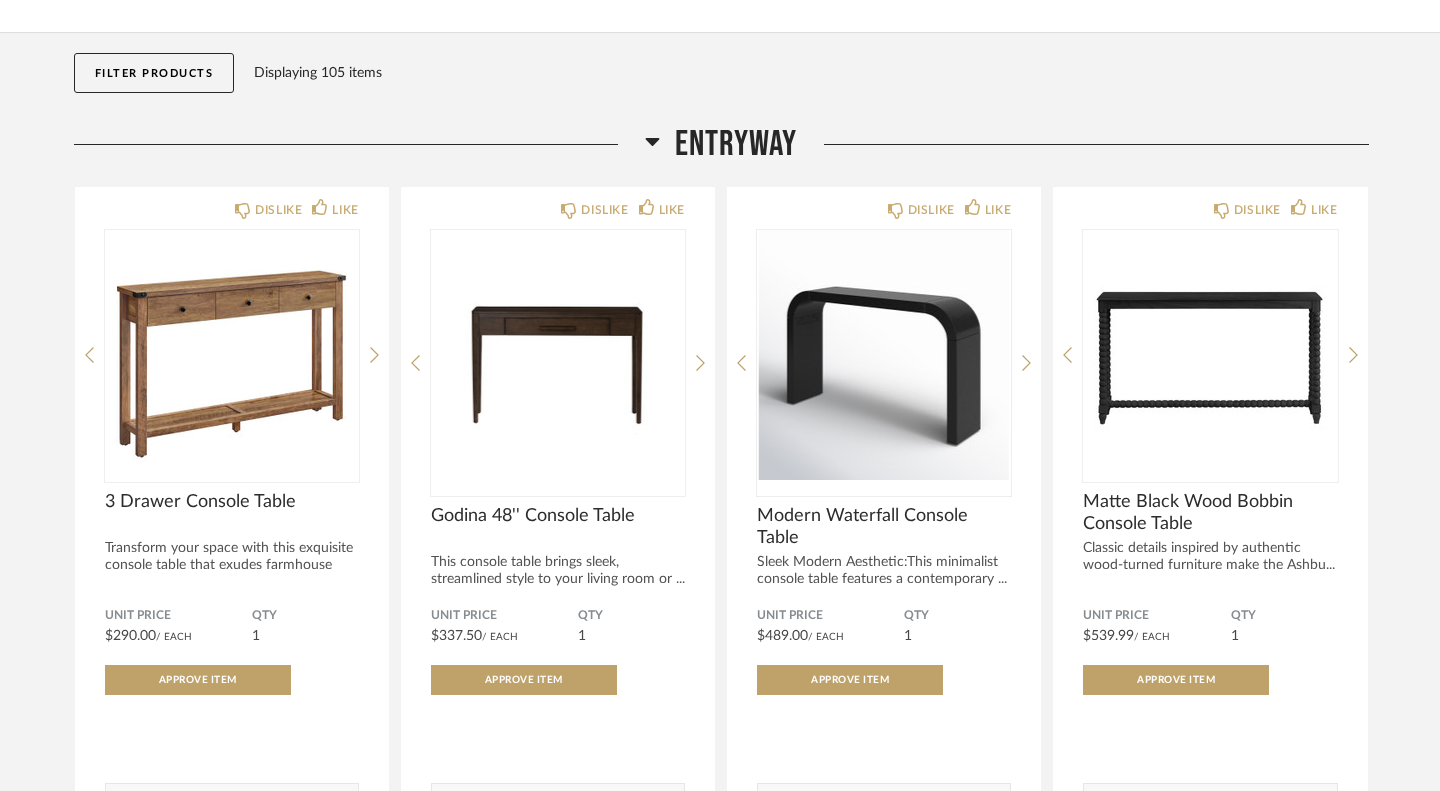 scroll, scrollTop: 215, scrollLeft: 0, axis: vertical 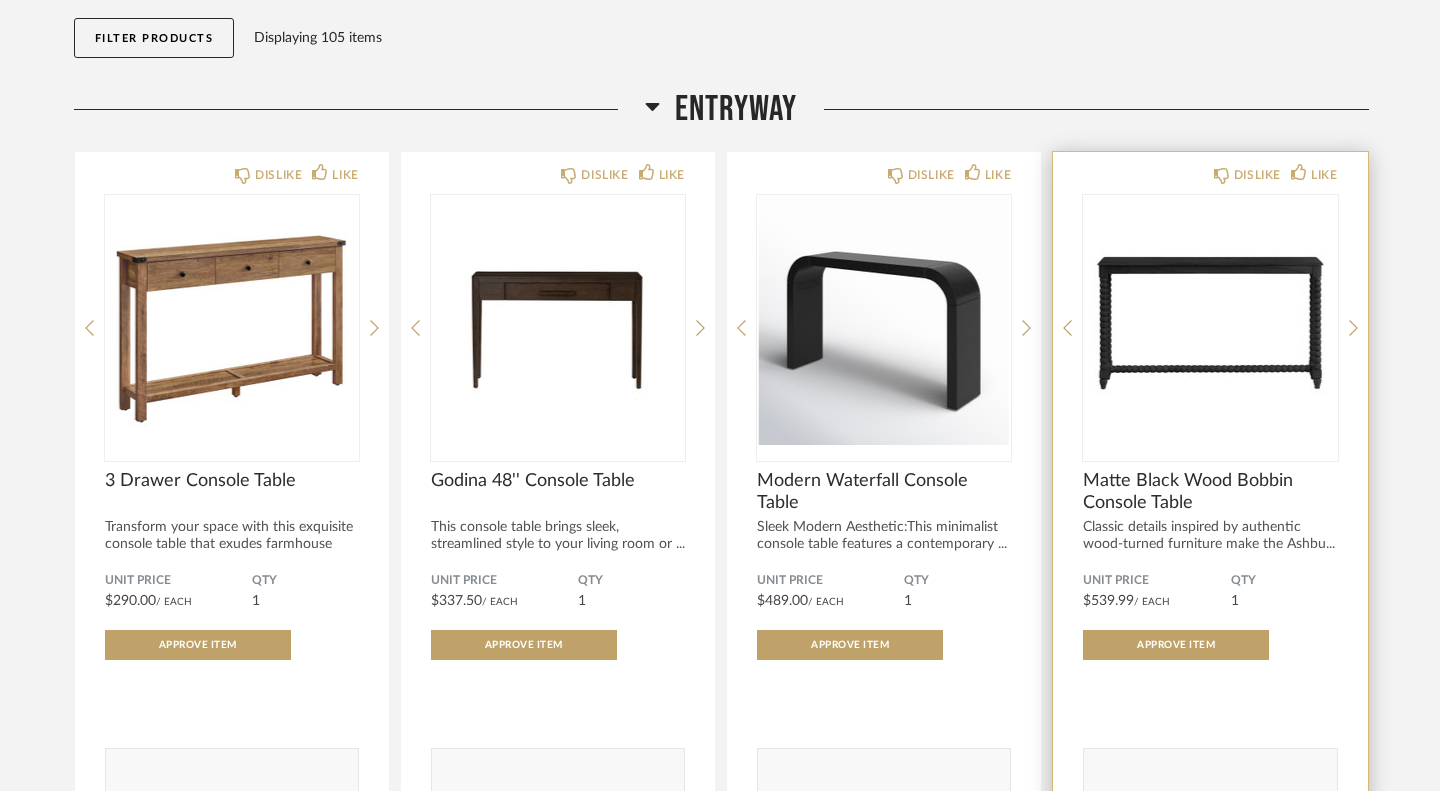 click on "DISLIKE LIKE Matte Black Wood Bobbin Console Table
Classic details inspired by authentic wood-turned furniture make the Ashbu... Unit Price $539.99  / Each  QTY  1 Approve Item Comments:       Submit" 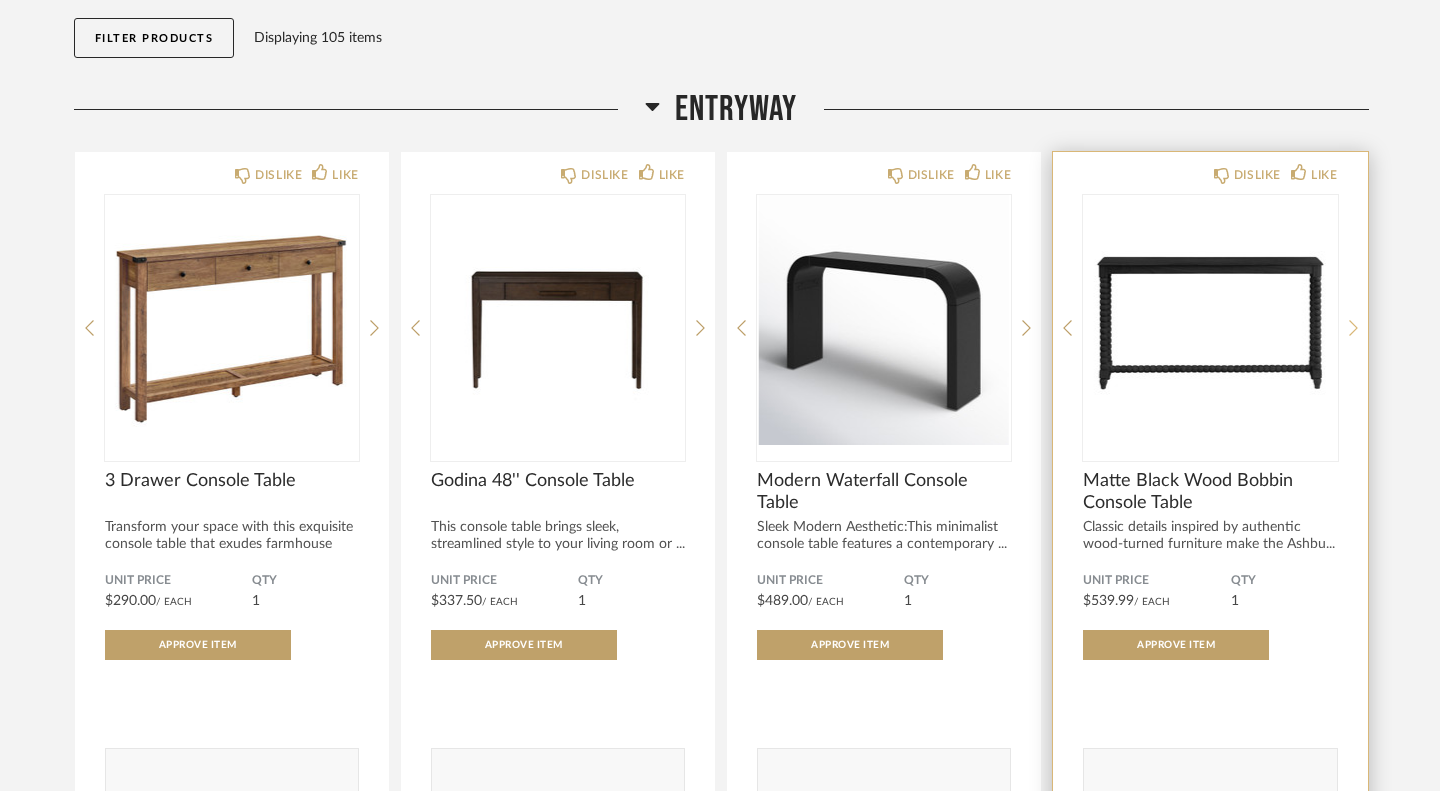 click 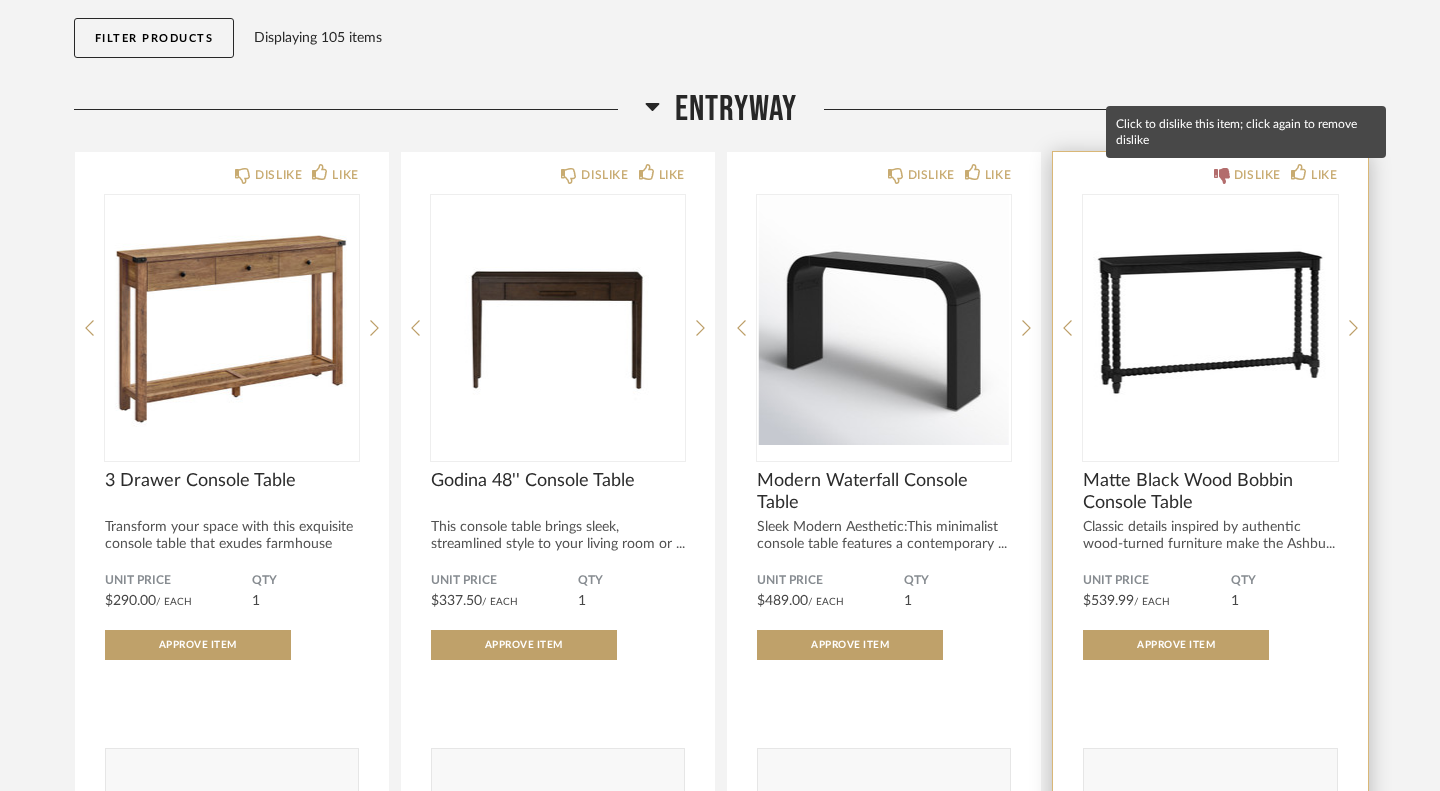 click on "DISLIKE" 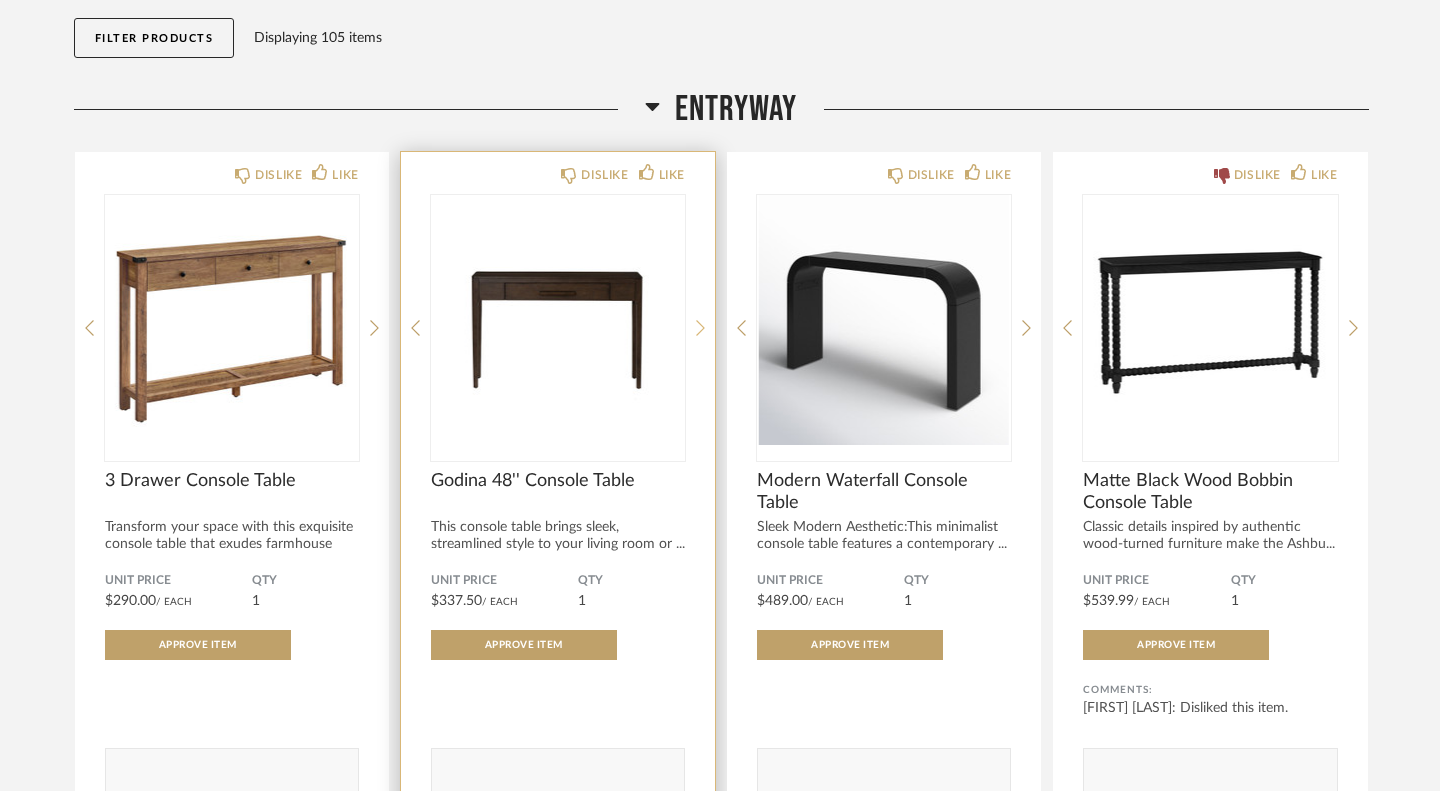 click 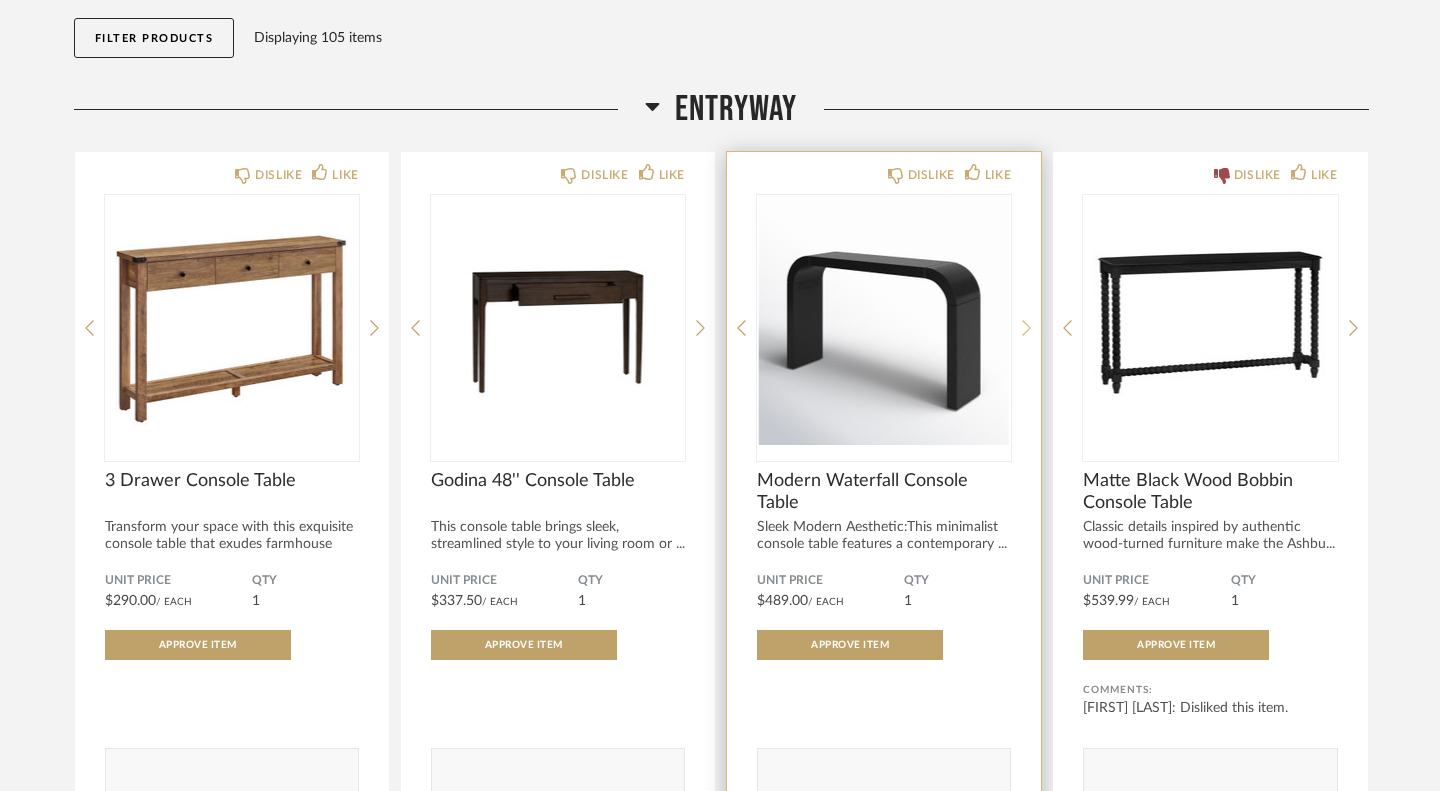 click 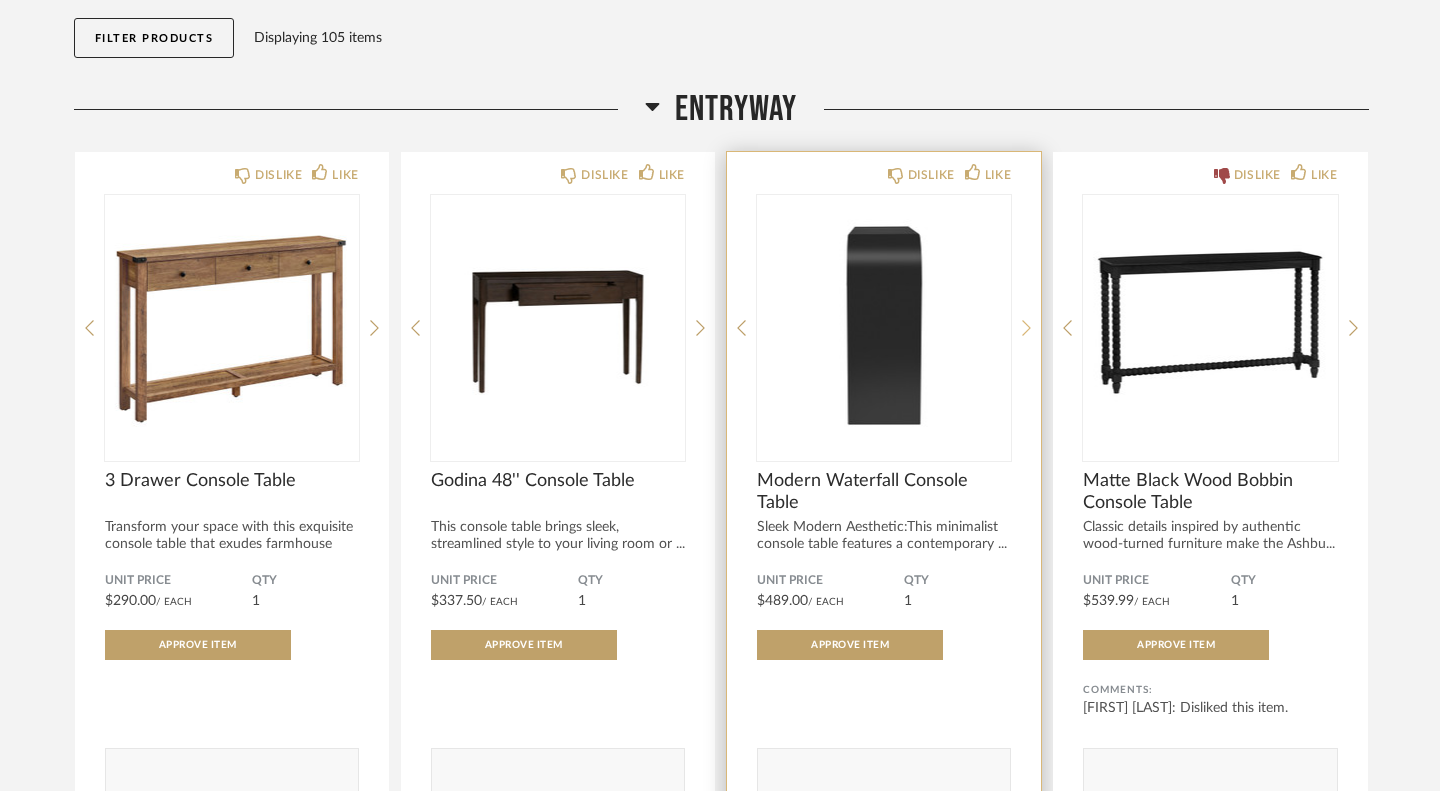 click 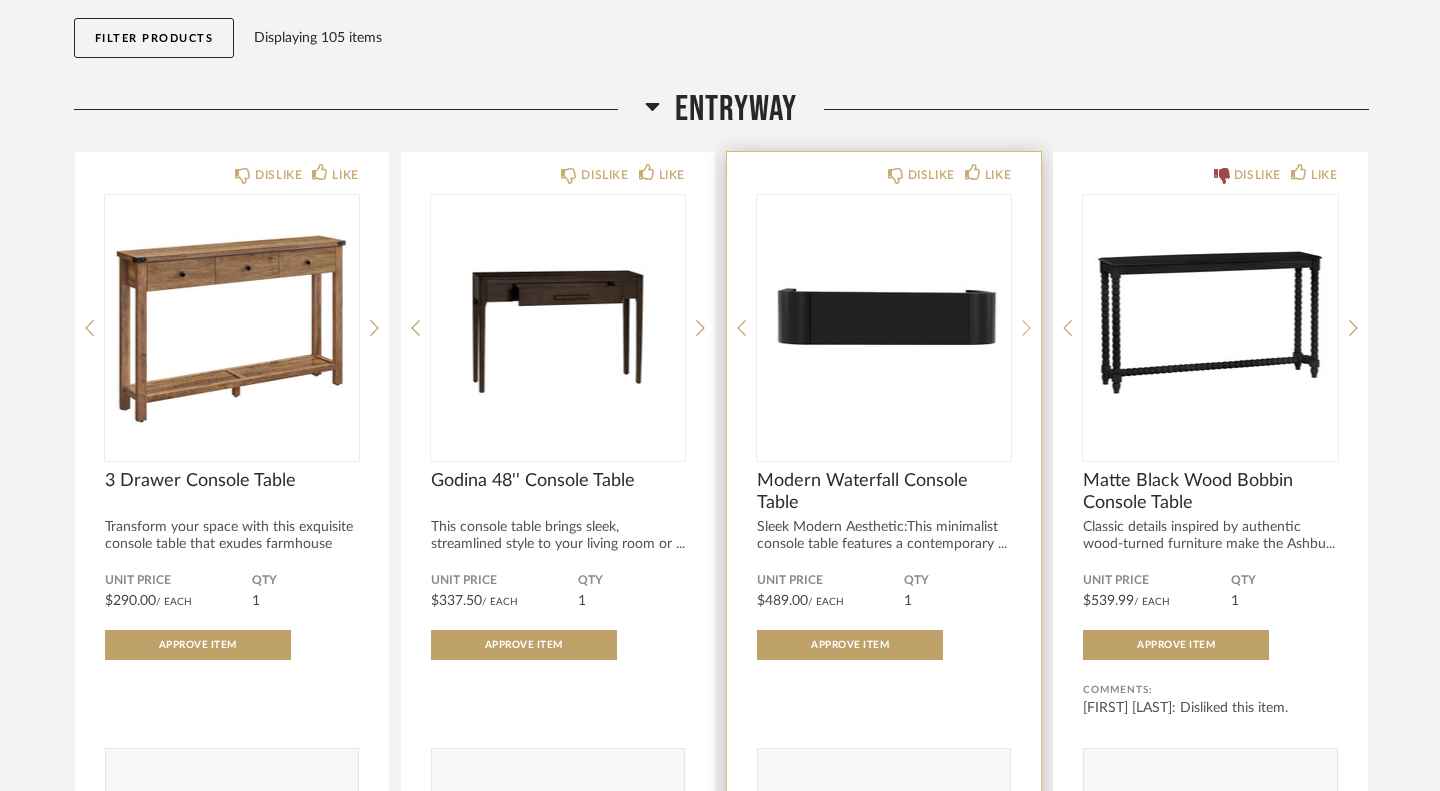 click 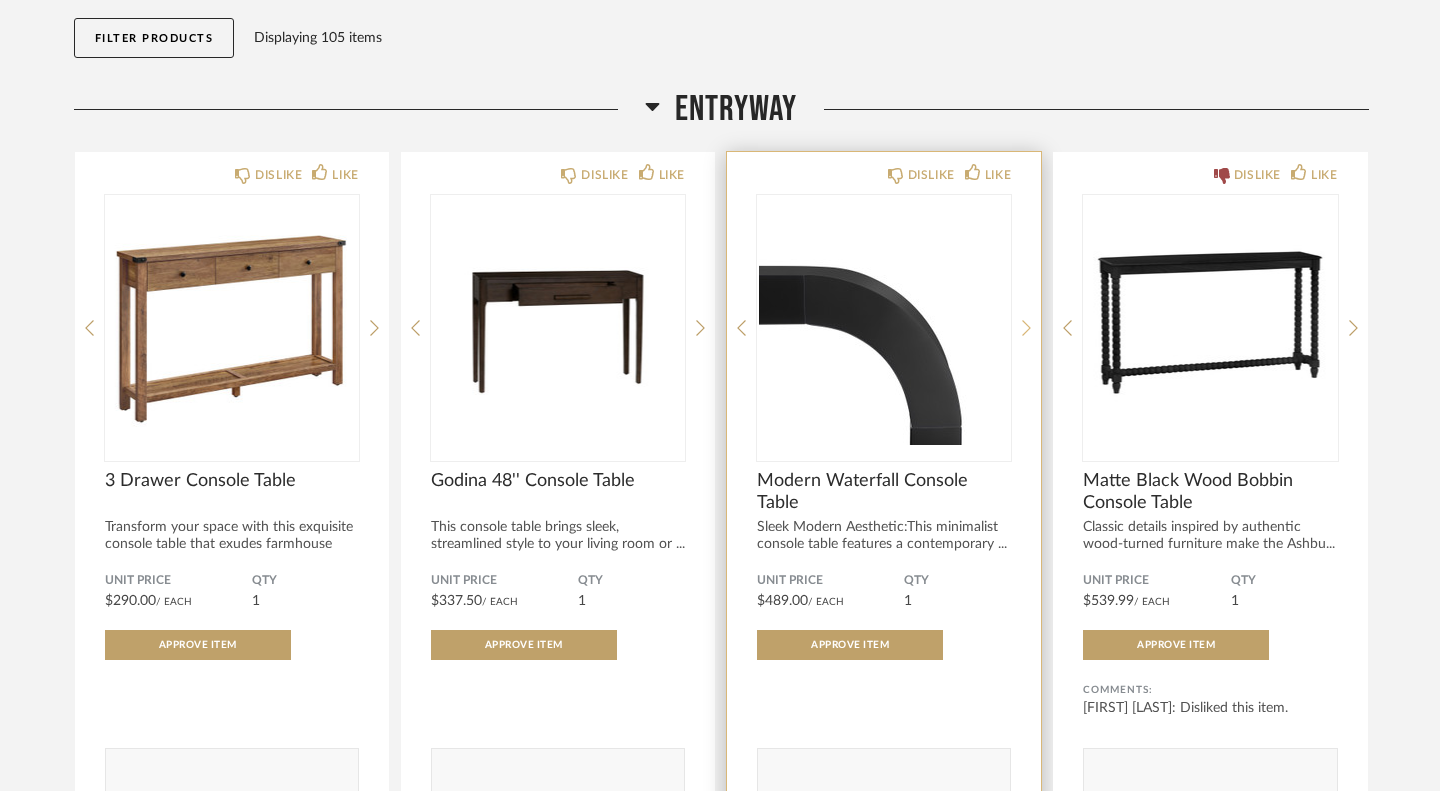 click 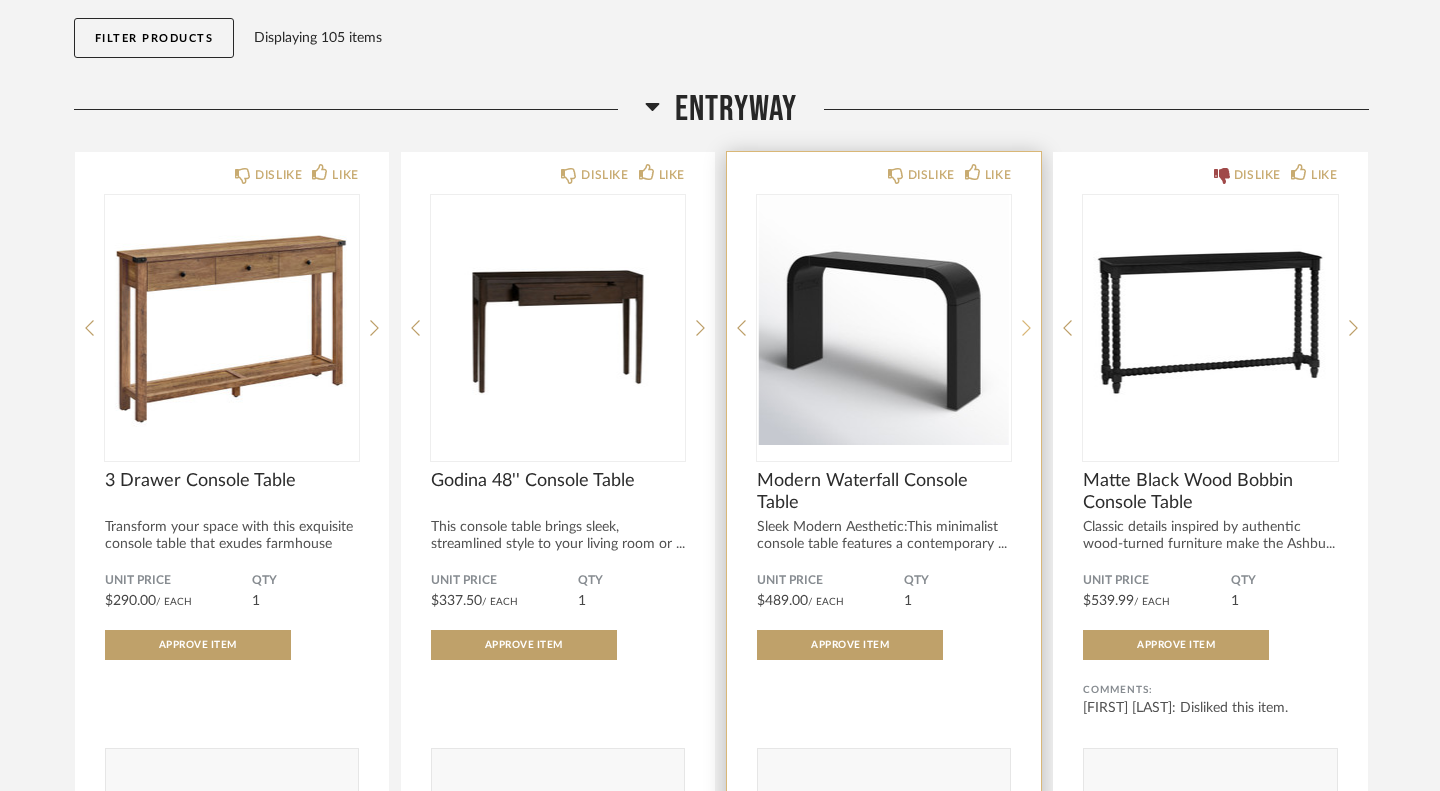 click 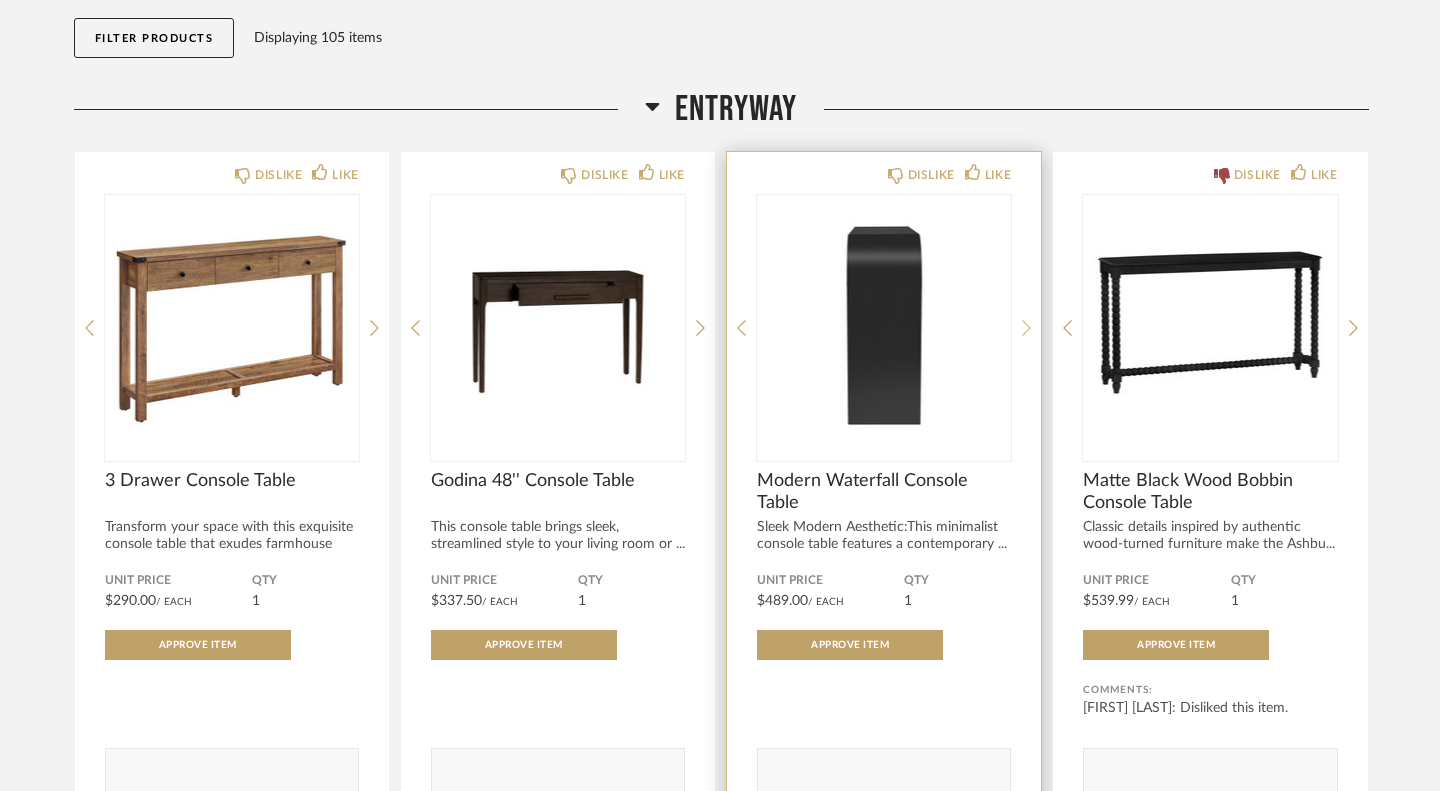 click 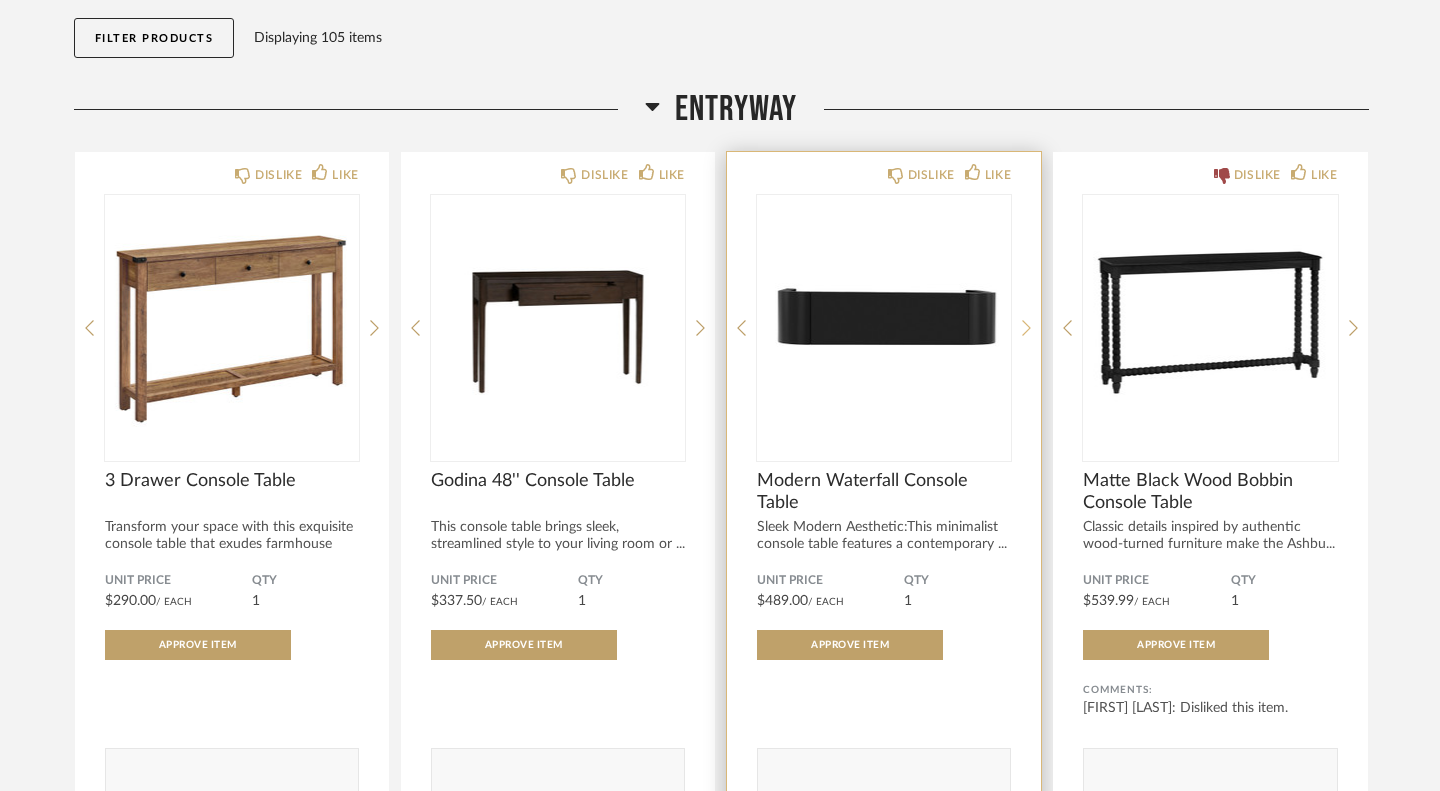 click 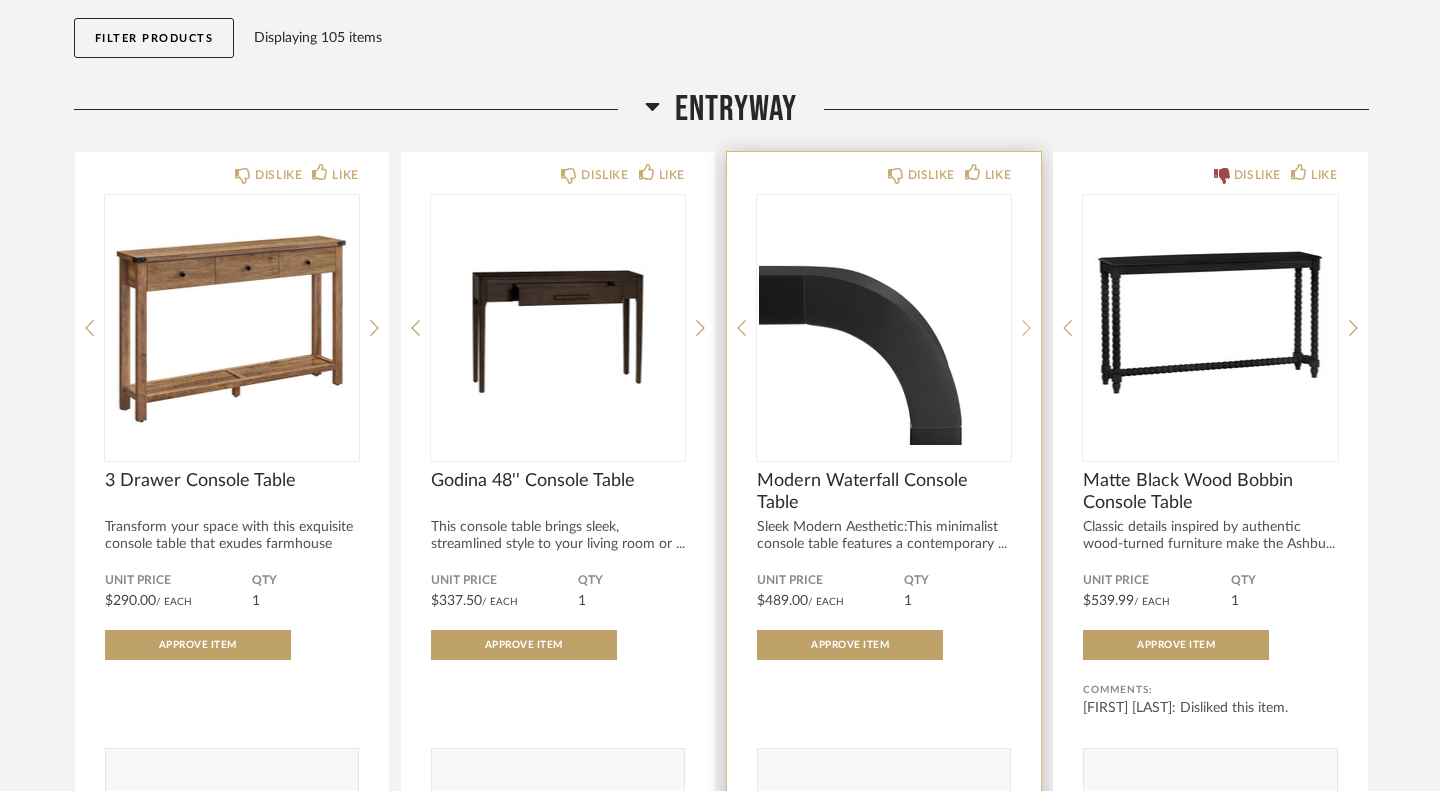 click 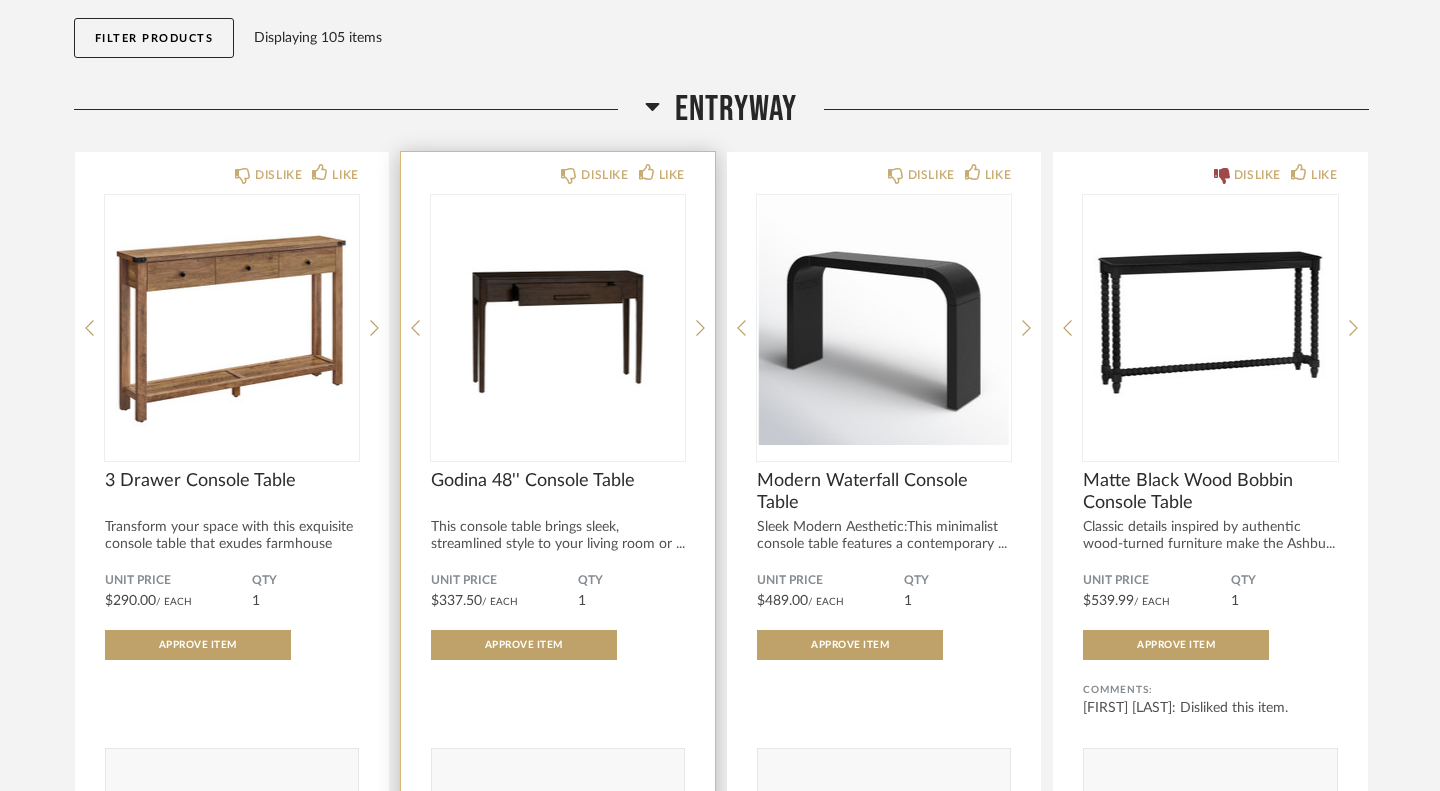 click on "DISLIKE LIKE Godina 48'' Console Table This console table brings sleek, streamlined style to your living room or ... Unit Price $337.50  / Each  QTY  1 Approve Item Comments:       Submit" 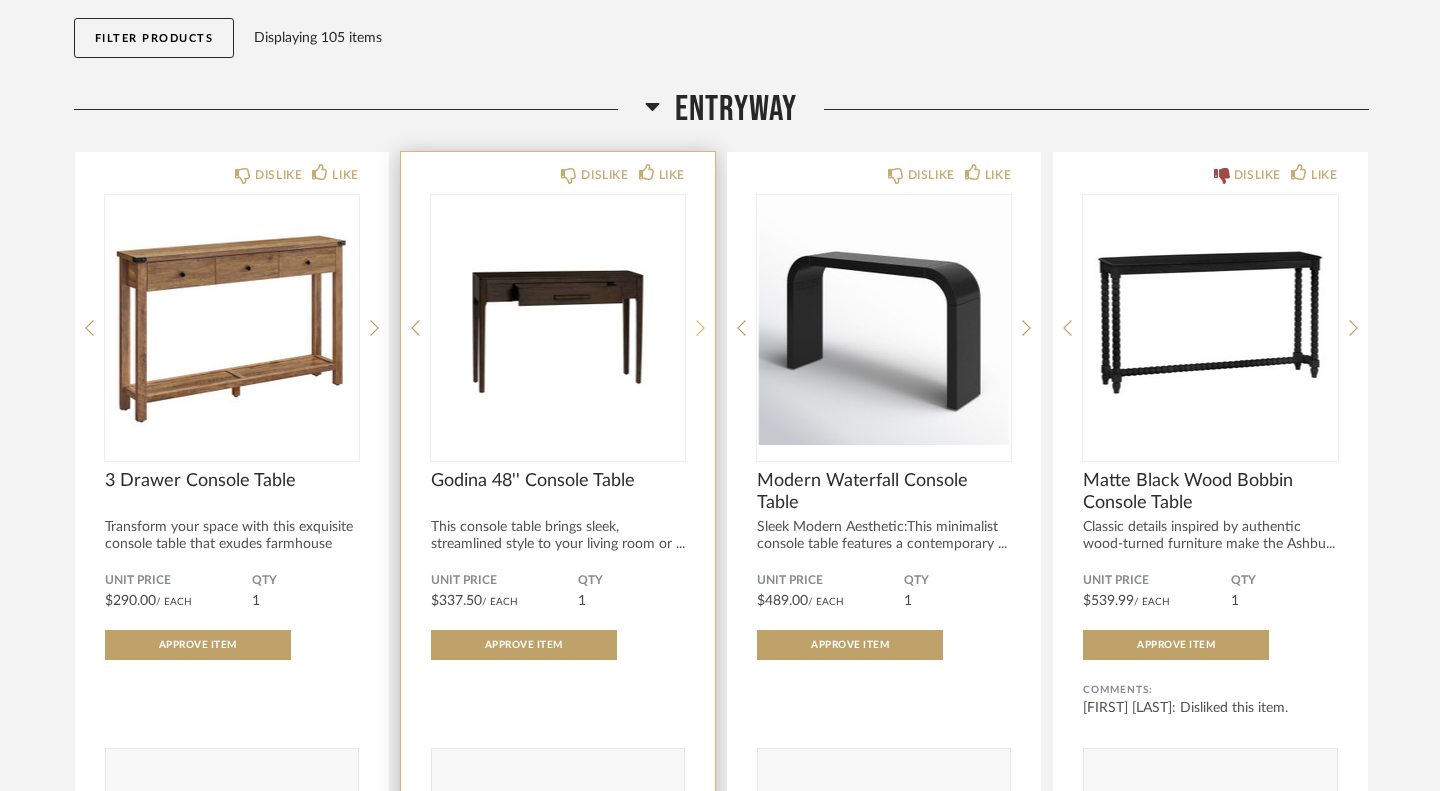 click 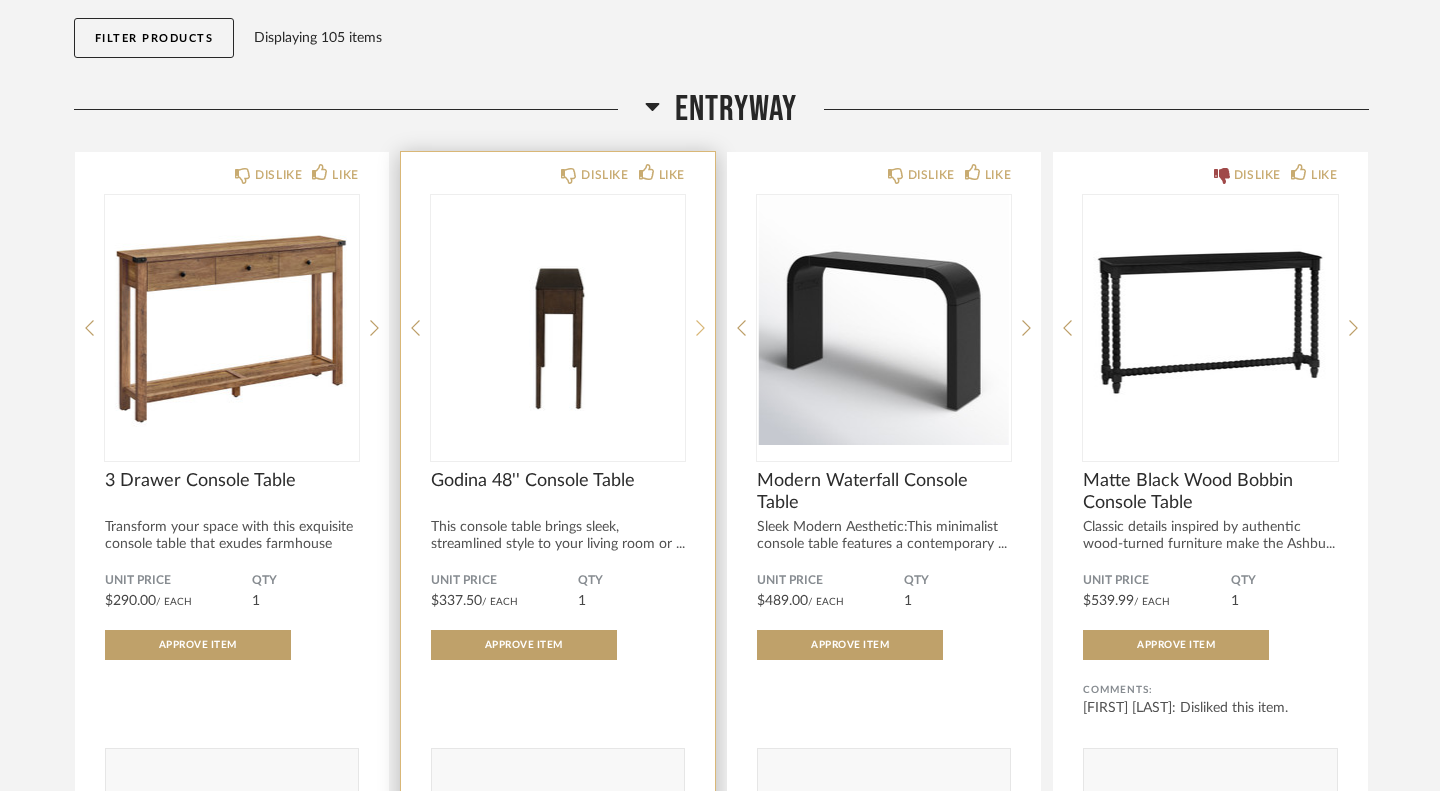 click 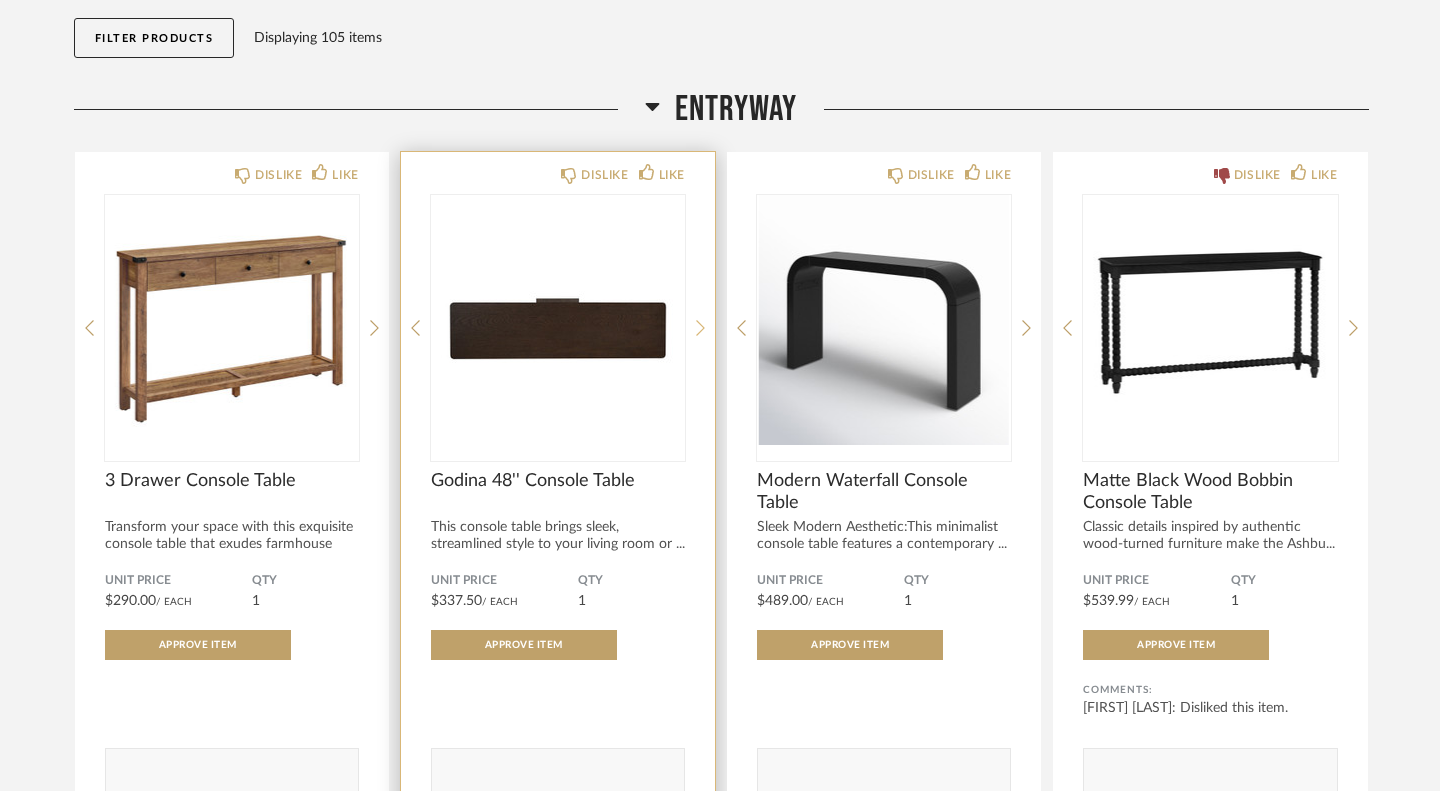 click 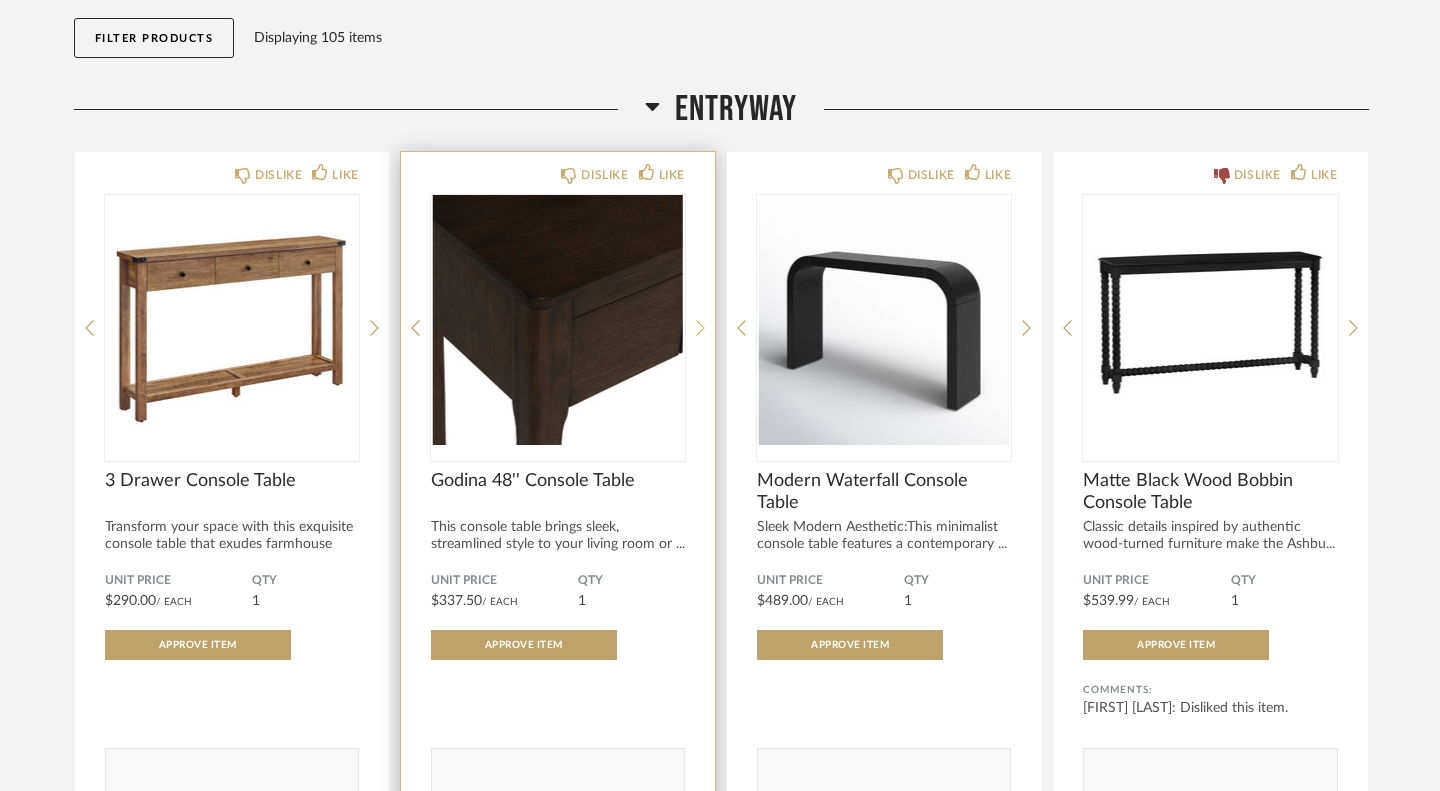click 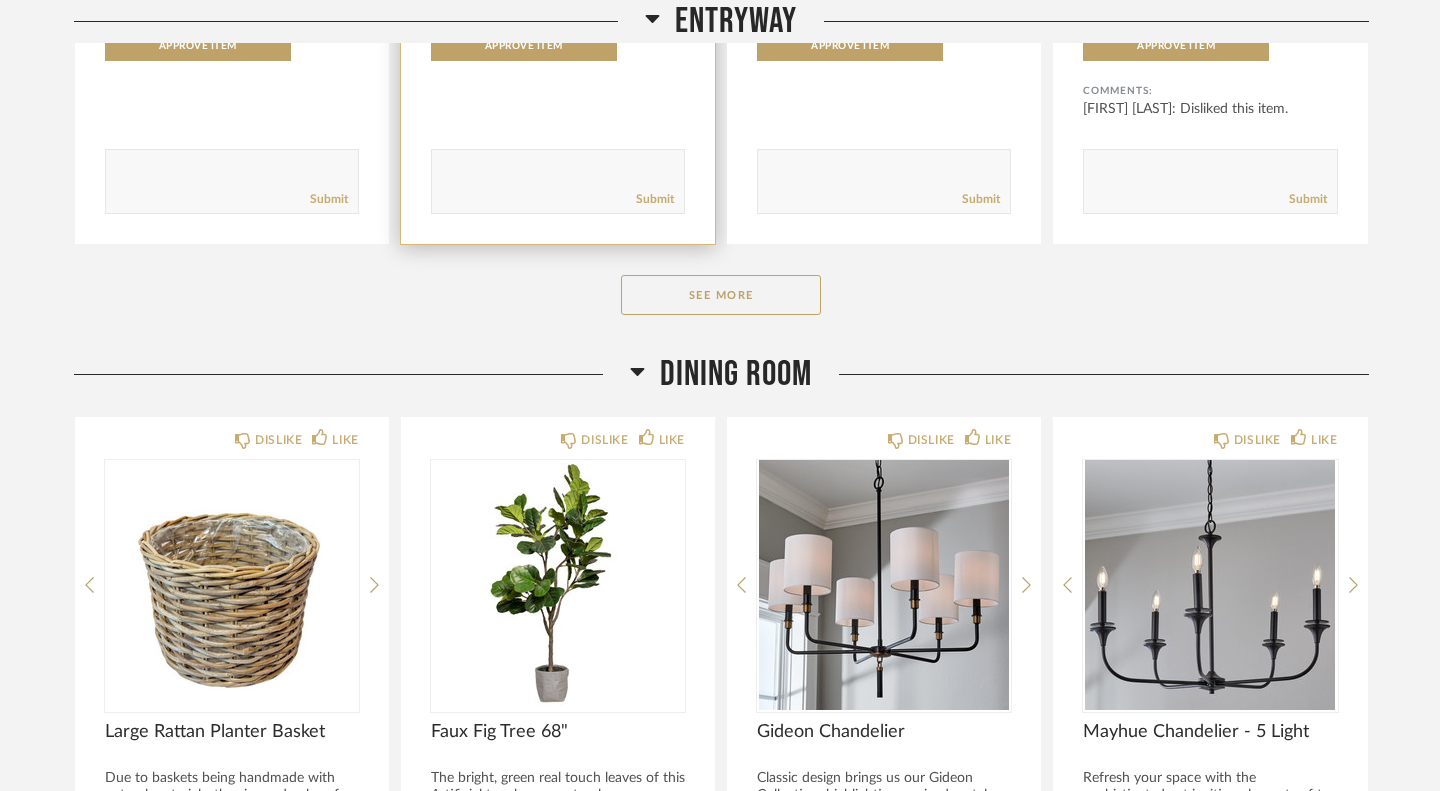 scroll, scrollTop: 908, scrollLeft: 0, axis: vertical 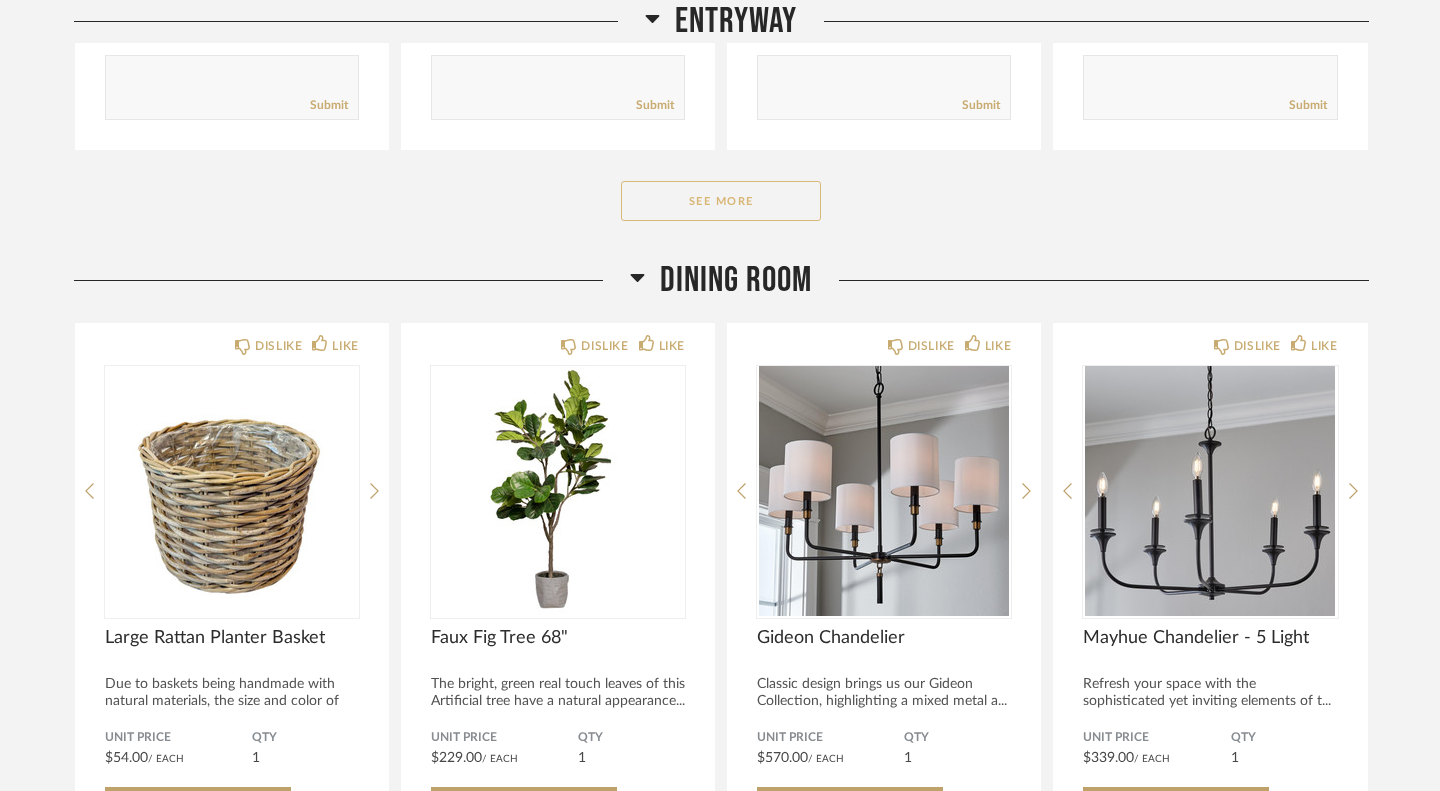 click on "See More" 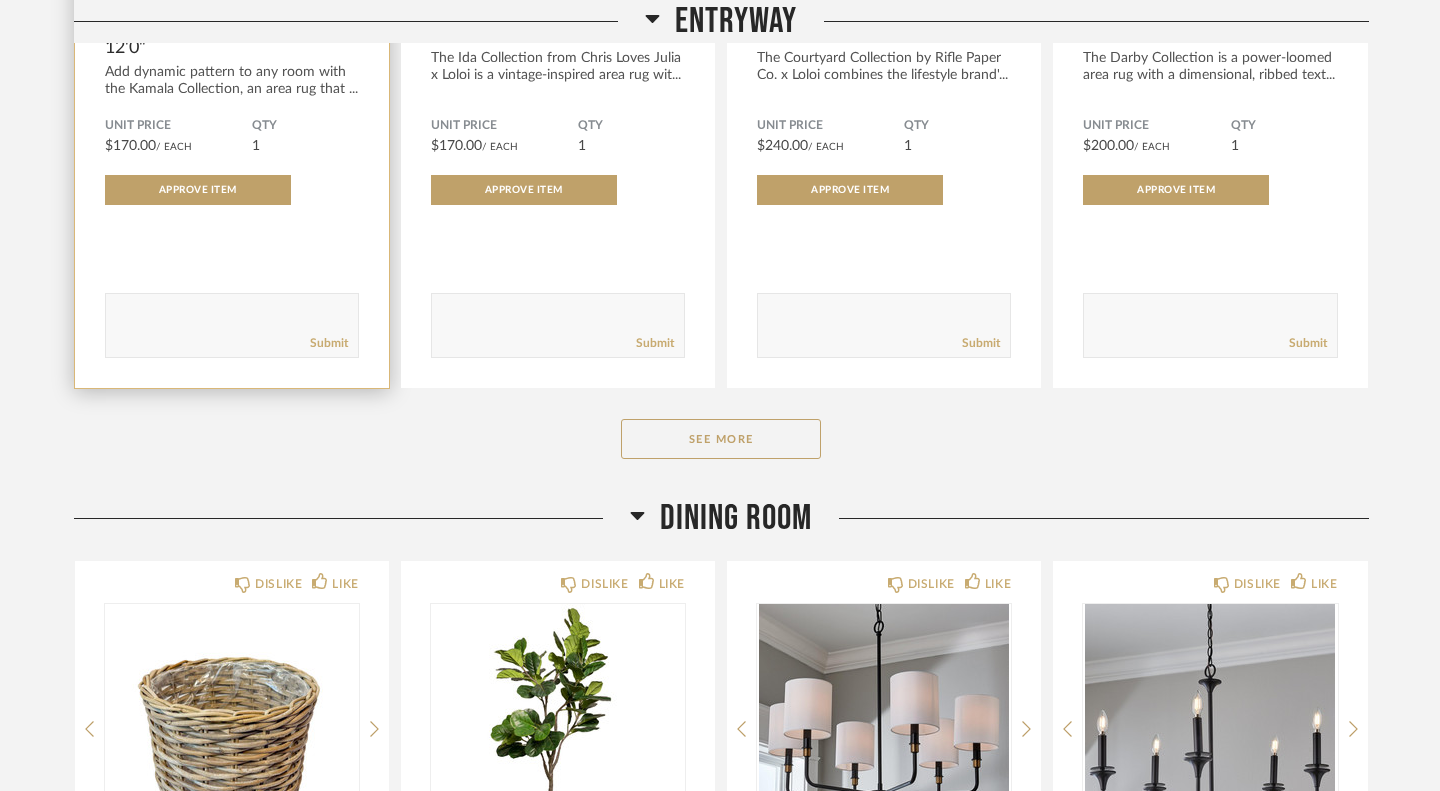 scroll, scrollTop: 3479, scrollLeft: 0, axis: vertical 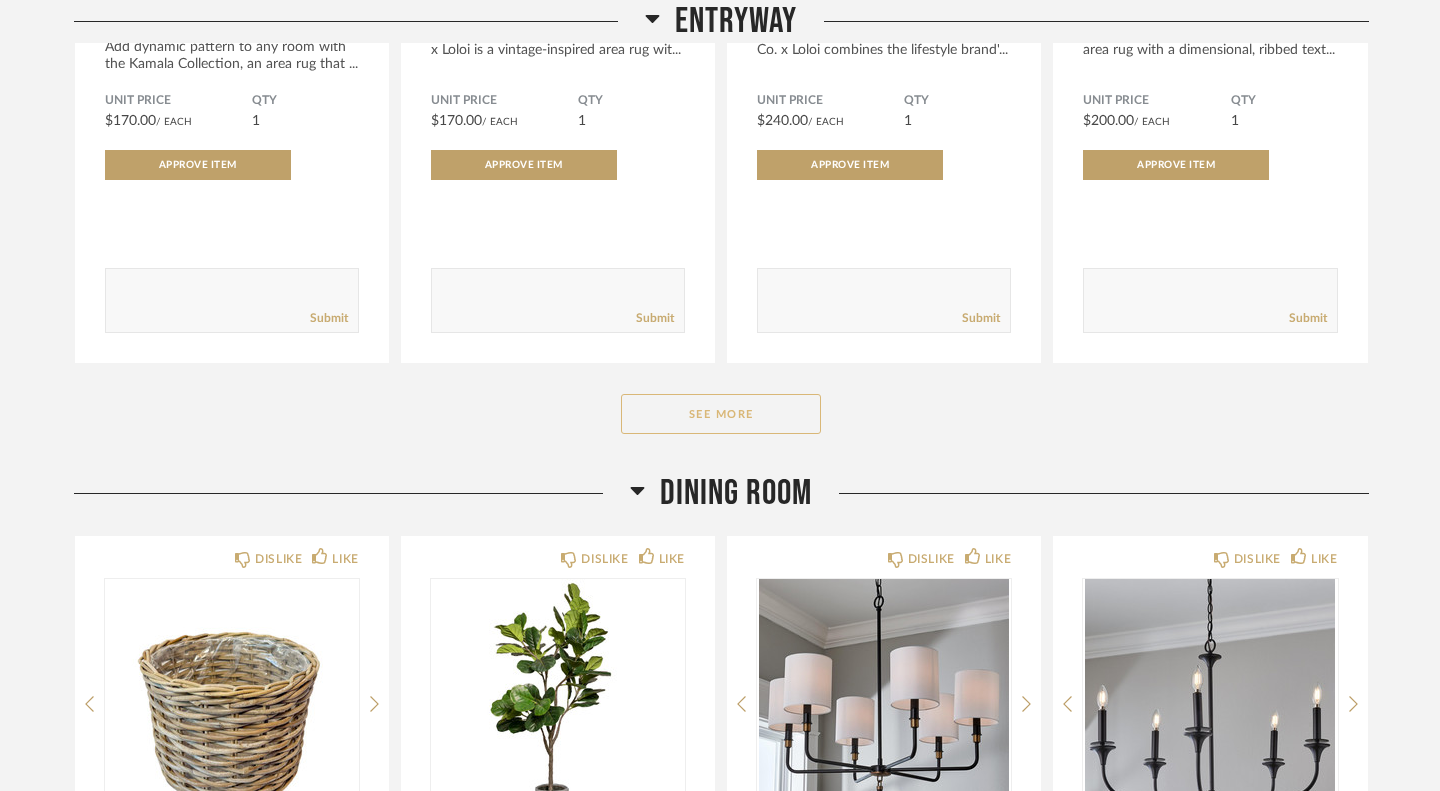 click on "See More" 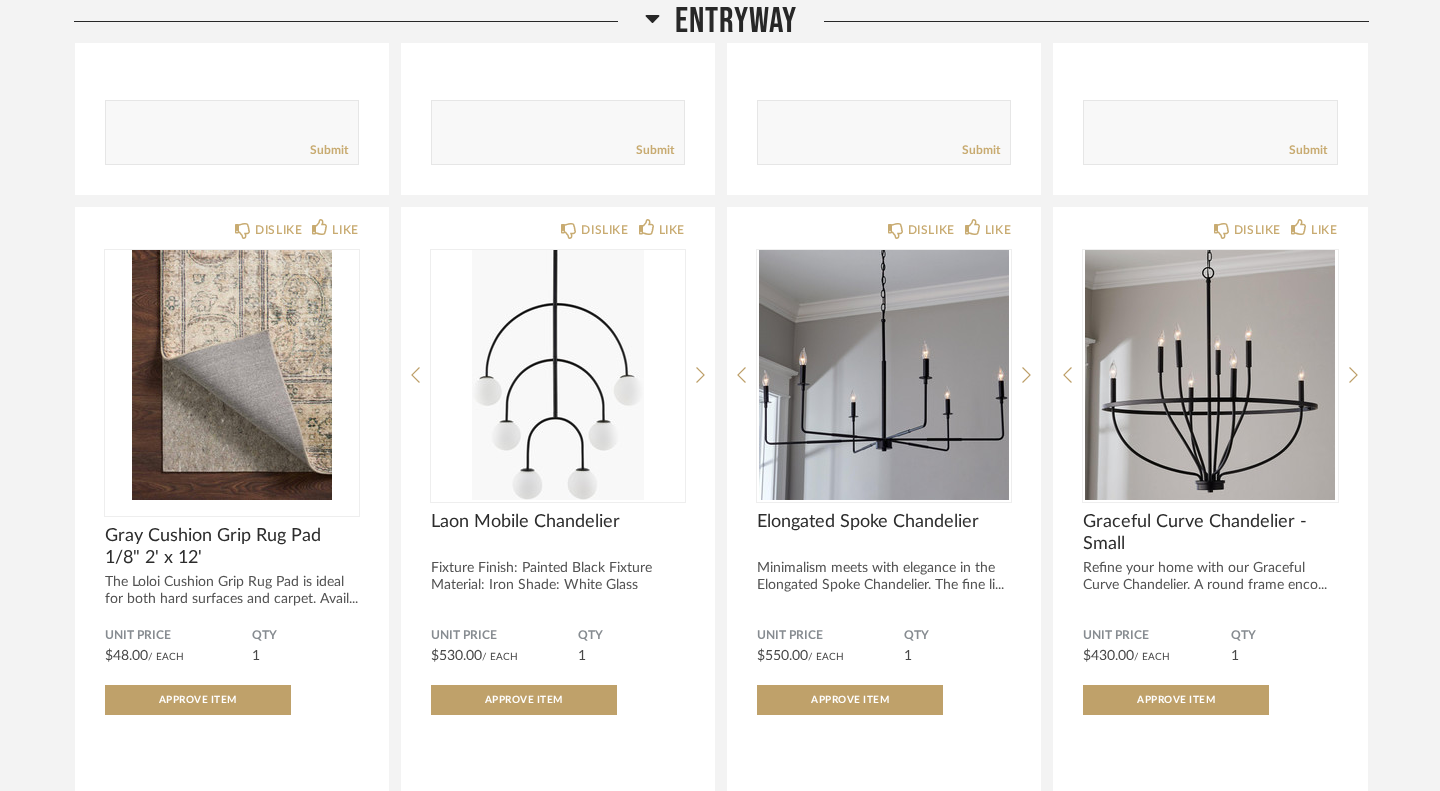scroll, scrollTop: 3646, scrollLeft: 0, axis: vertical 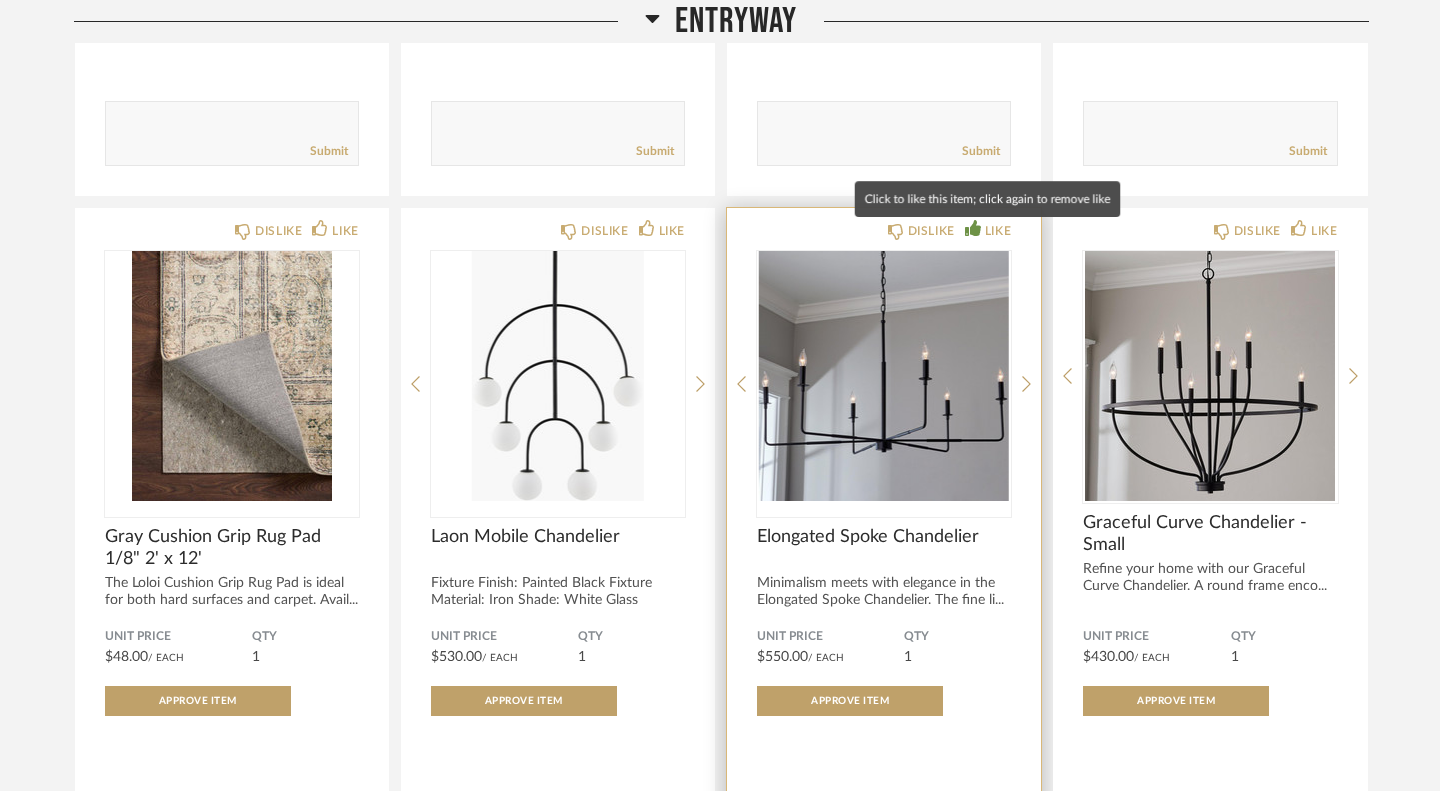 click on "LIKE" 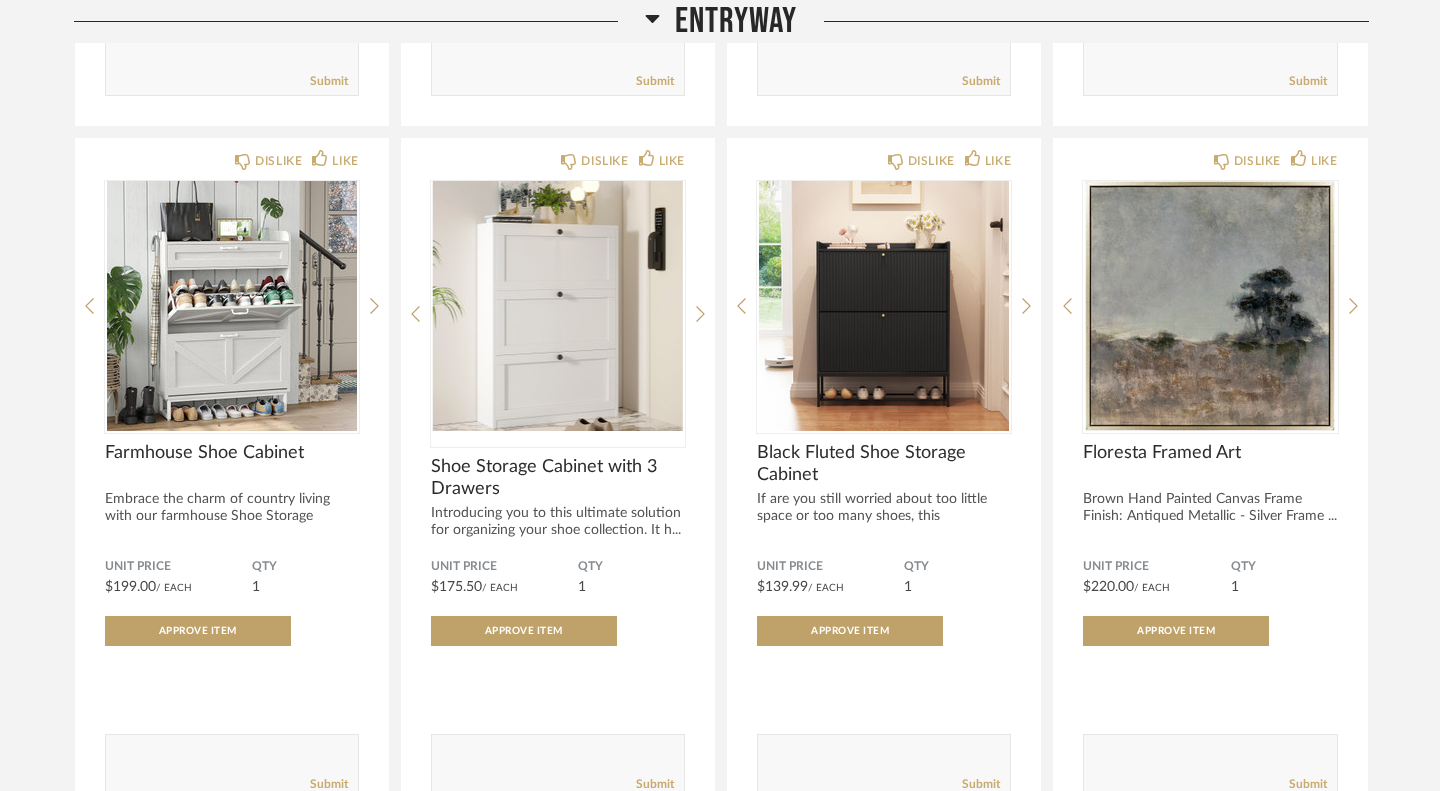 scroll, scrollTop: 930, scrollLeft: 0, axis: vertical 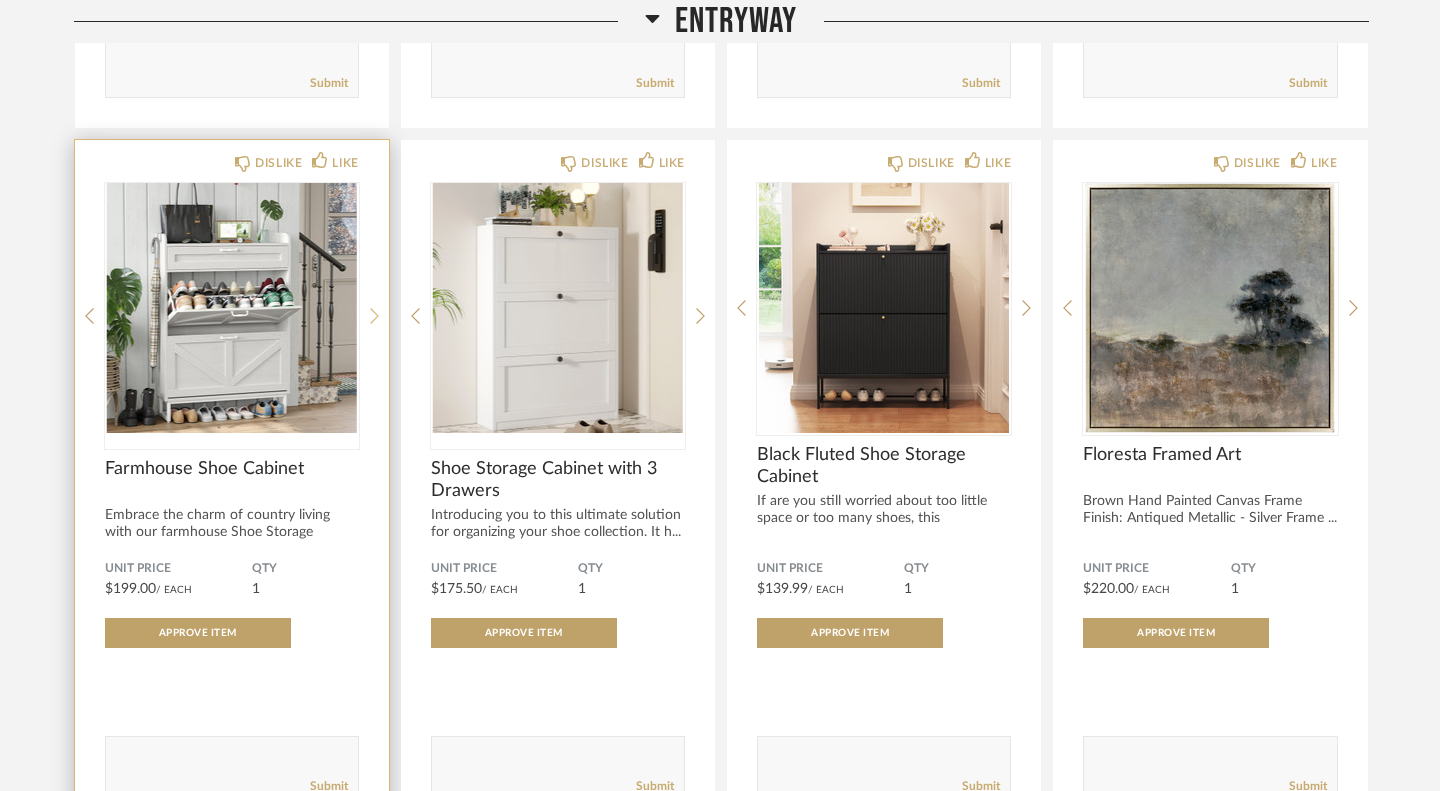 click 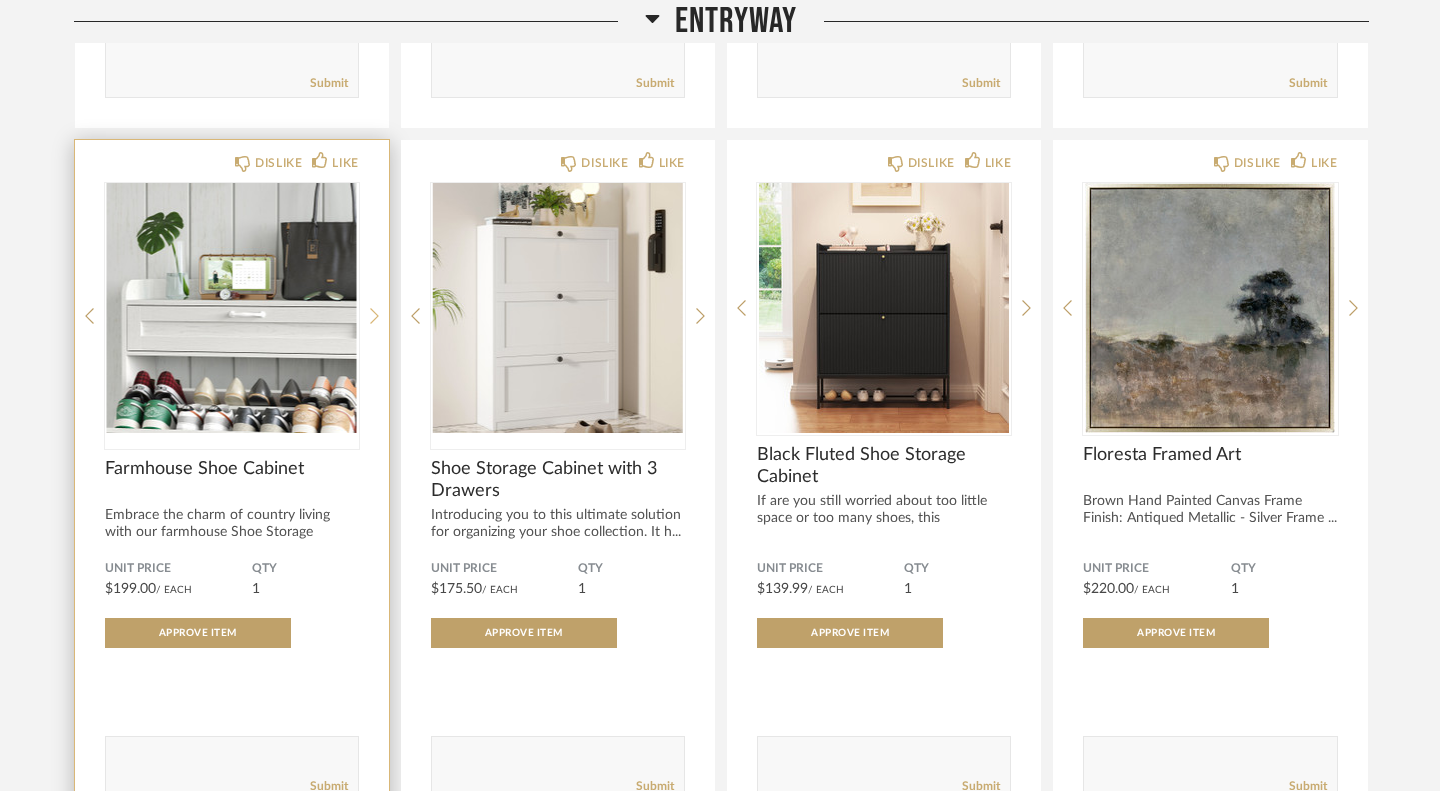 click 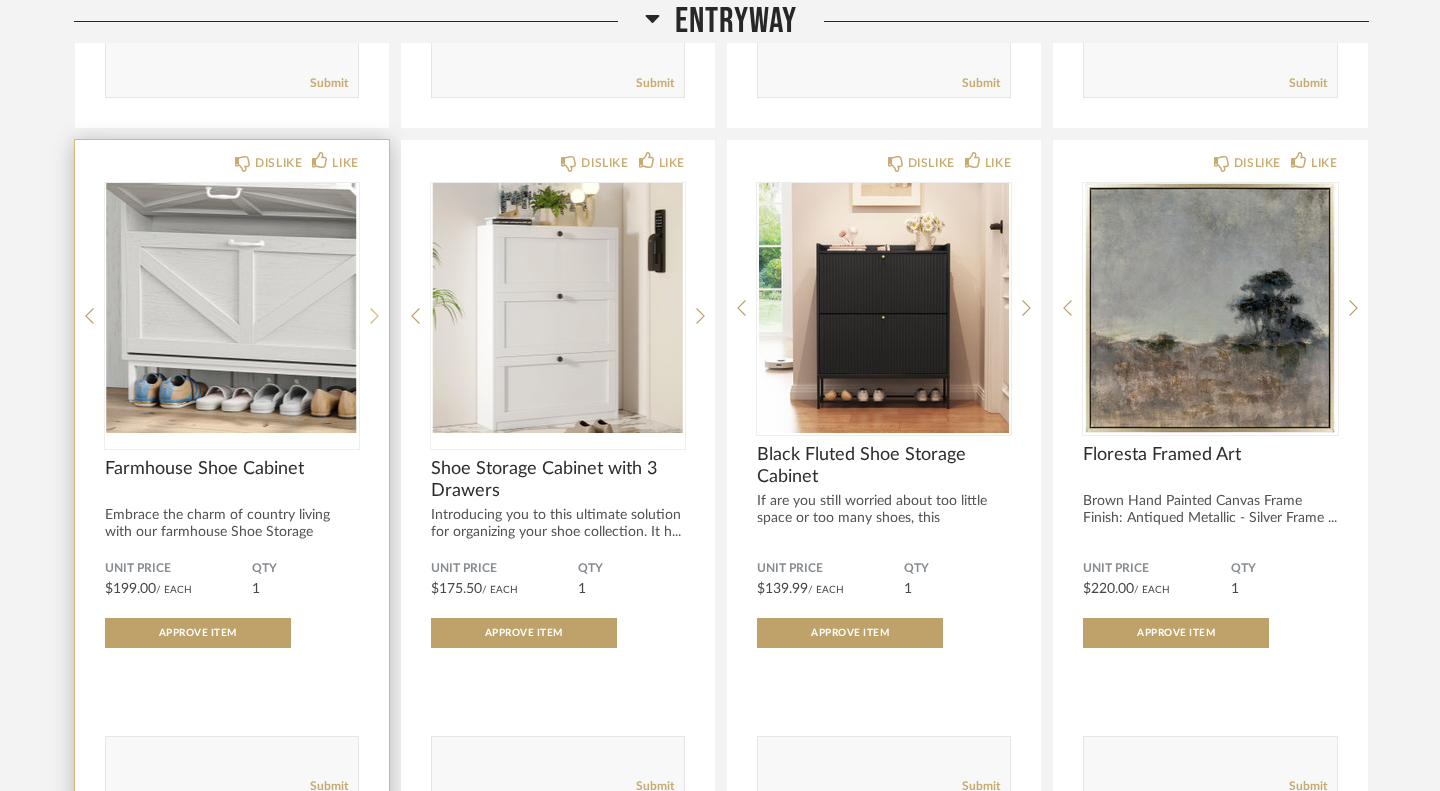 click 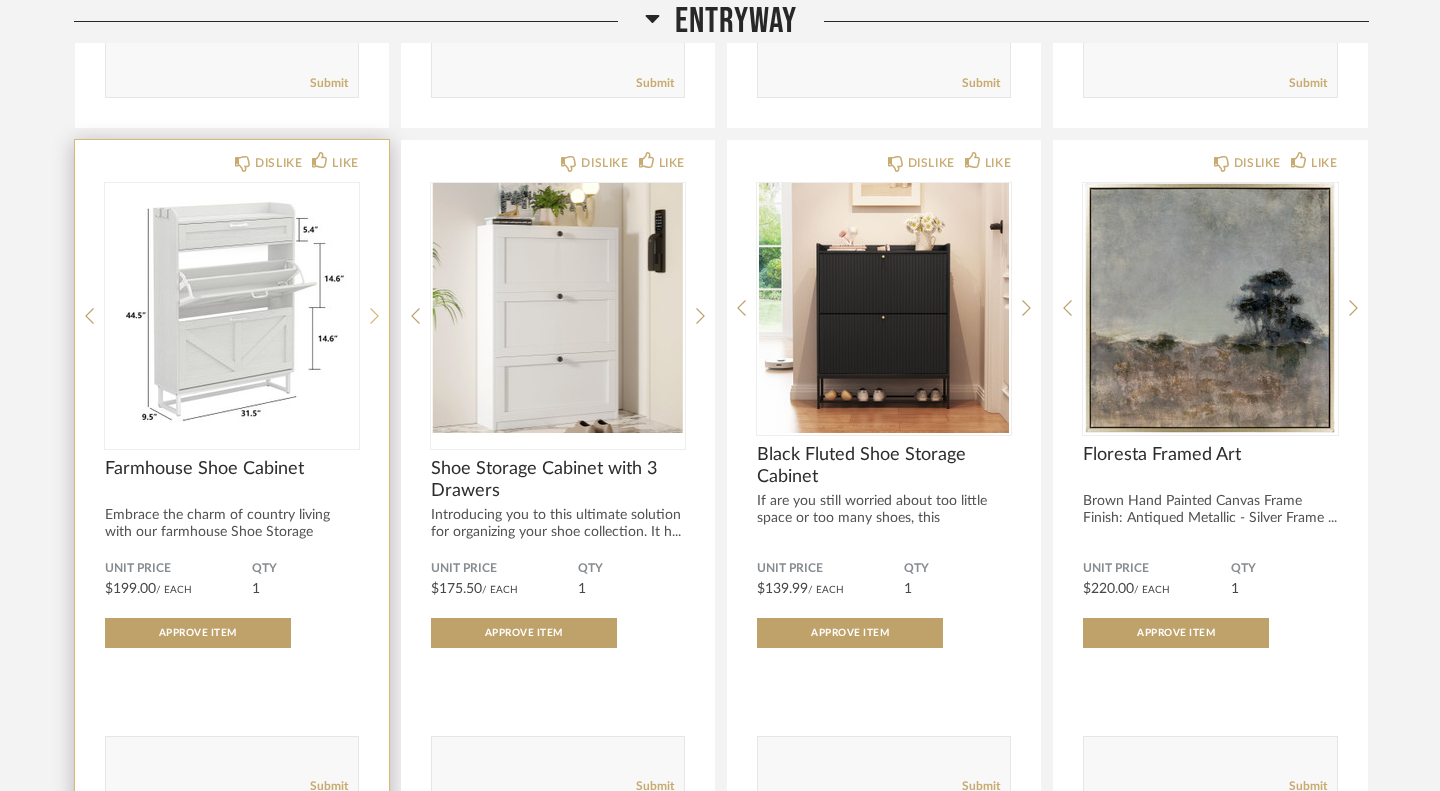 click 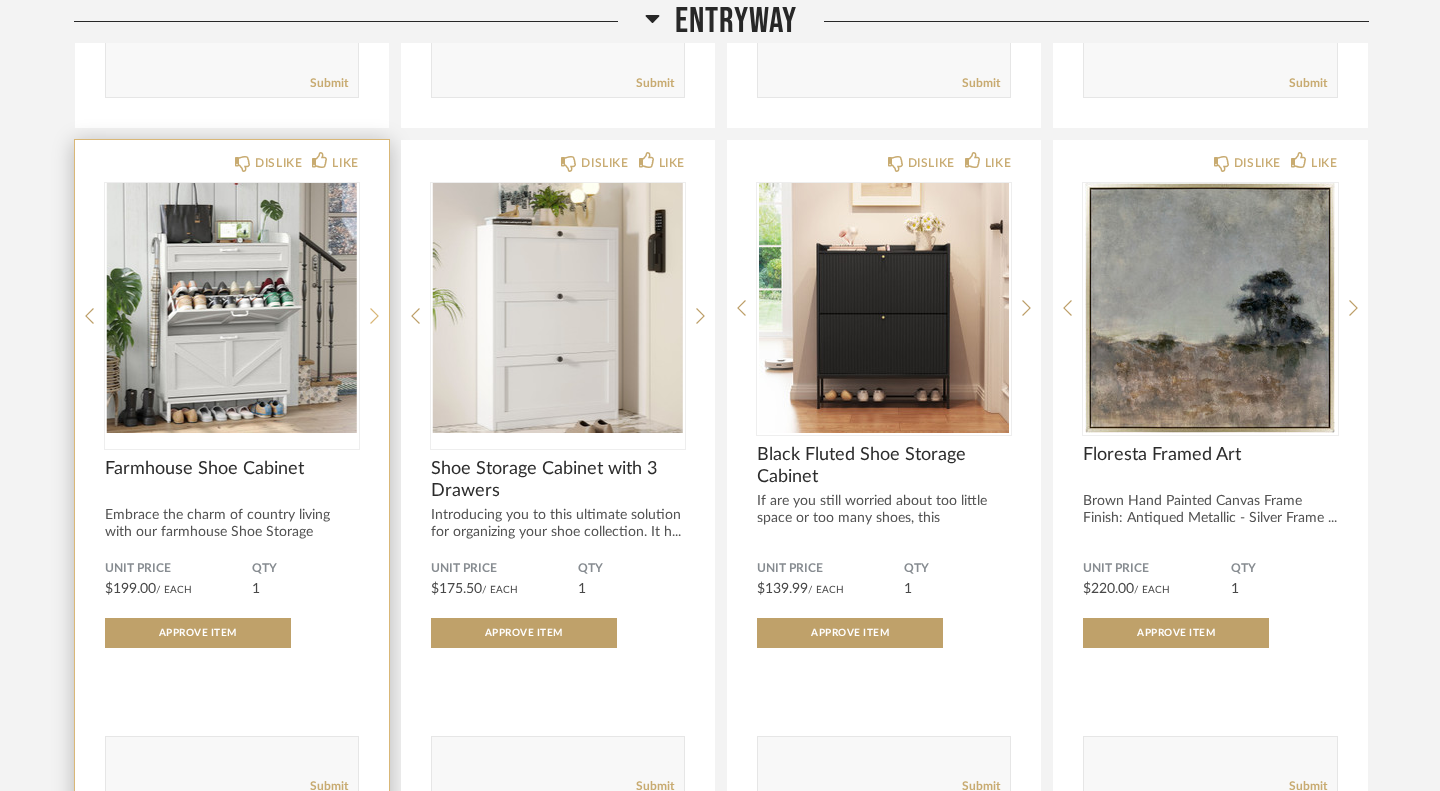 click 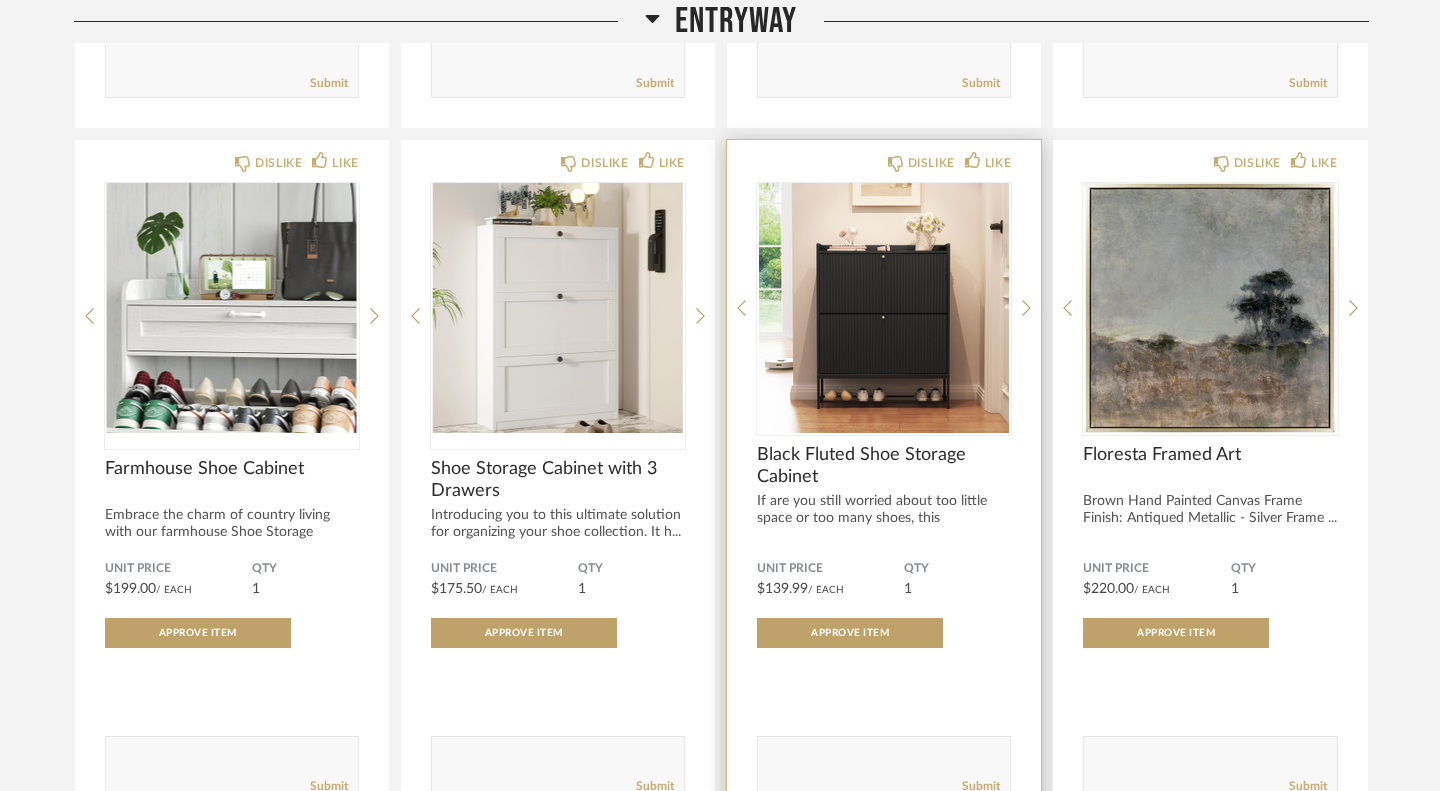 click on "DISLIKE LIKE Black Fluted Shoe Storage Cabinet If are you still worried about too little space or too many shoes, this farmhous... Unit Price $139.99  / Each  QTY  1 Approve Item Comments:       Submit" 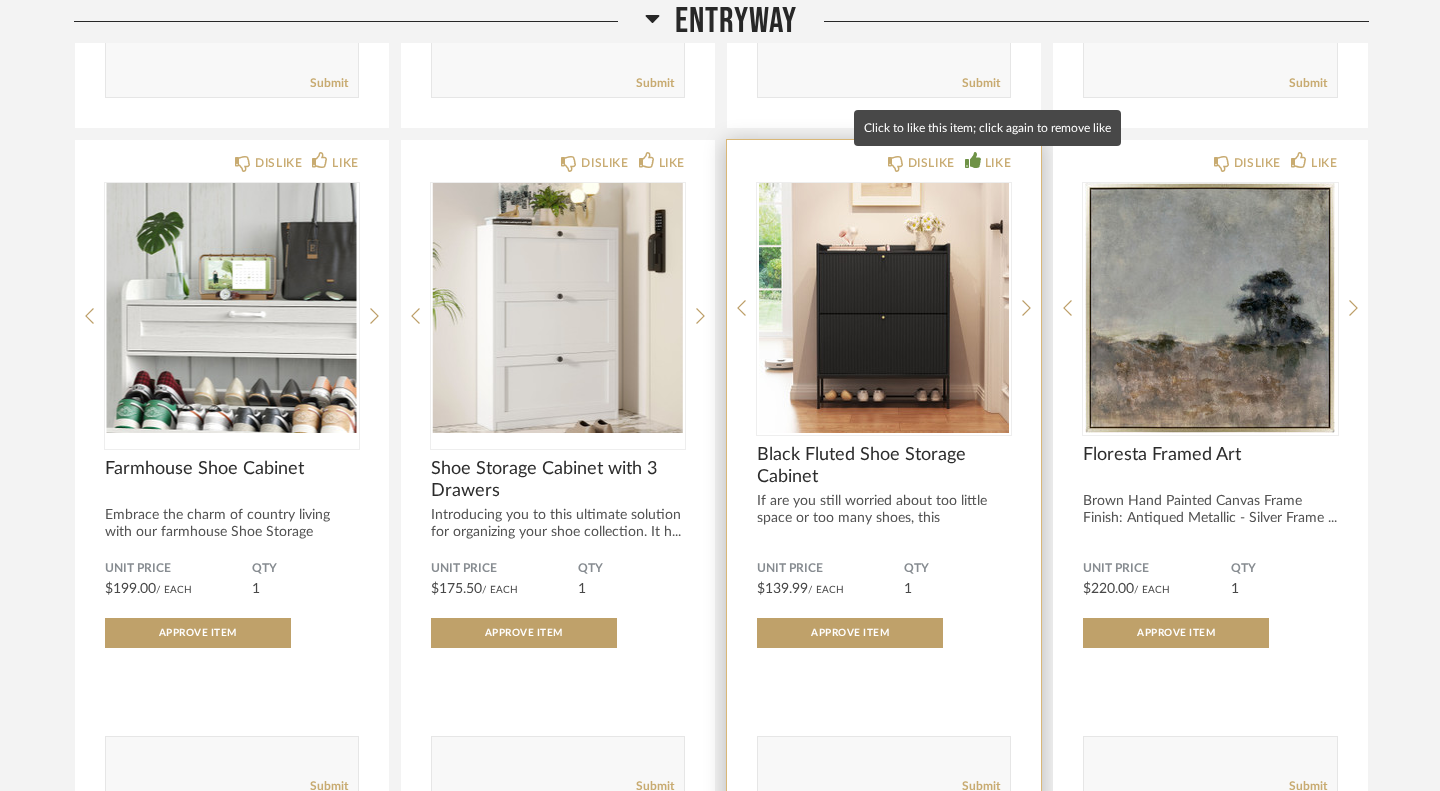 click on "LIKE" 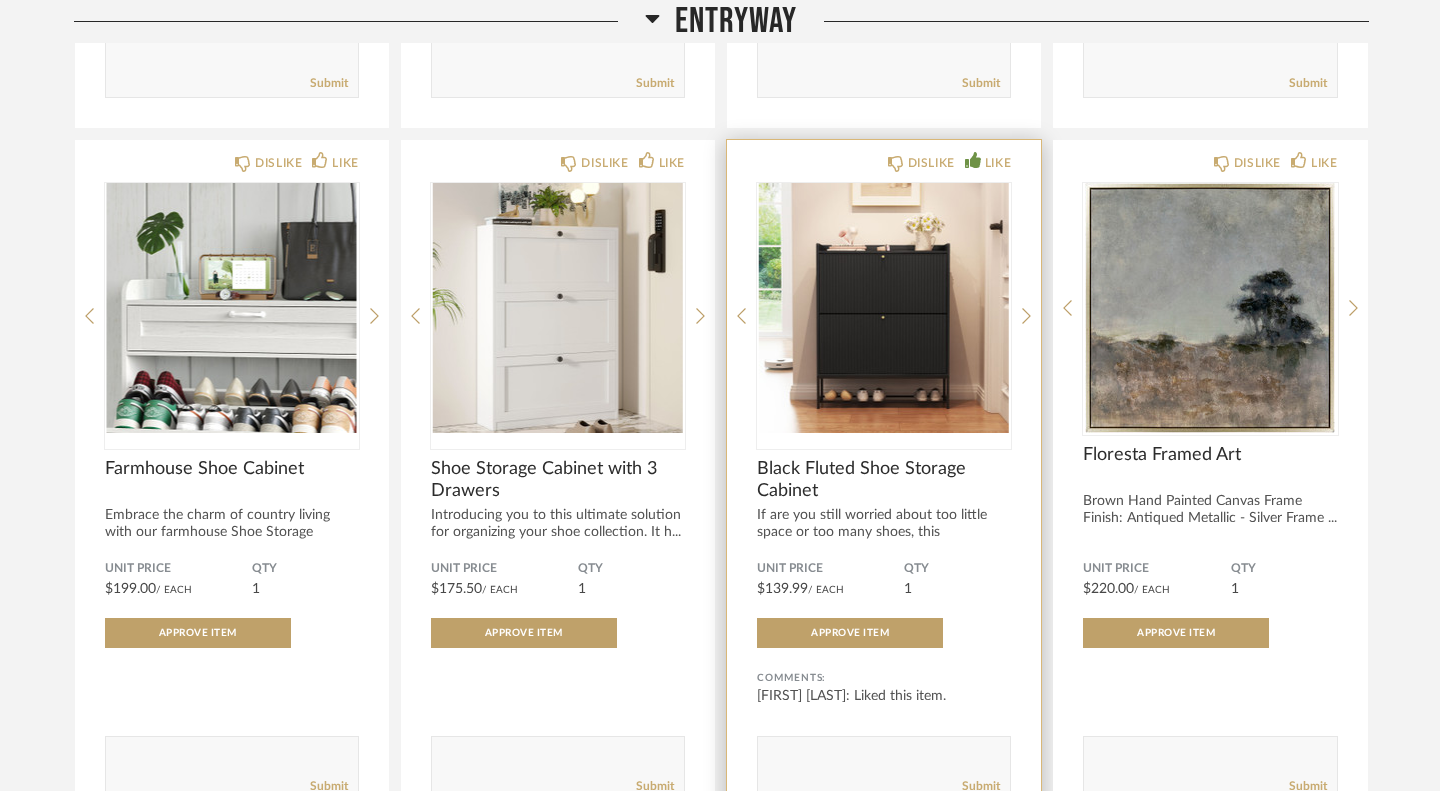click on "DISLIKE LIKE Black Fluted Shoe Storage Cabinet If are you still worried about too little space or too many shoes, this farmhous... Unit Price $139.99  / Each  QTY  1 Approve Item Comments: [FIRST] [LAST]: Liked this item.       Submit" 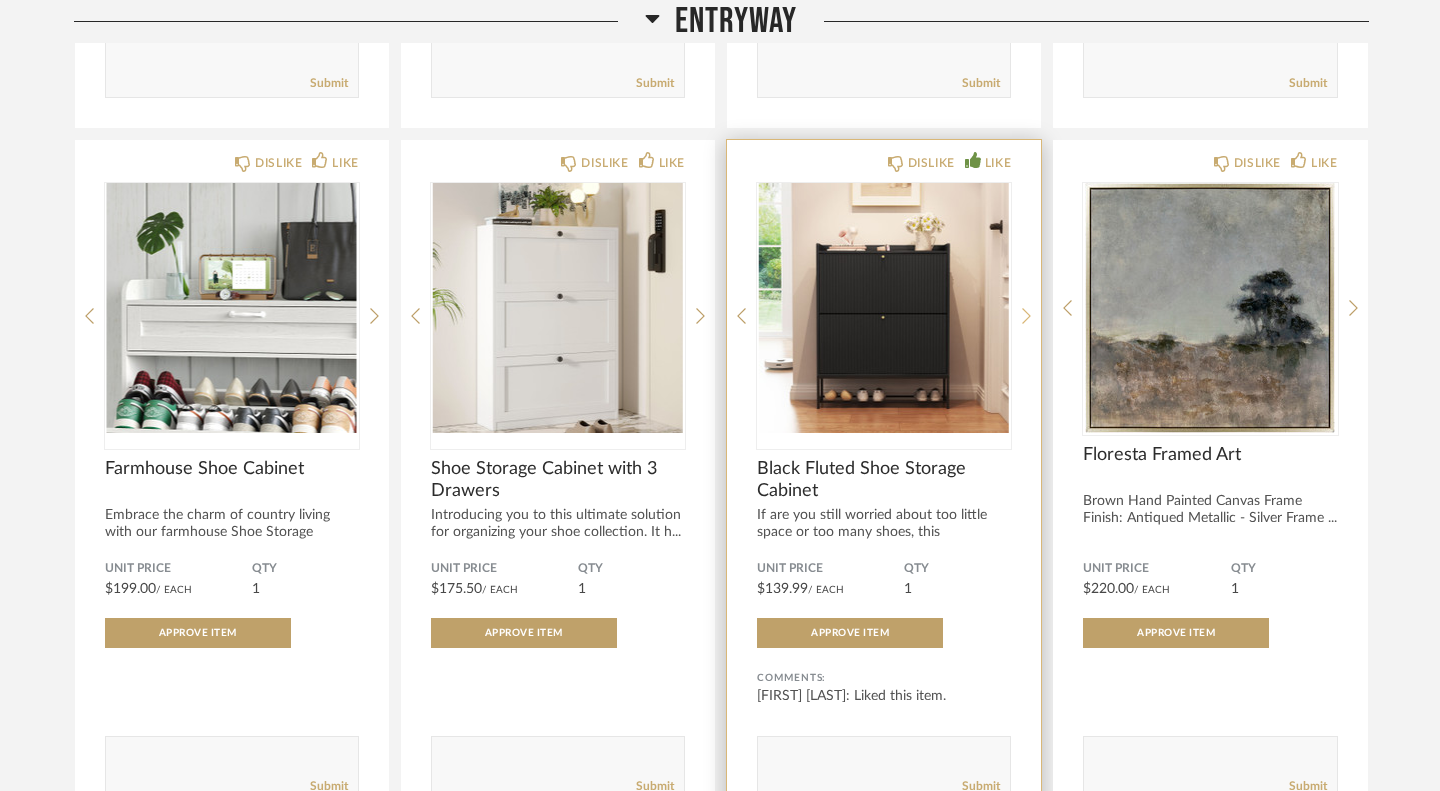 click 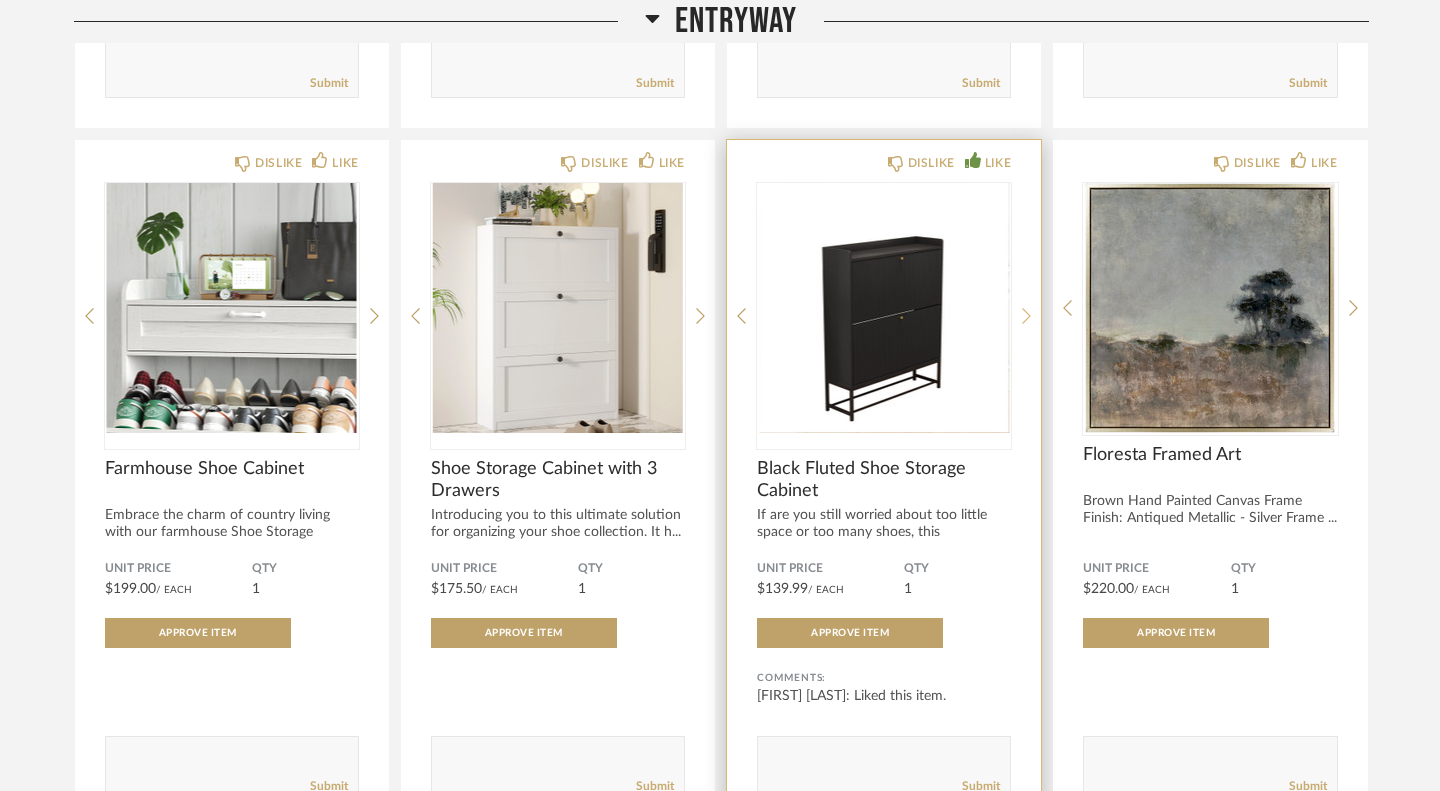 click 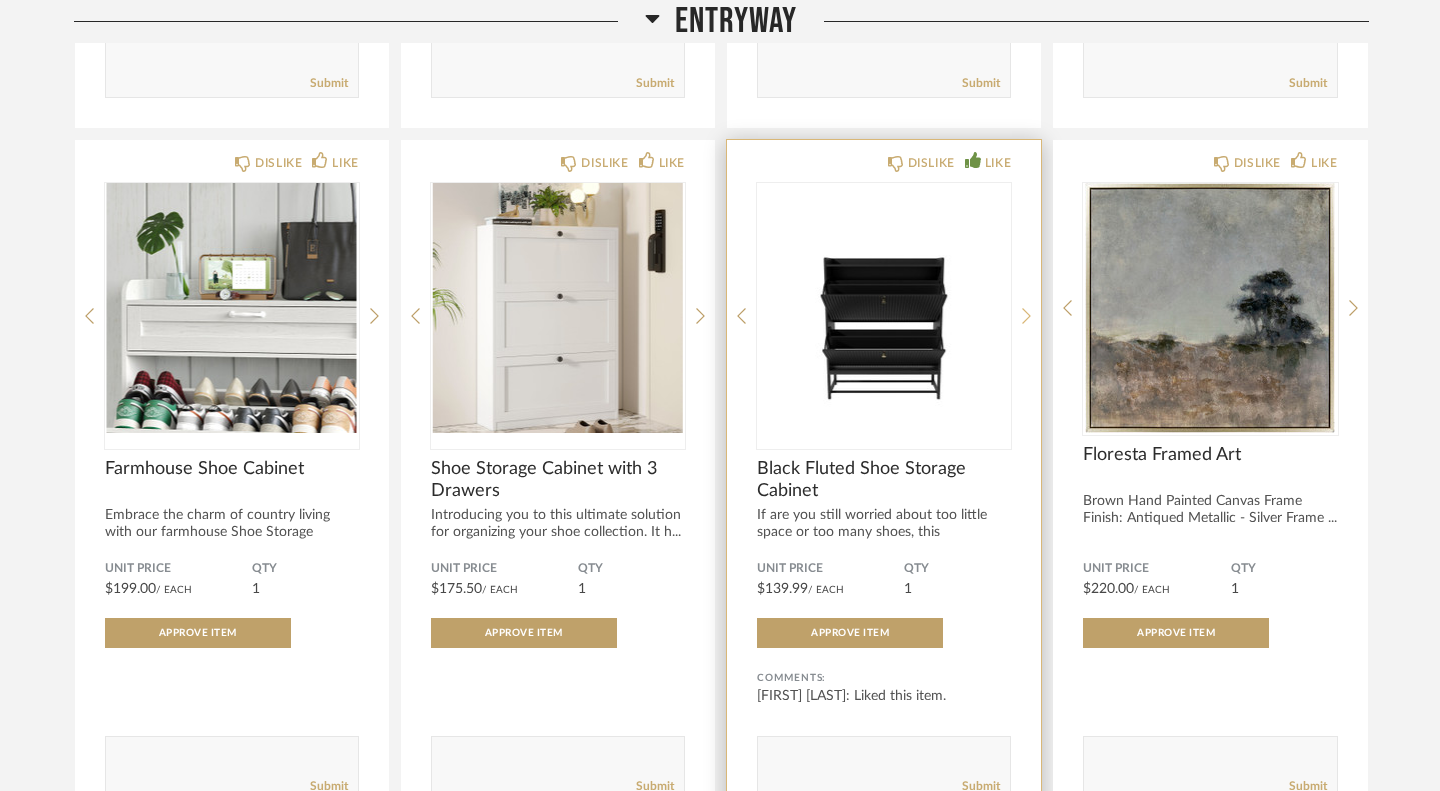 click 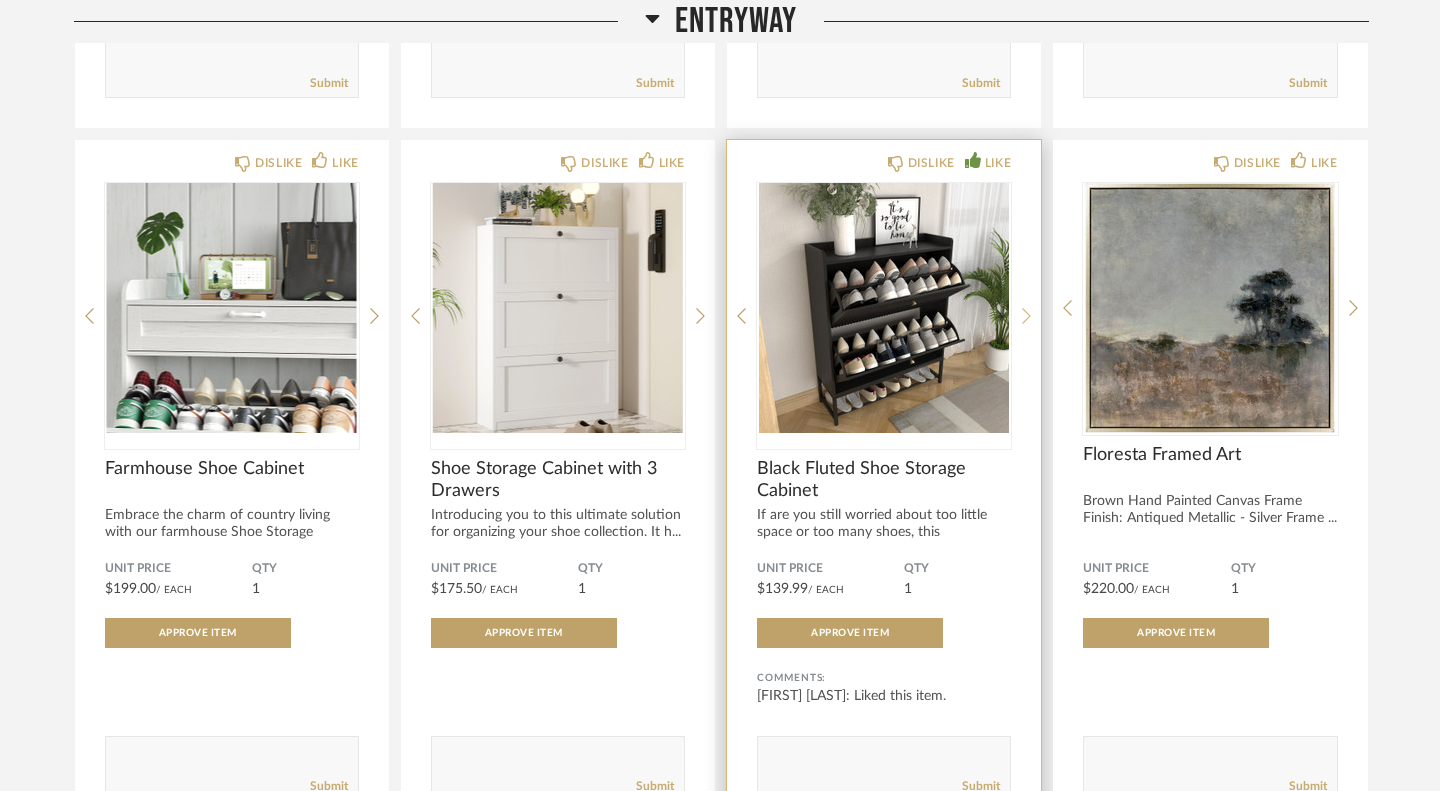 click 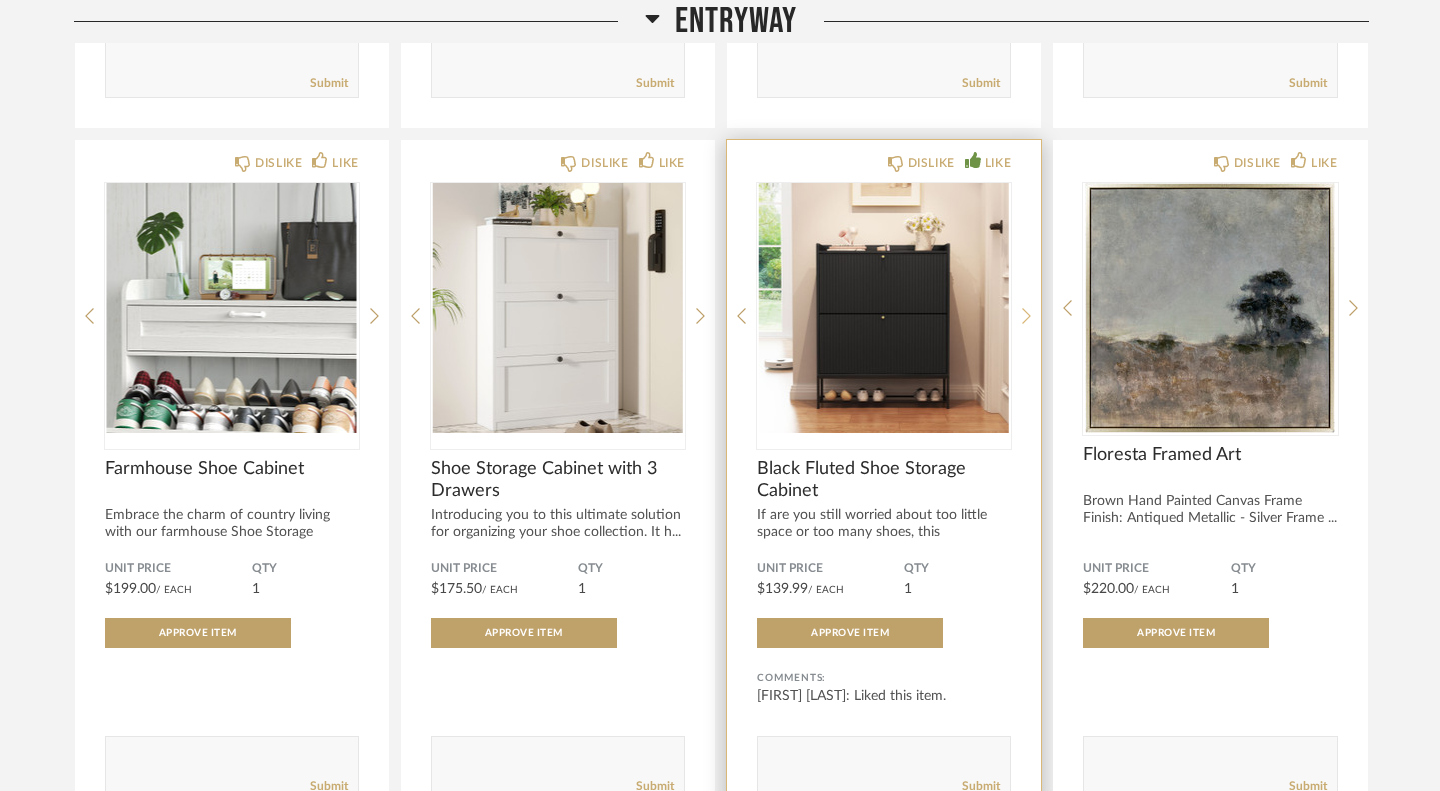 click 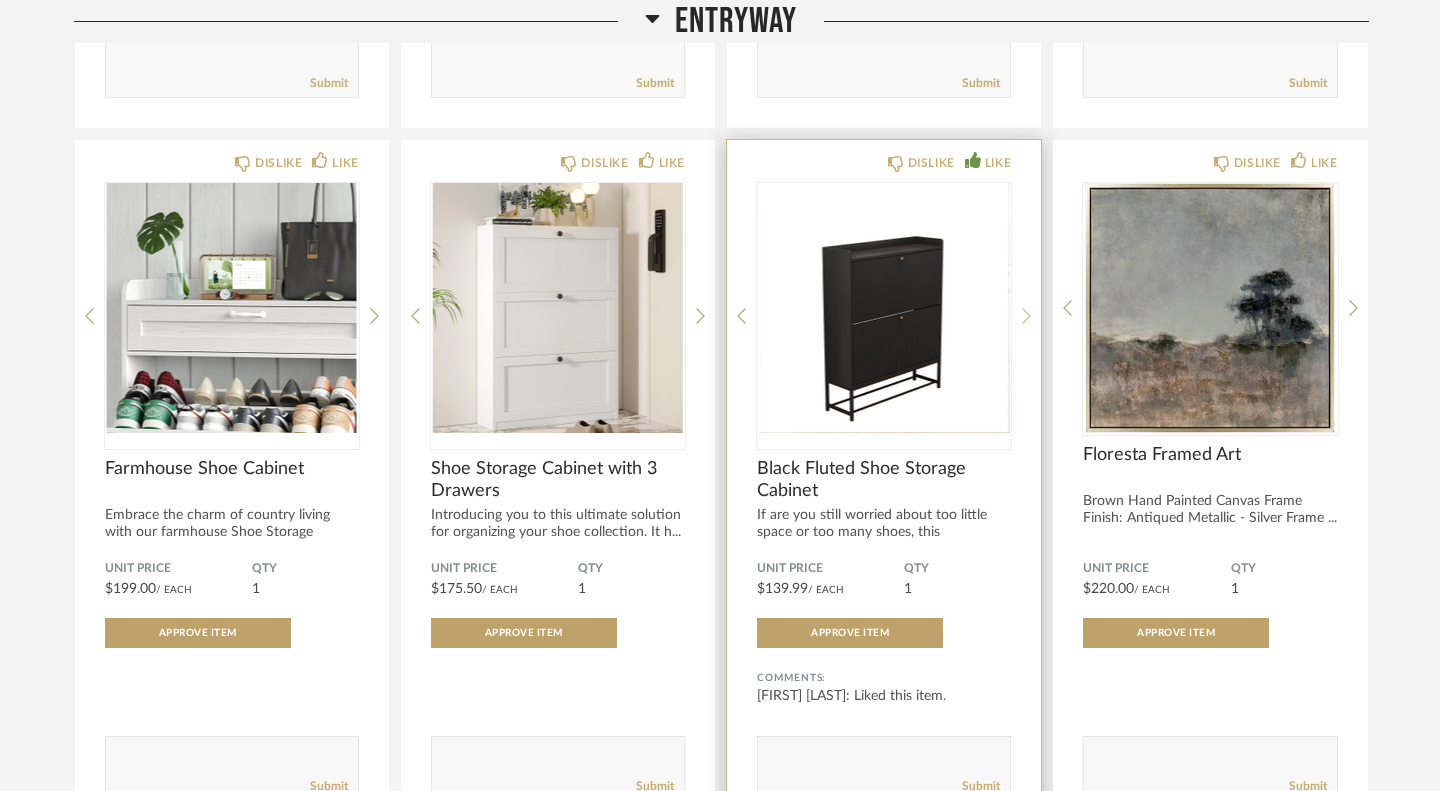 click 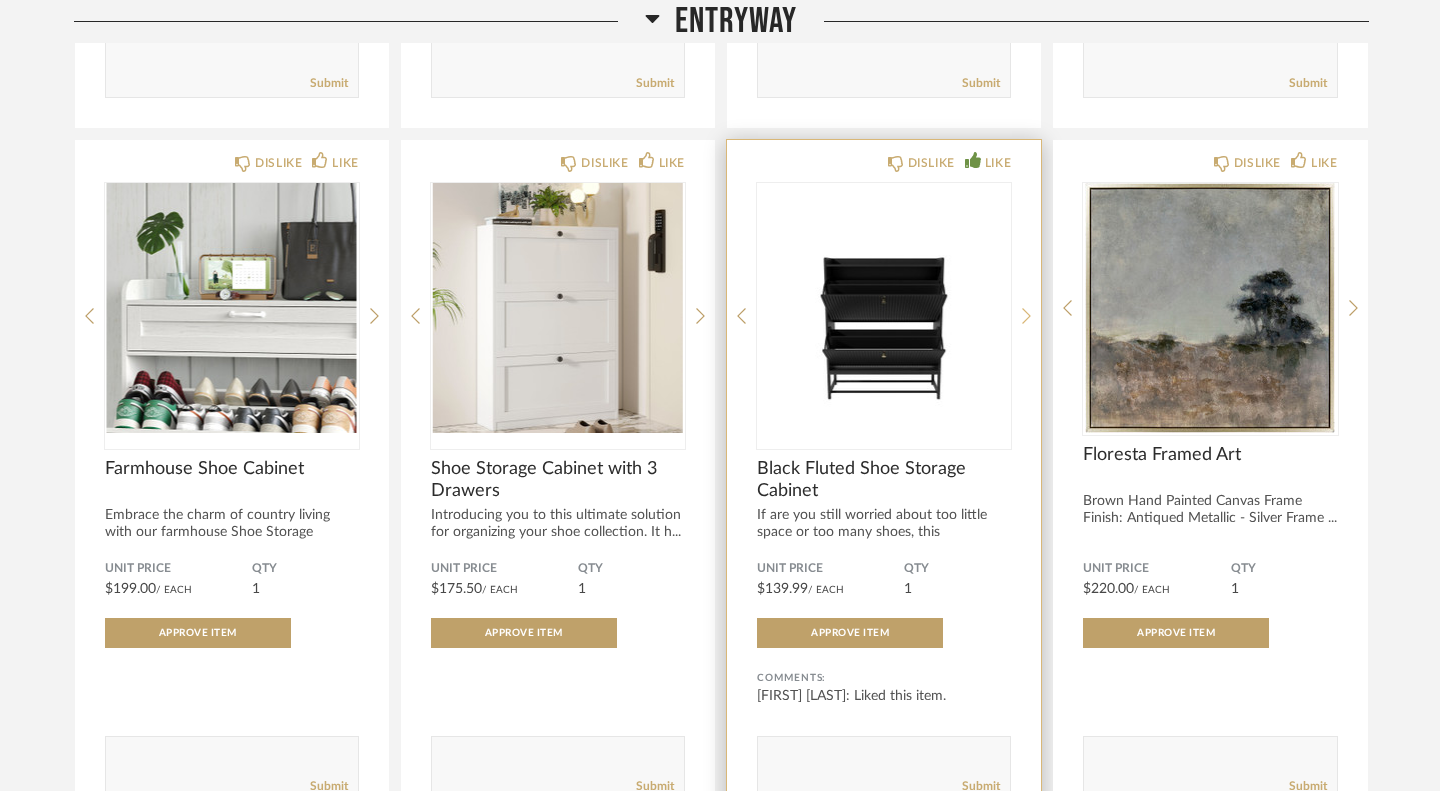 click 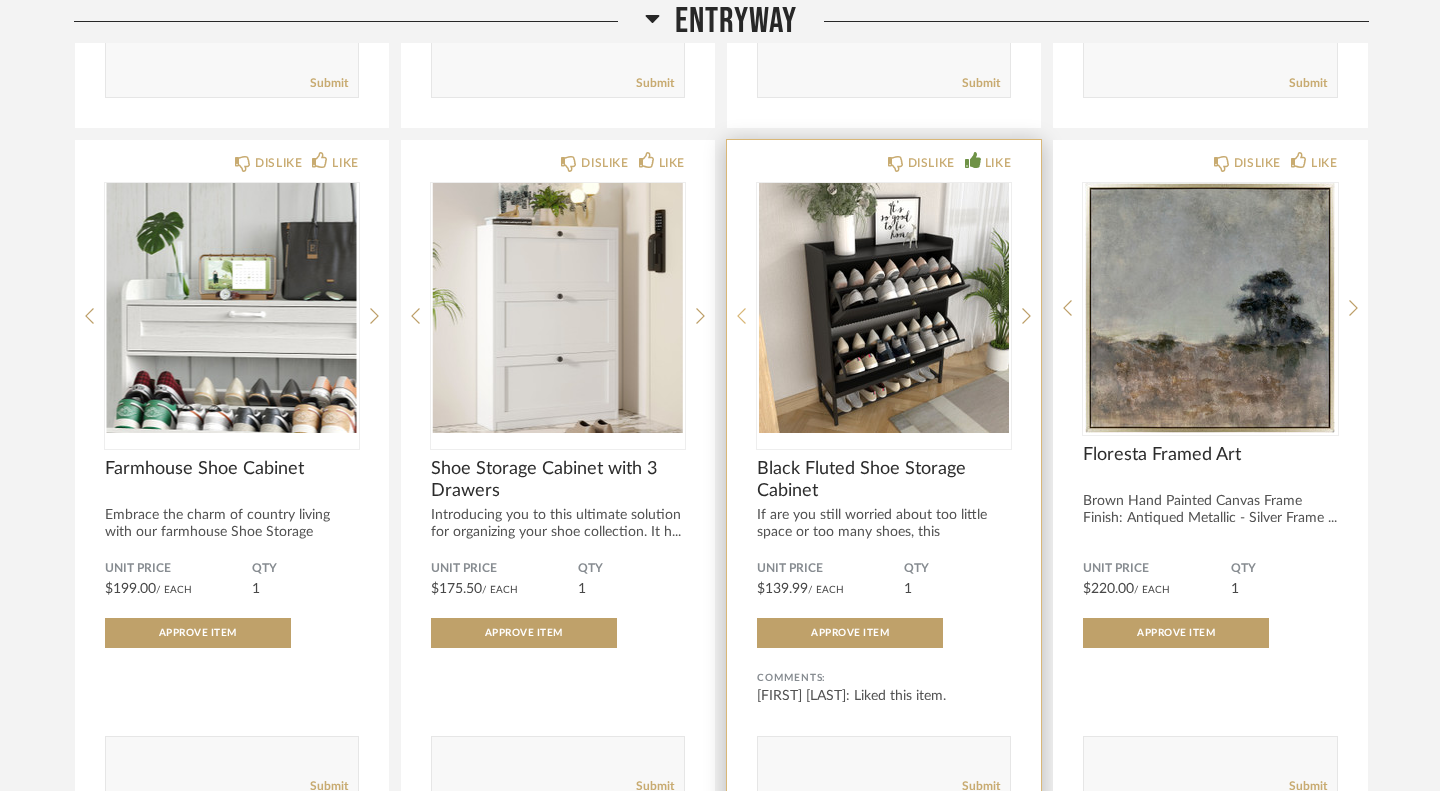 click 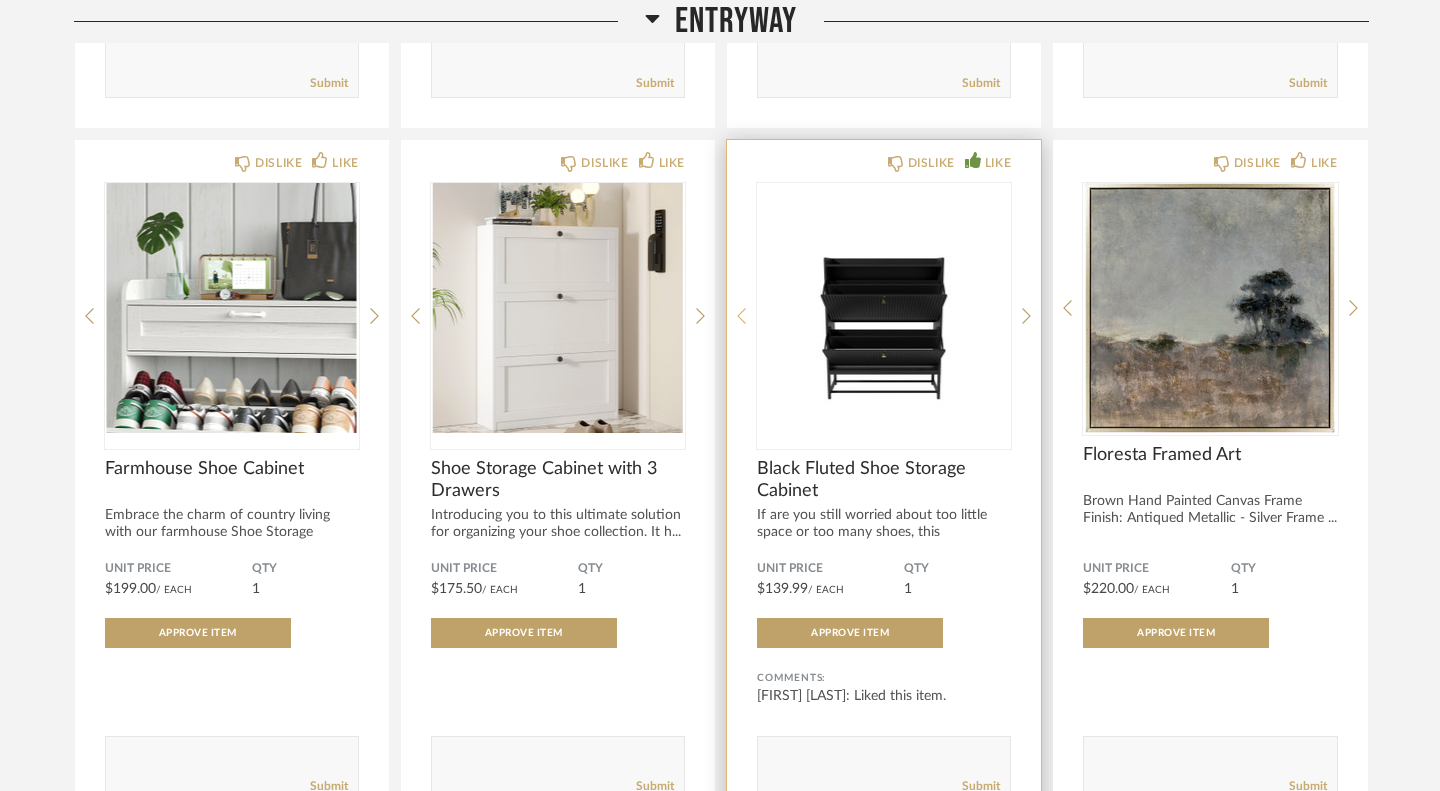 click 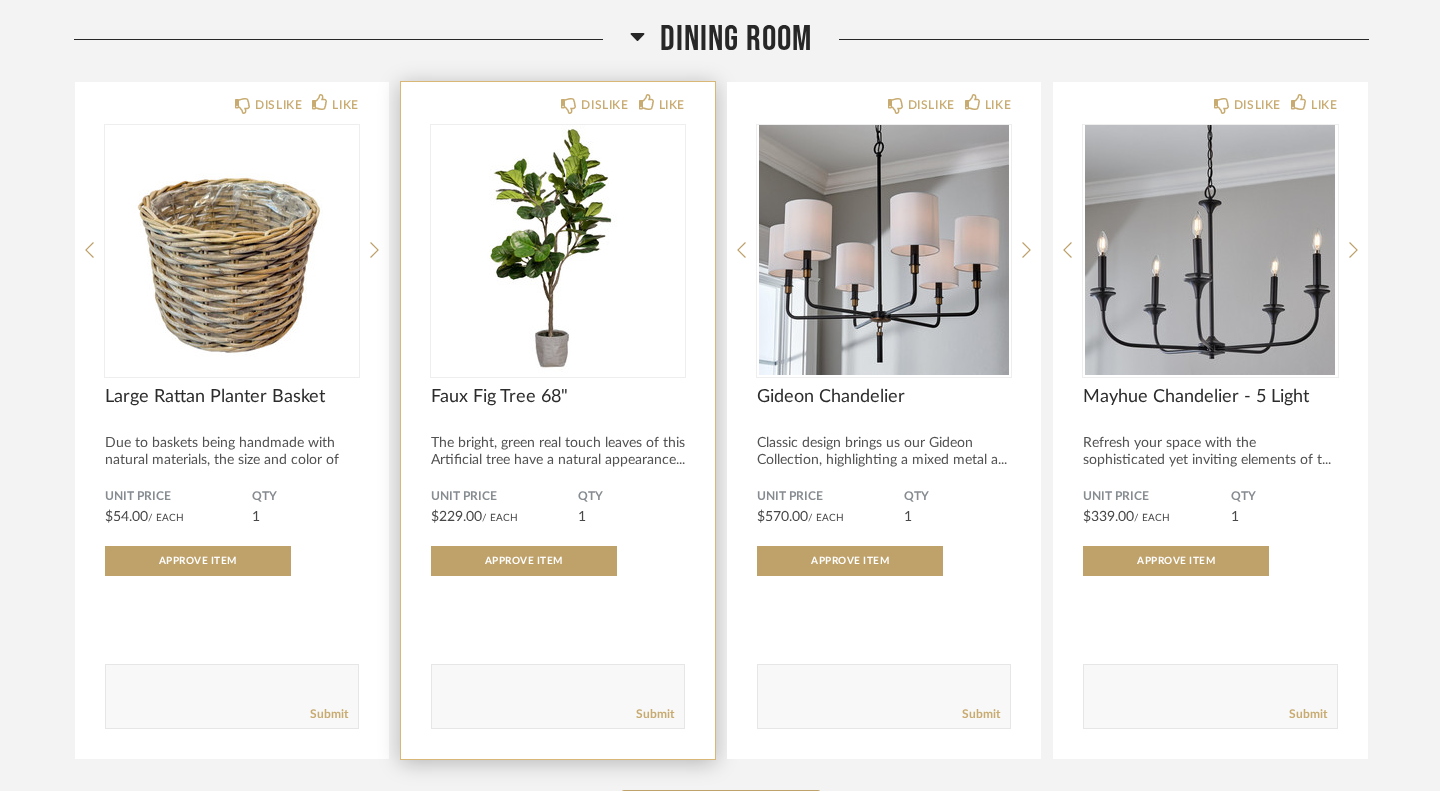 scroll, scrollTop: 5357, scrollLeft: 0, axis: vertical 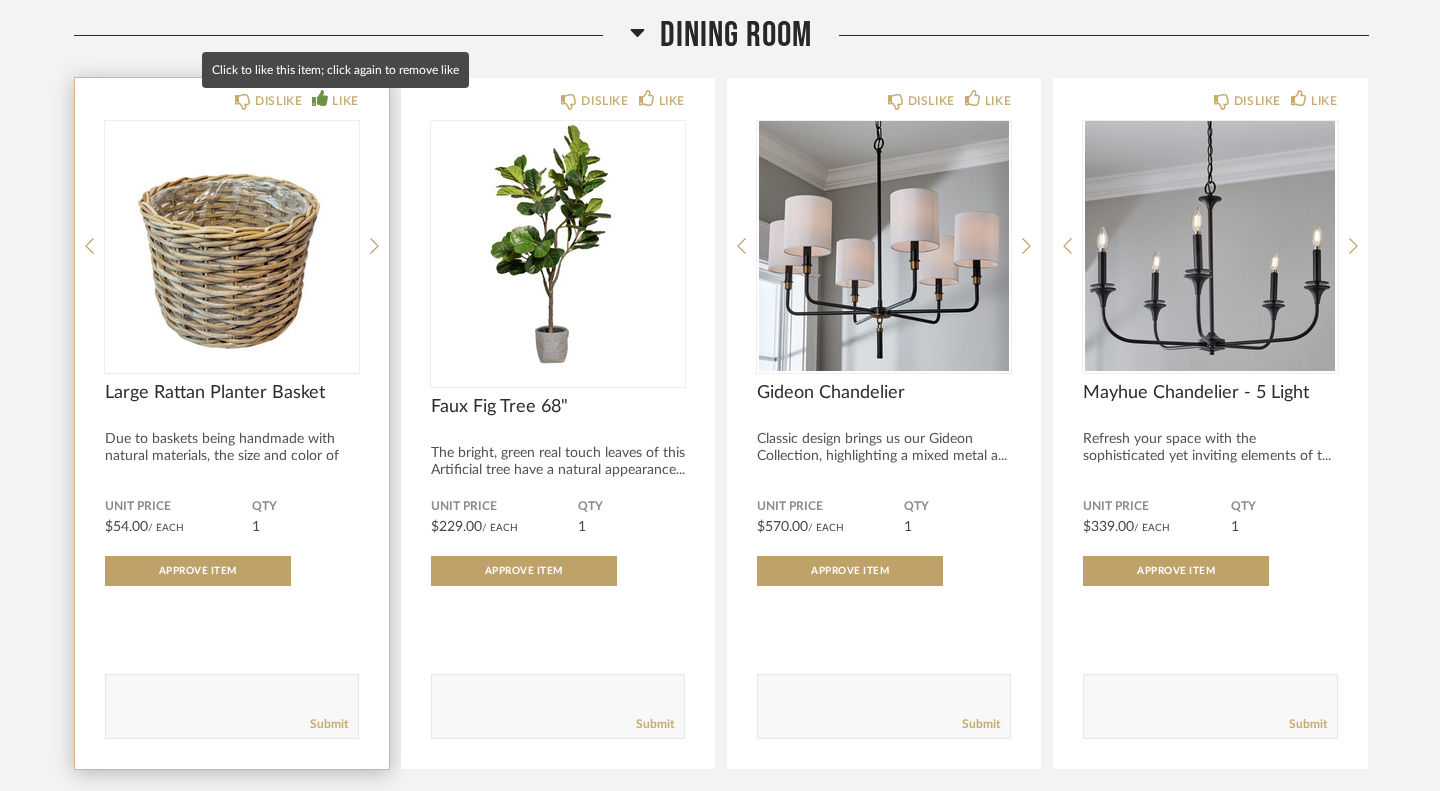click on "LIKE" 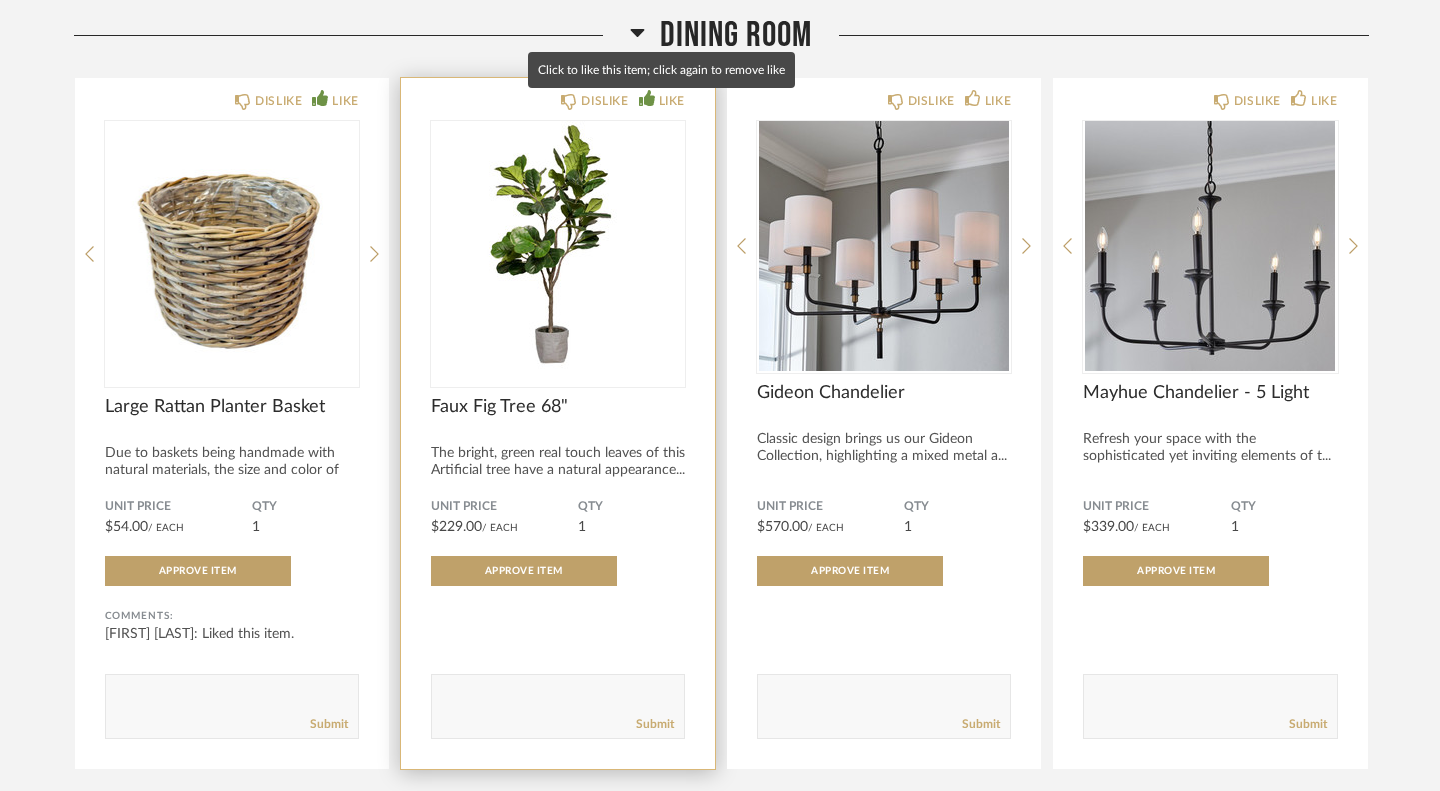 click 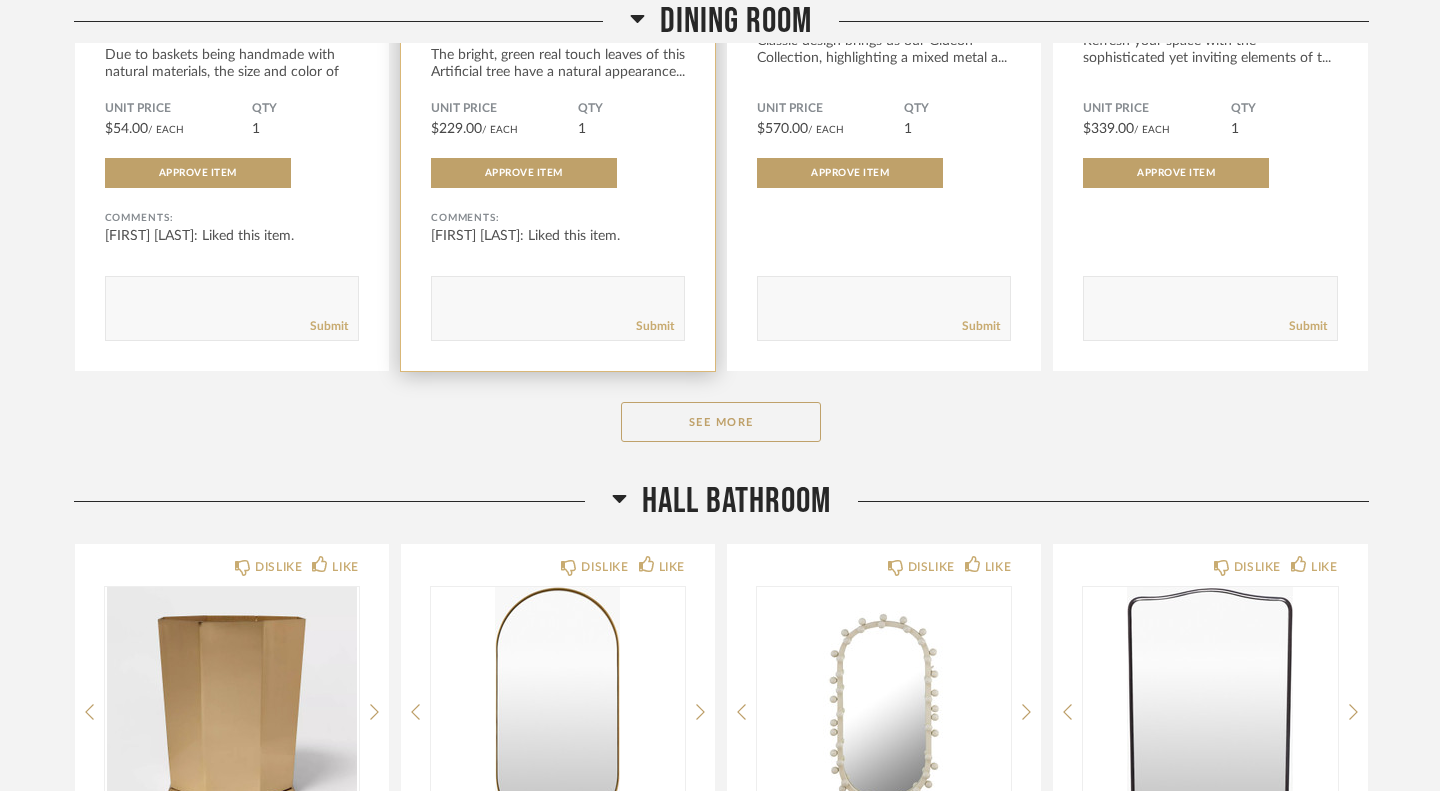 scroll, scrollTop: 5762, scrollLeft: 0, axis: vertical 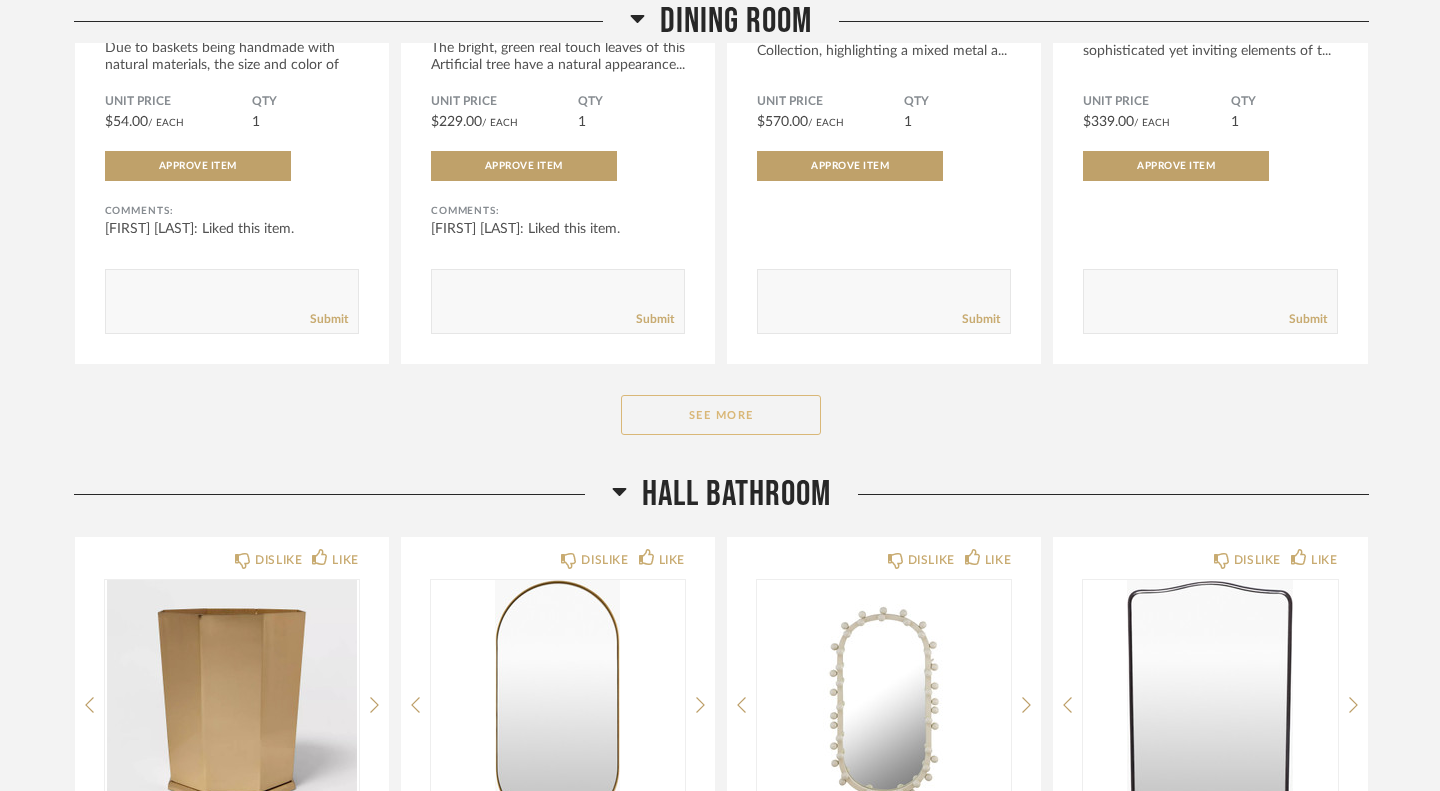 click on "See More" 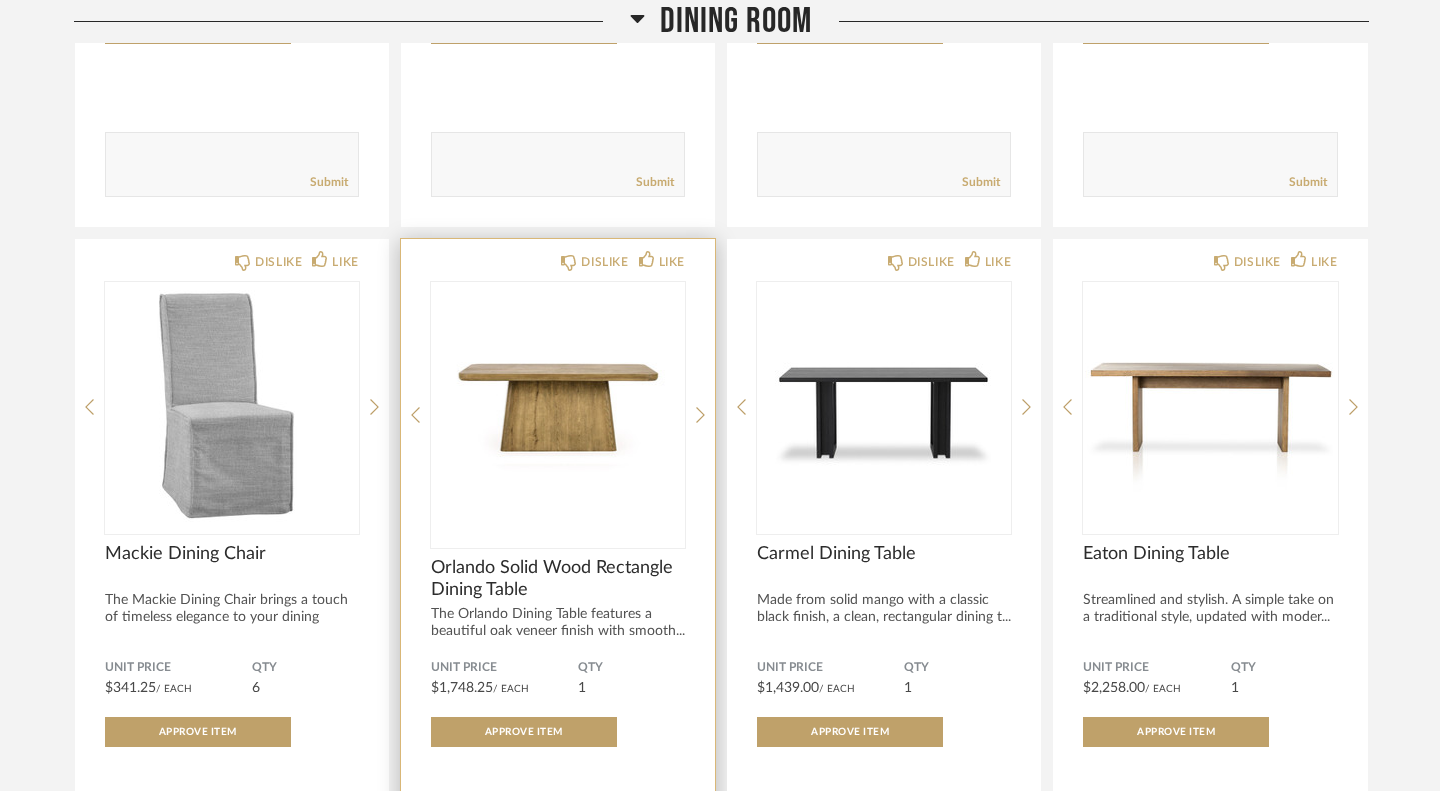 scroll, scrollTop: 7293, scrollLeft: 0, axis: vertical 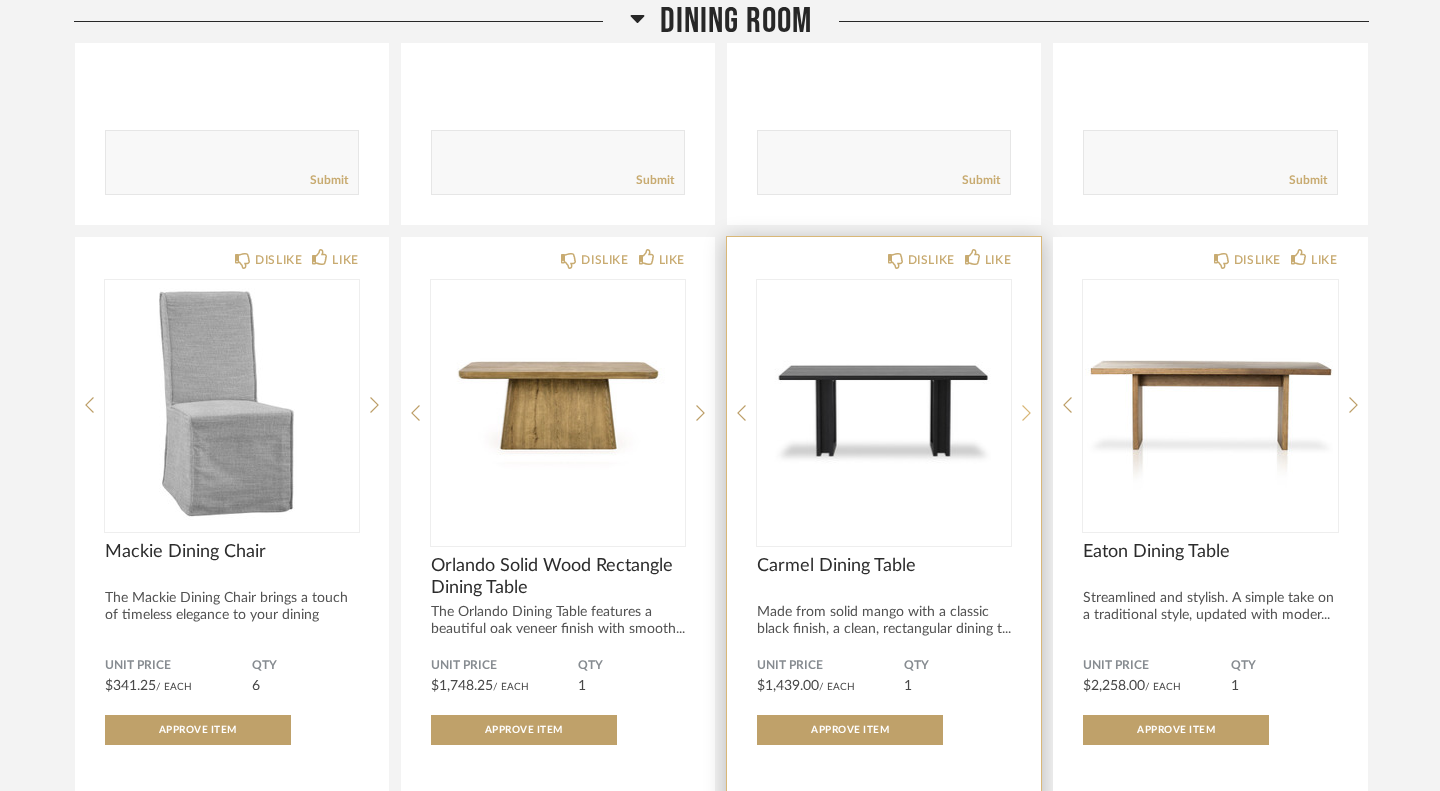click 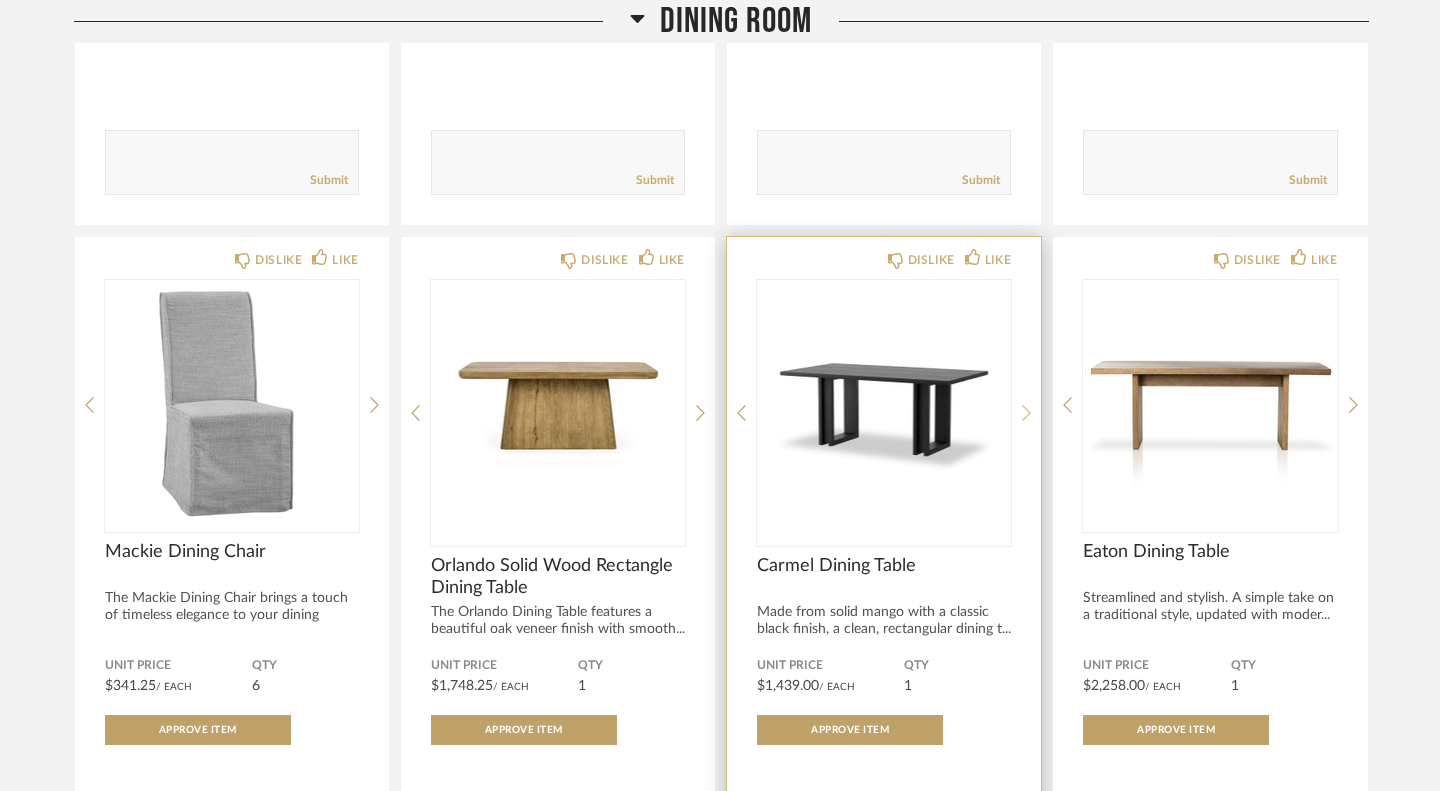 click 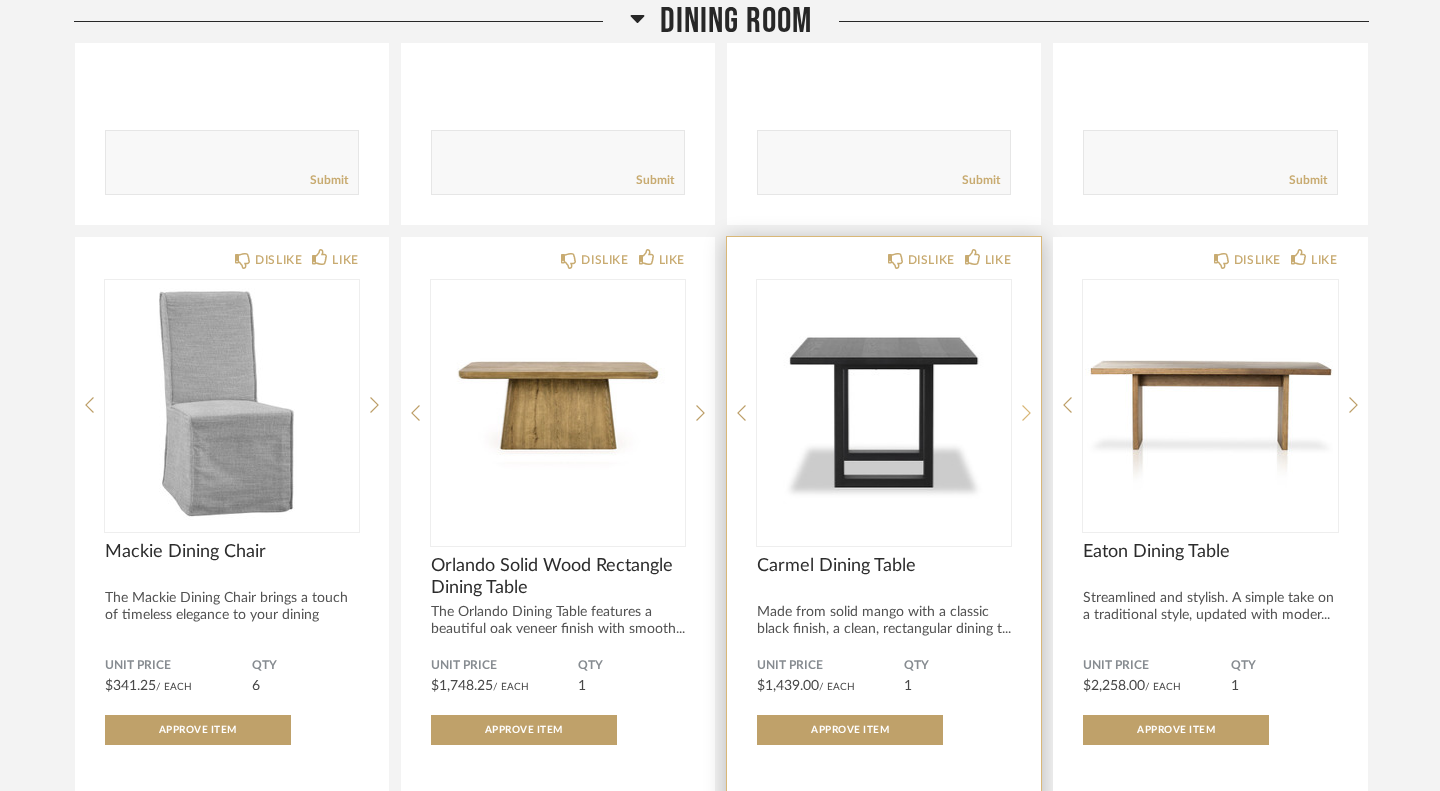 click 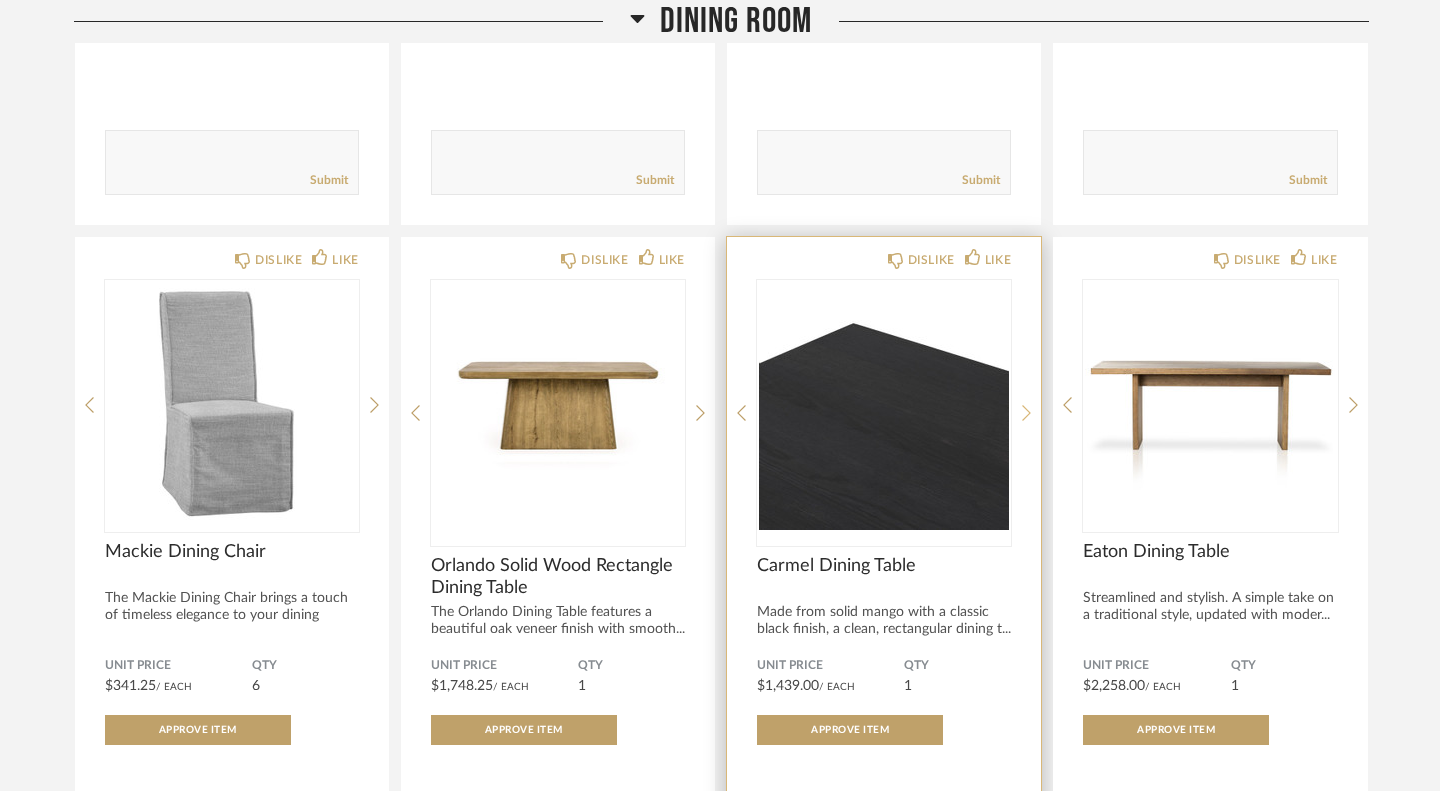 click 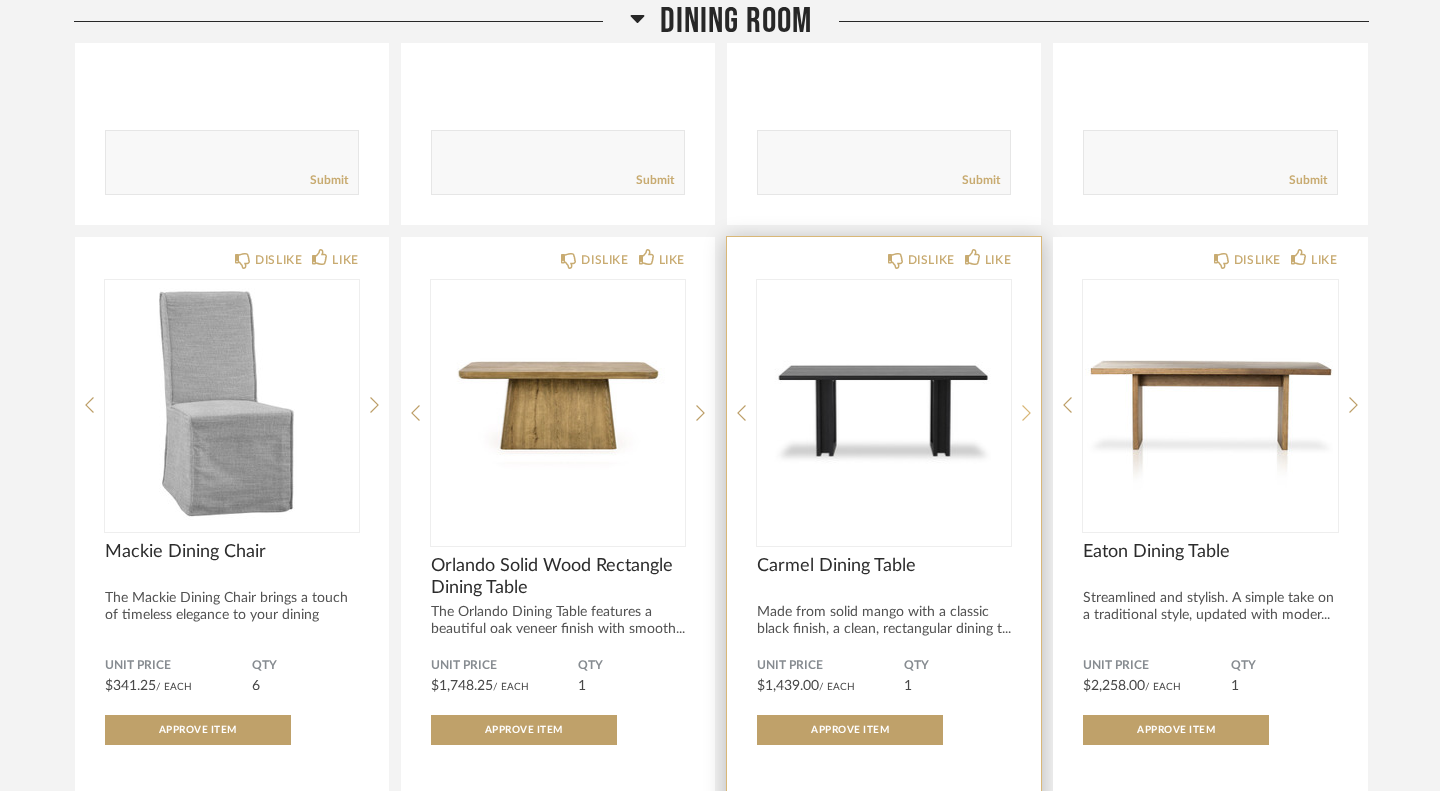 click 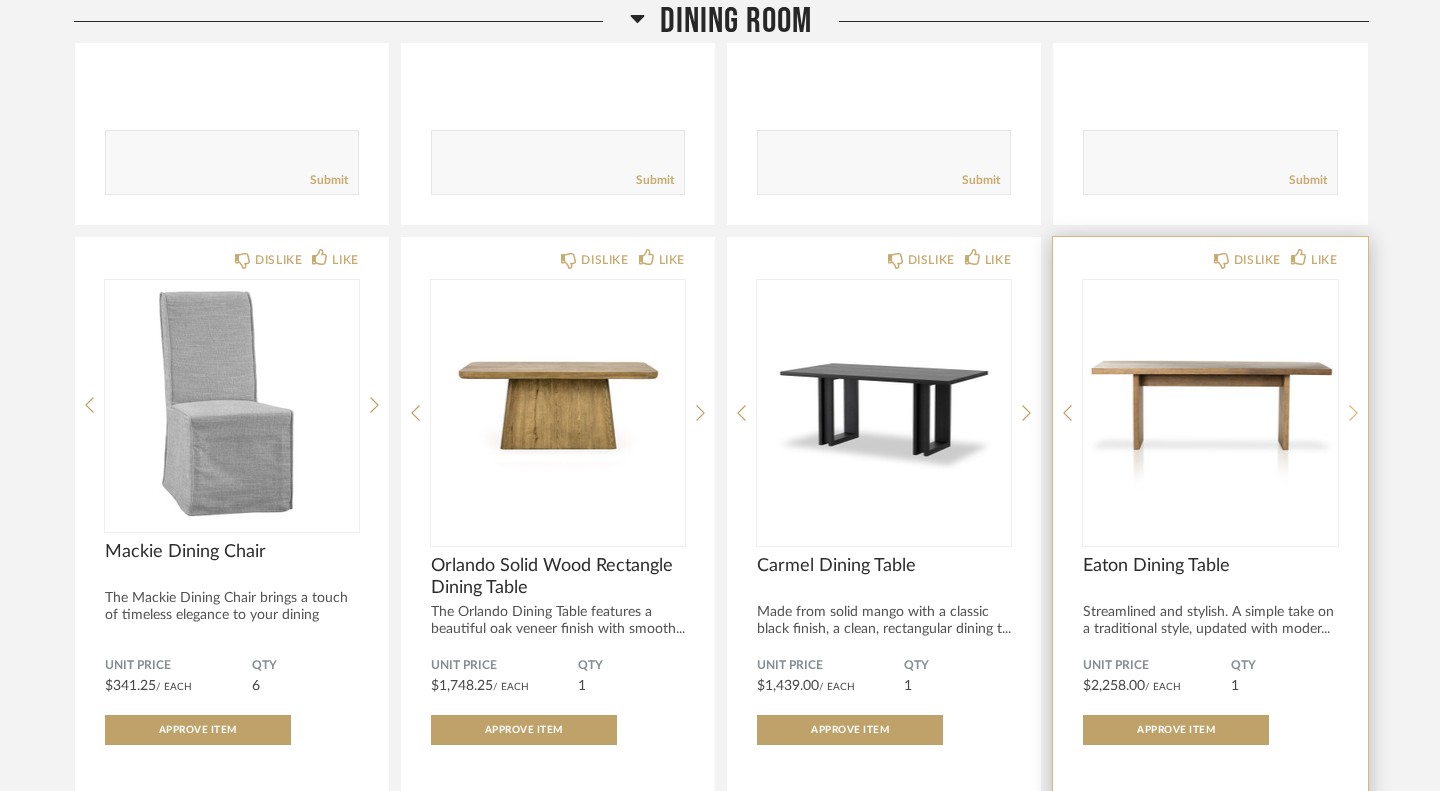 click 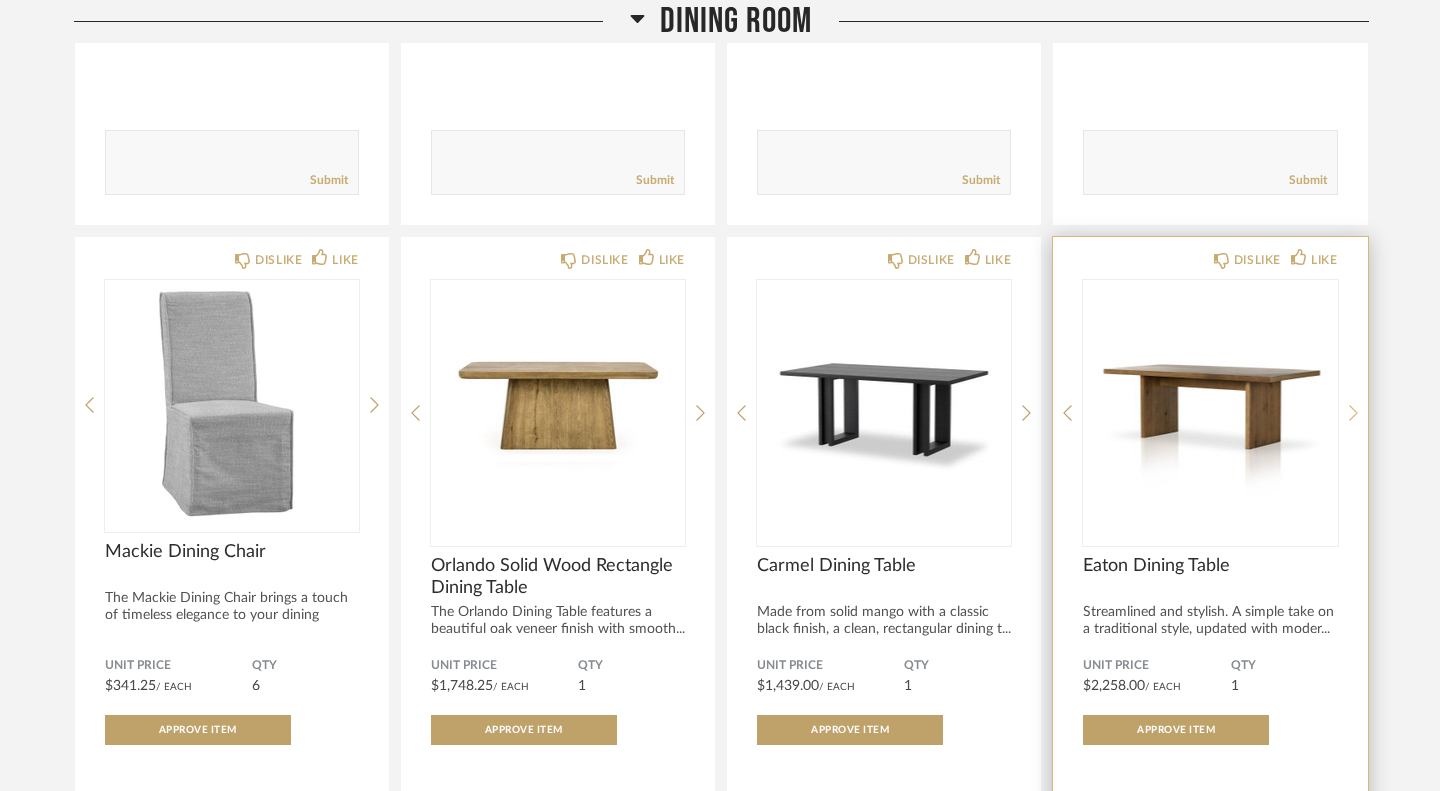 click 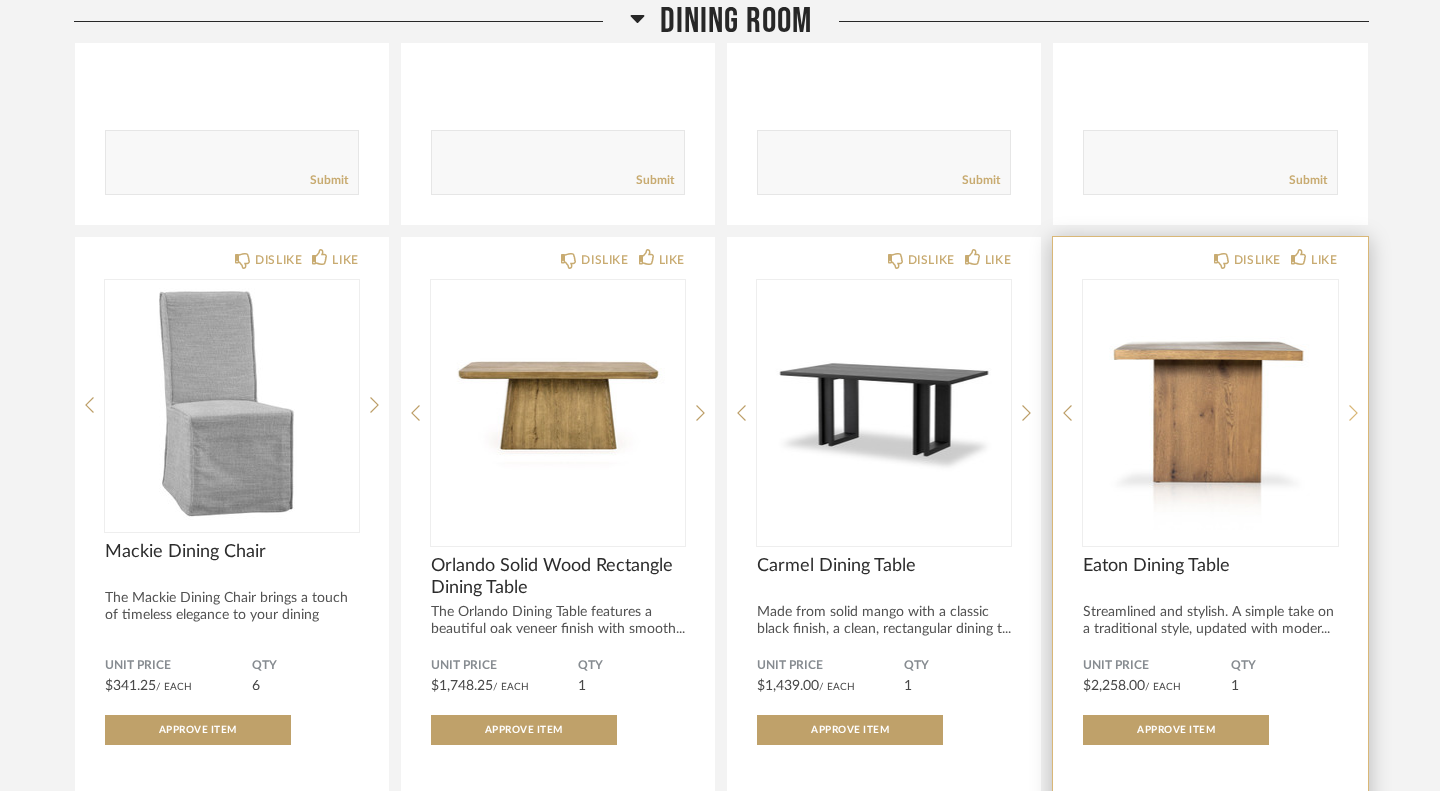 click 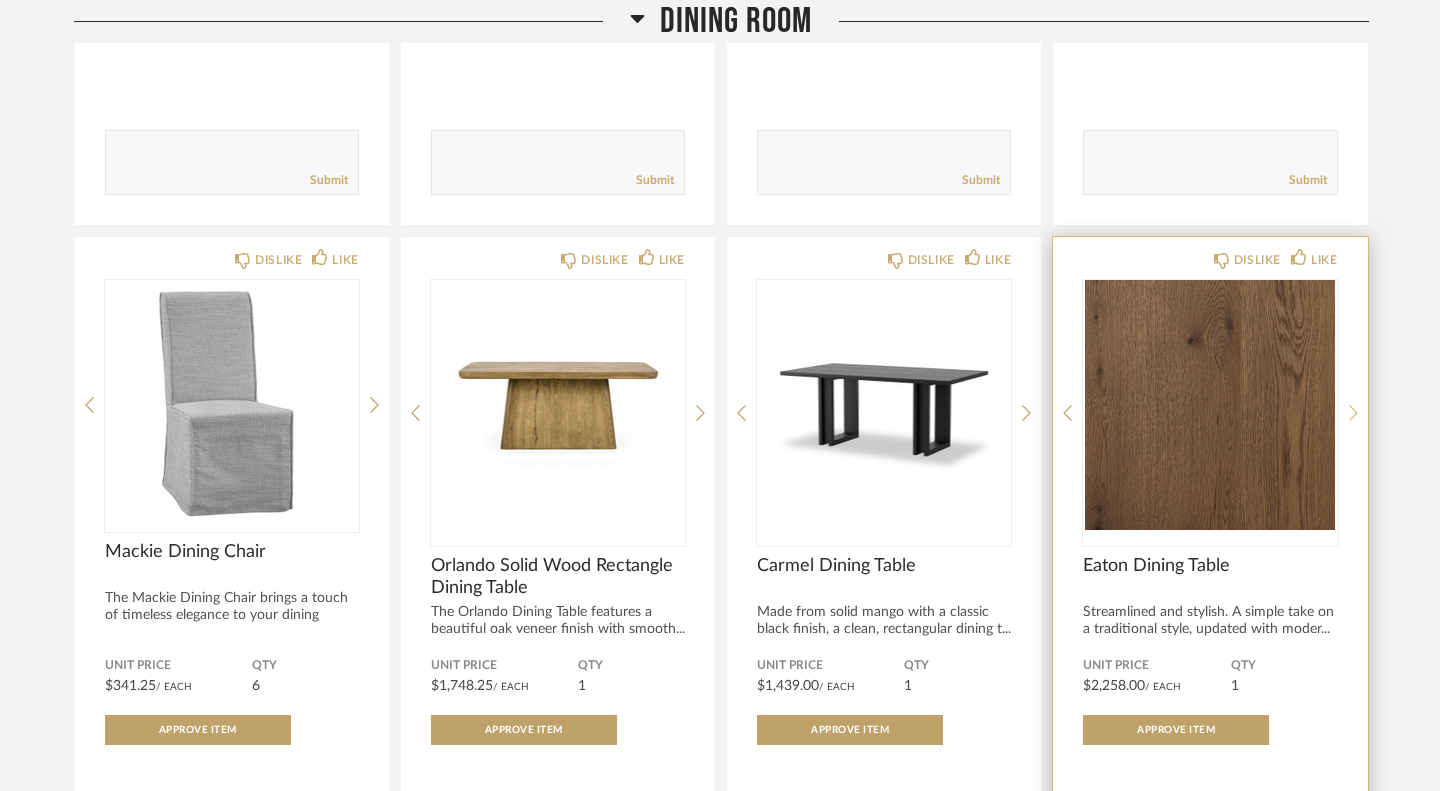 click 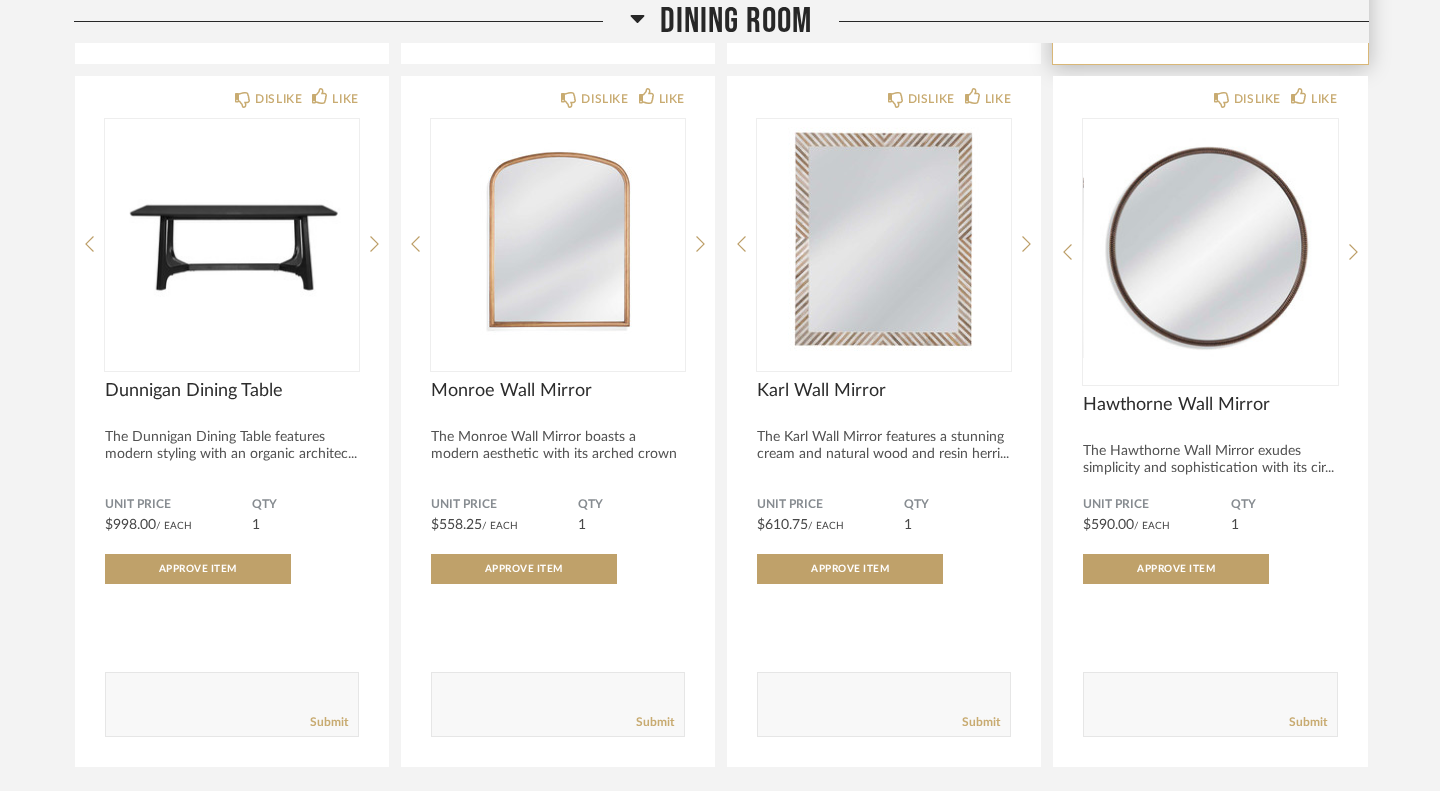 scroll, scrollTop: 8160, scrollLeft: 0, axis: vertical 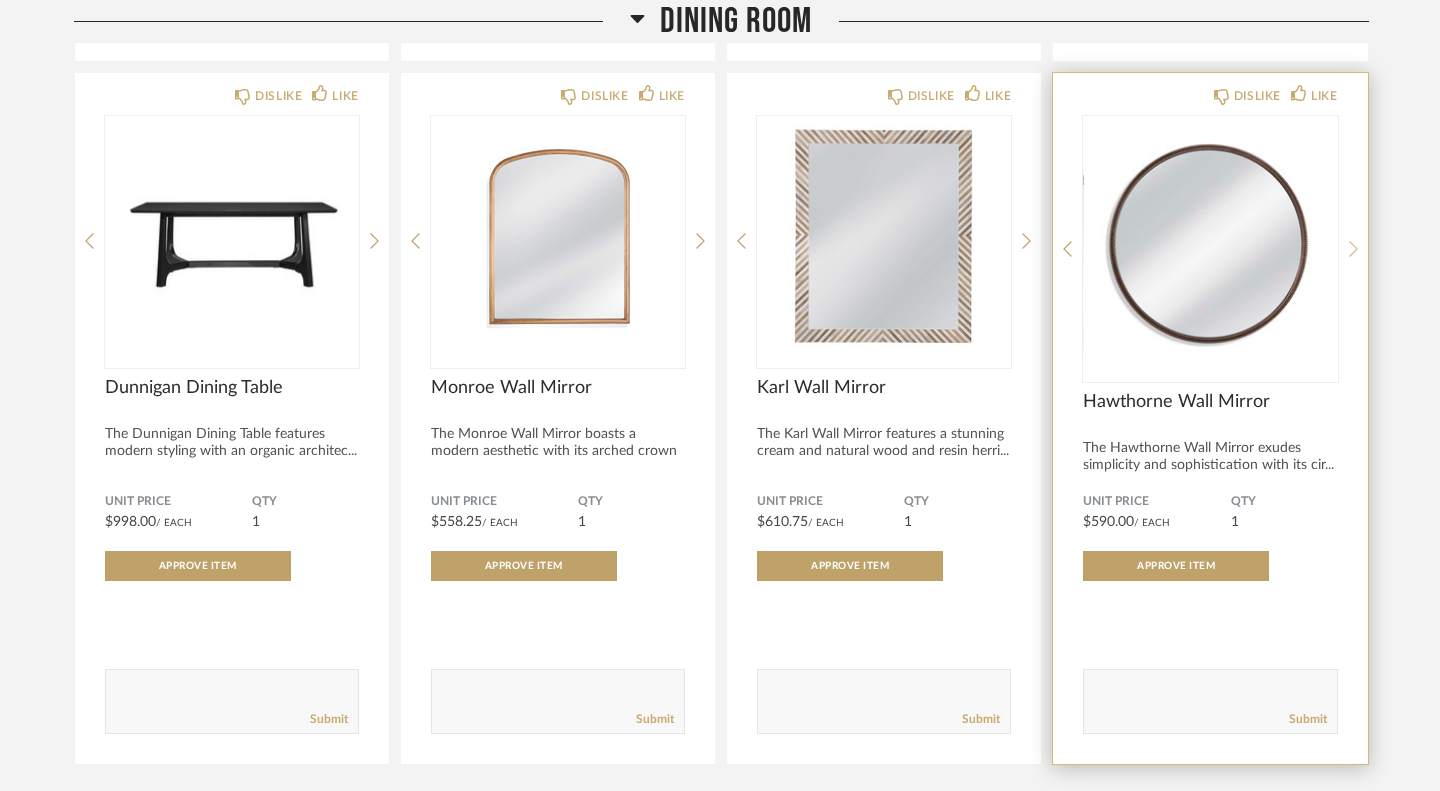 click 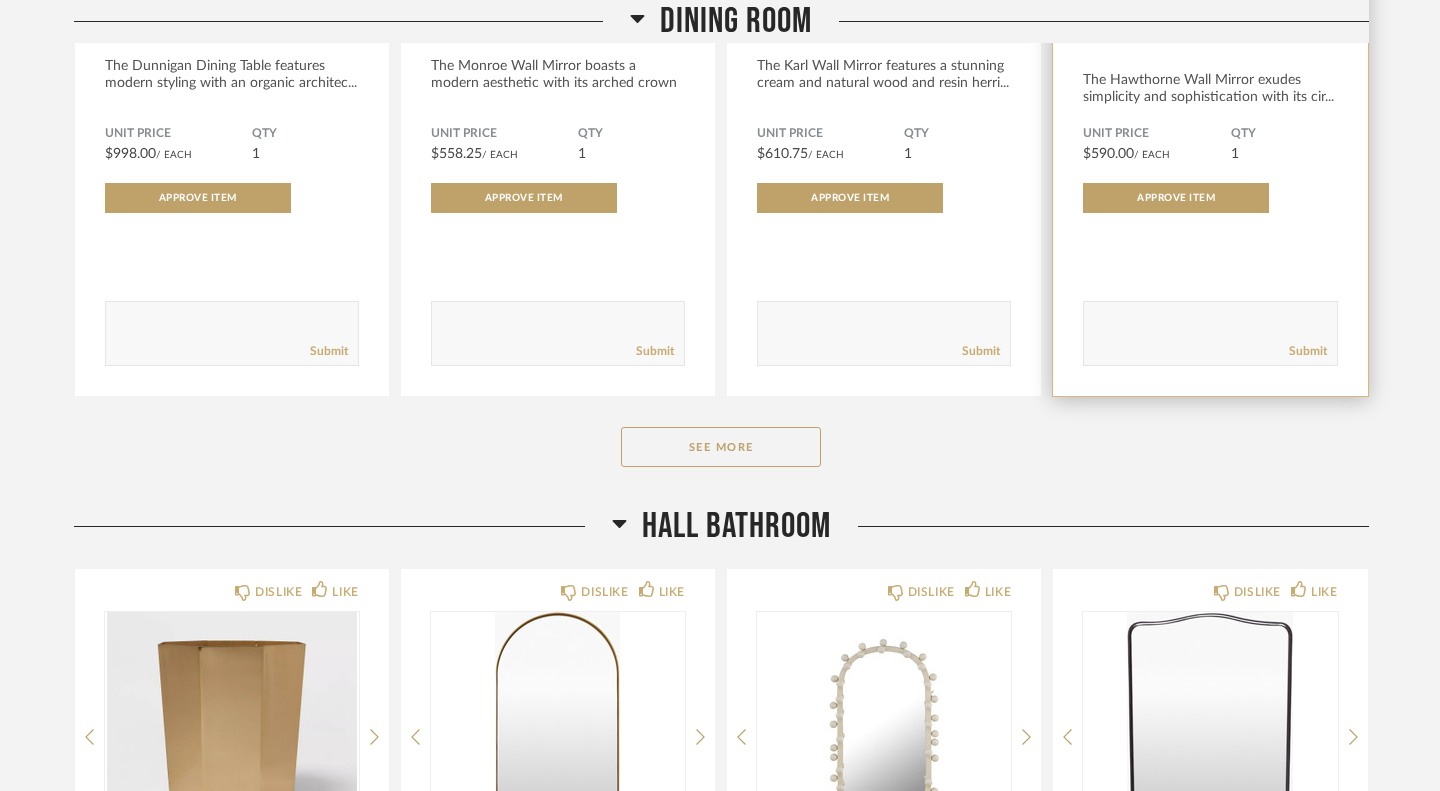 scroll, scrollTop: 8772, scrollLeft: 0, axis: vertical 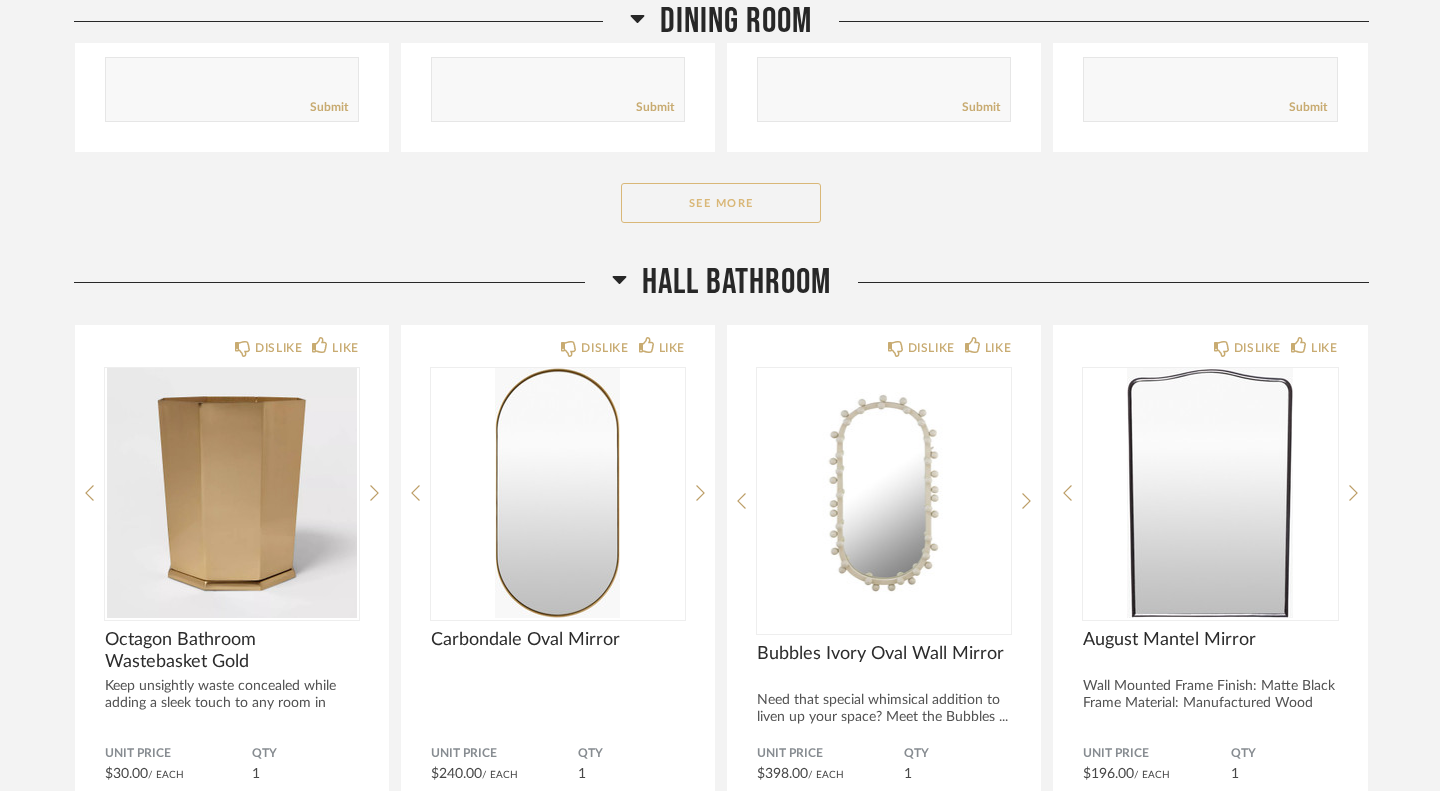 click on "See More" 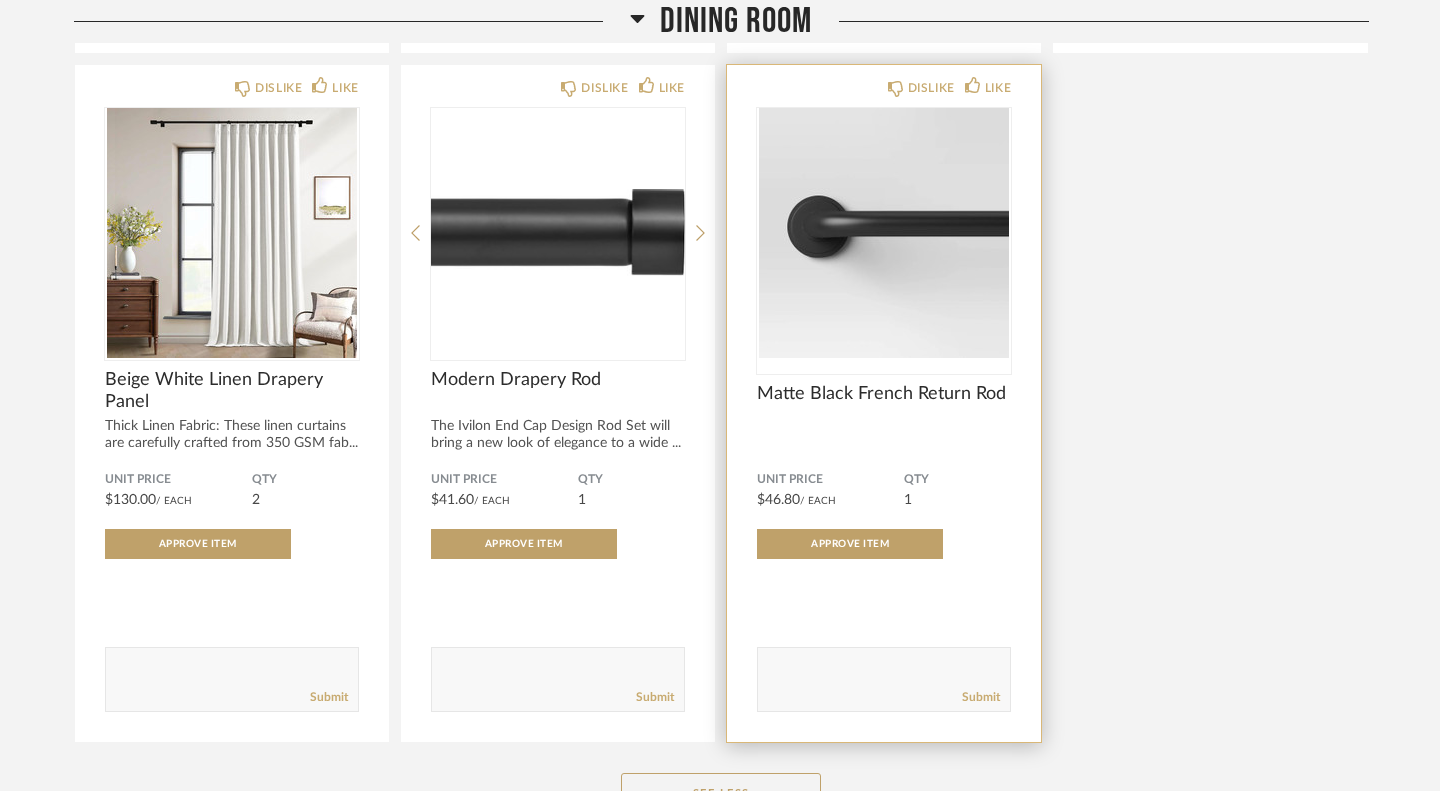 scroll, scrollTop: 10251, scrollLeft: 0, axis: vertical 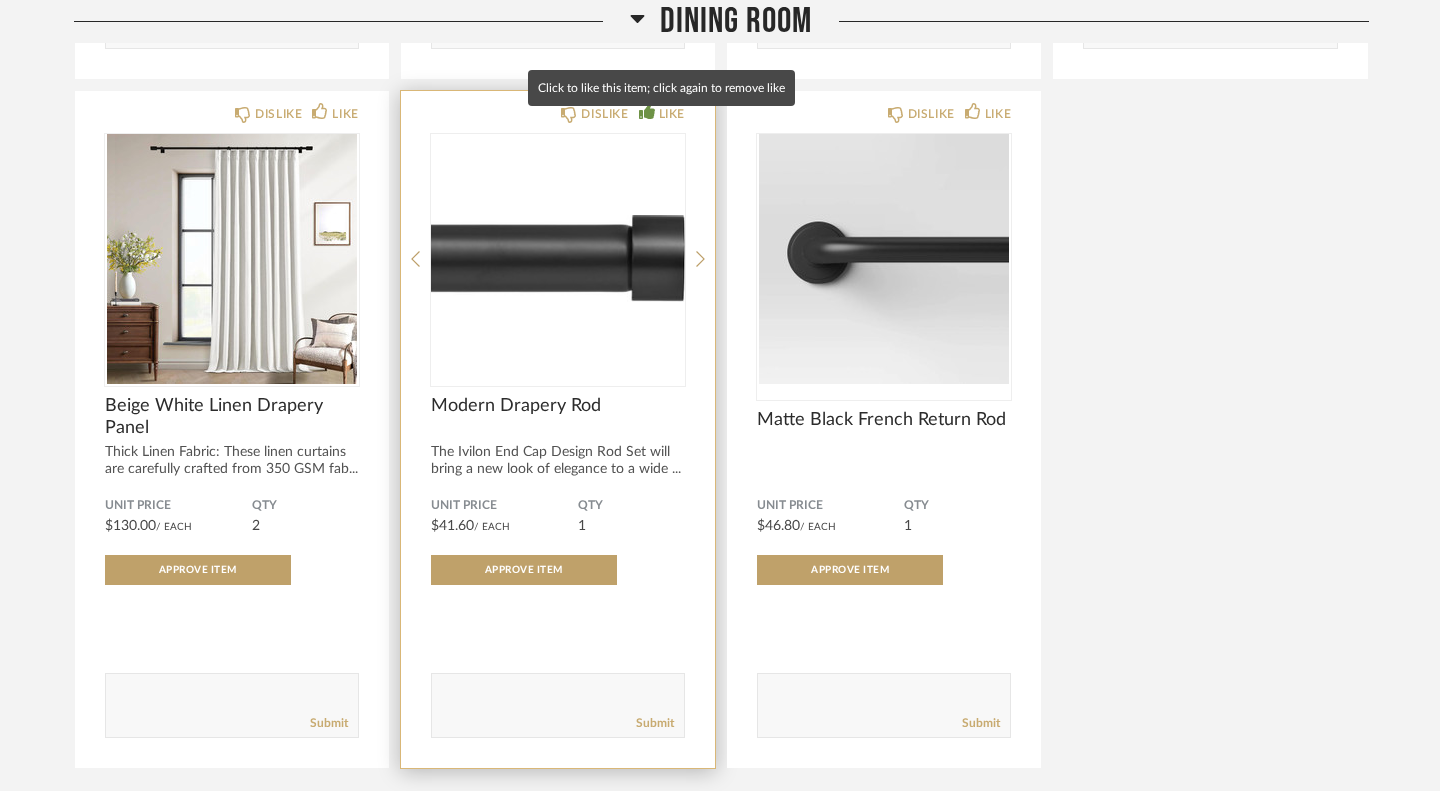click 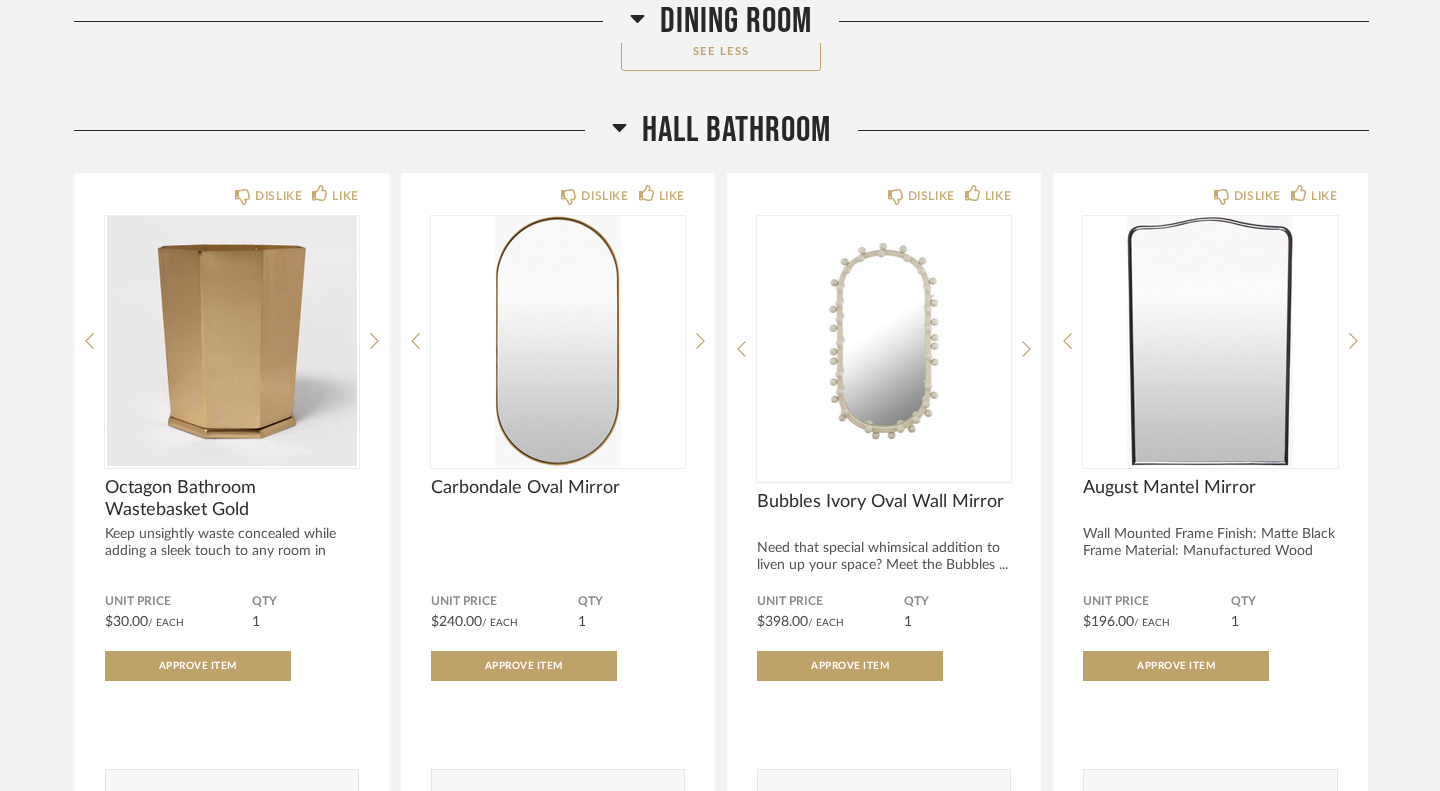 scroll, scrollTop: 11038, scrollLeft: 0, axis: vertical 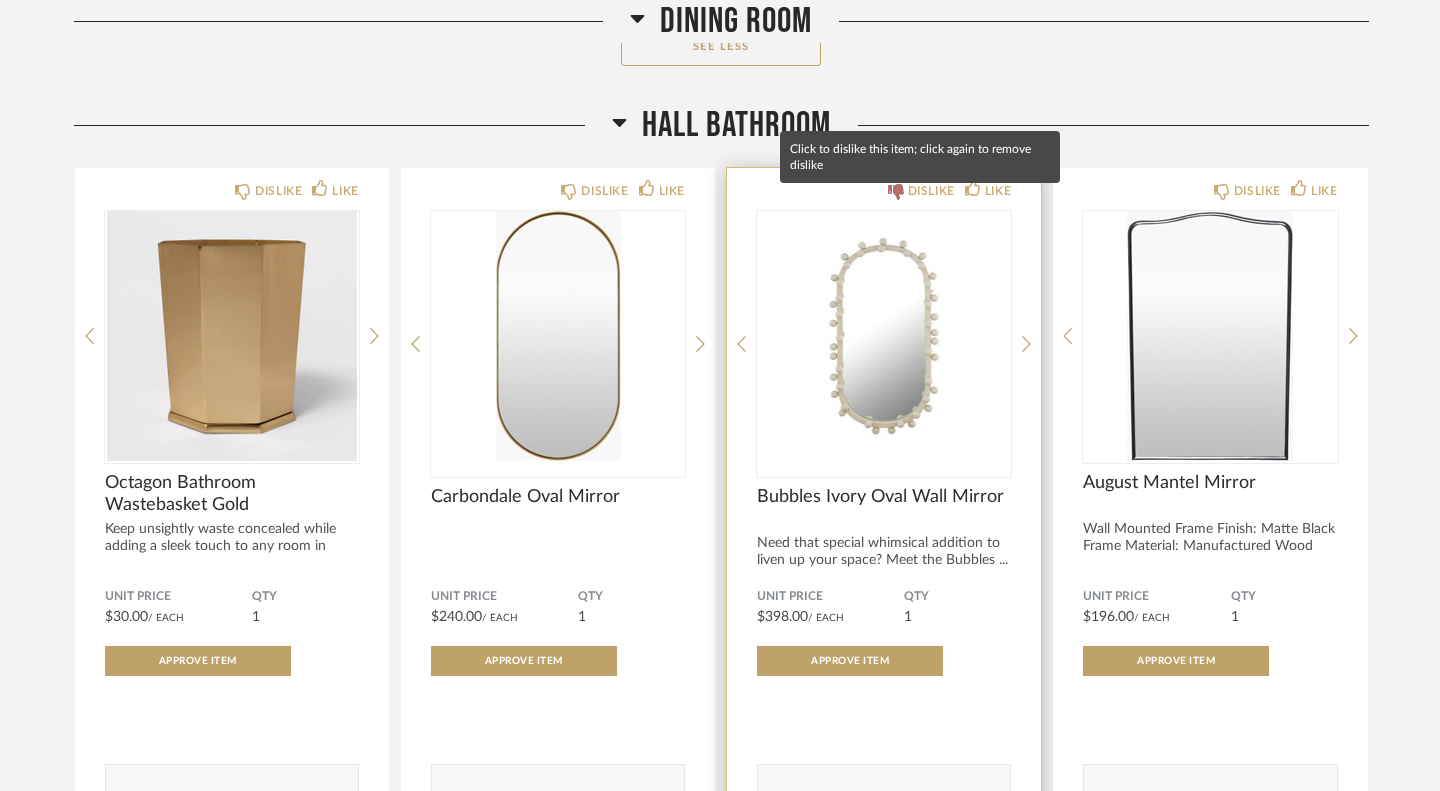 click on "DISLIKE" 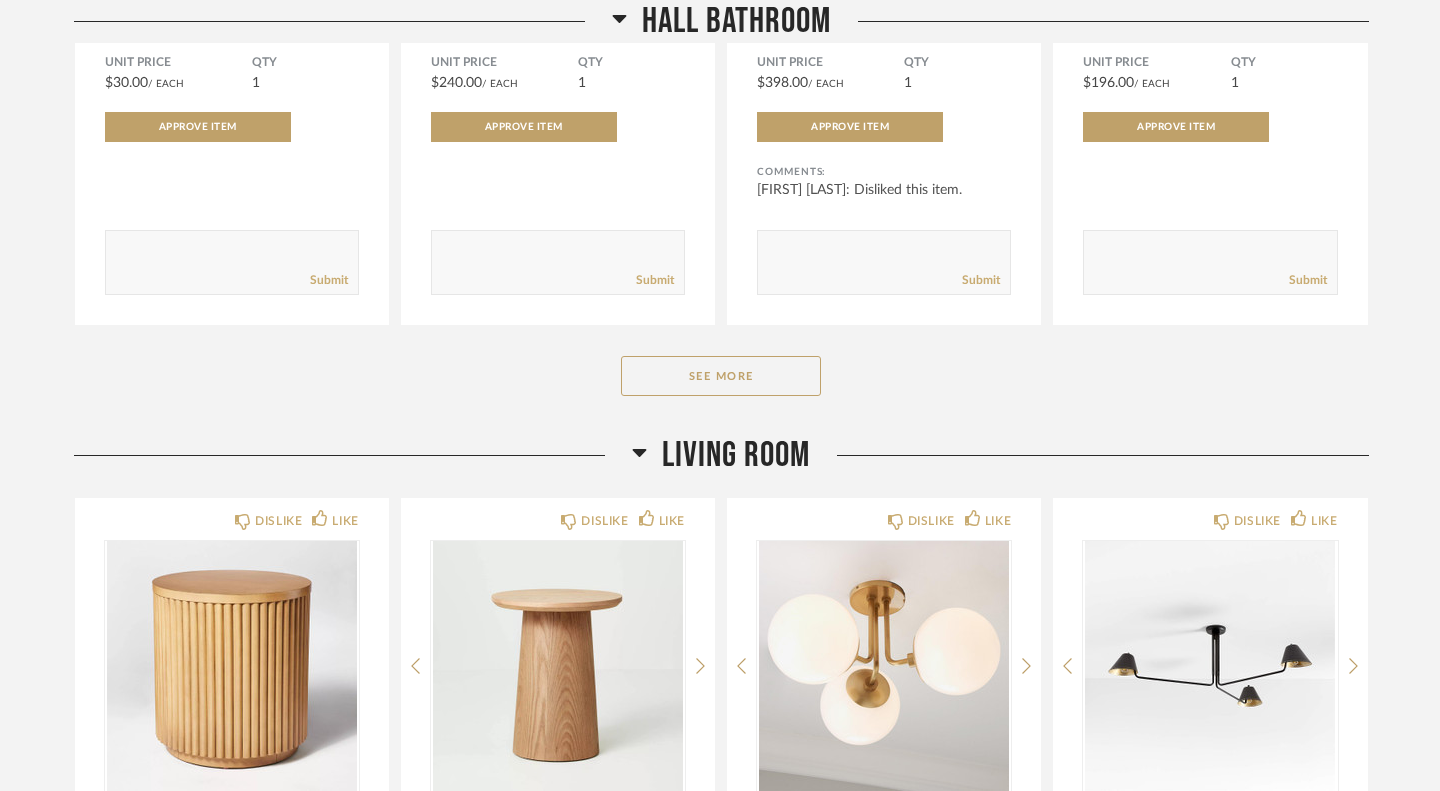 scroll, scrollTop: 11585, scrollLeft: 0, axis: vertical 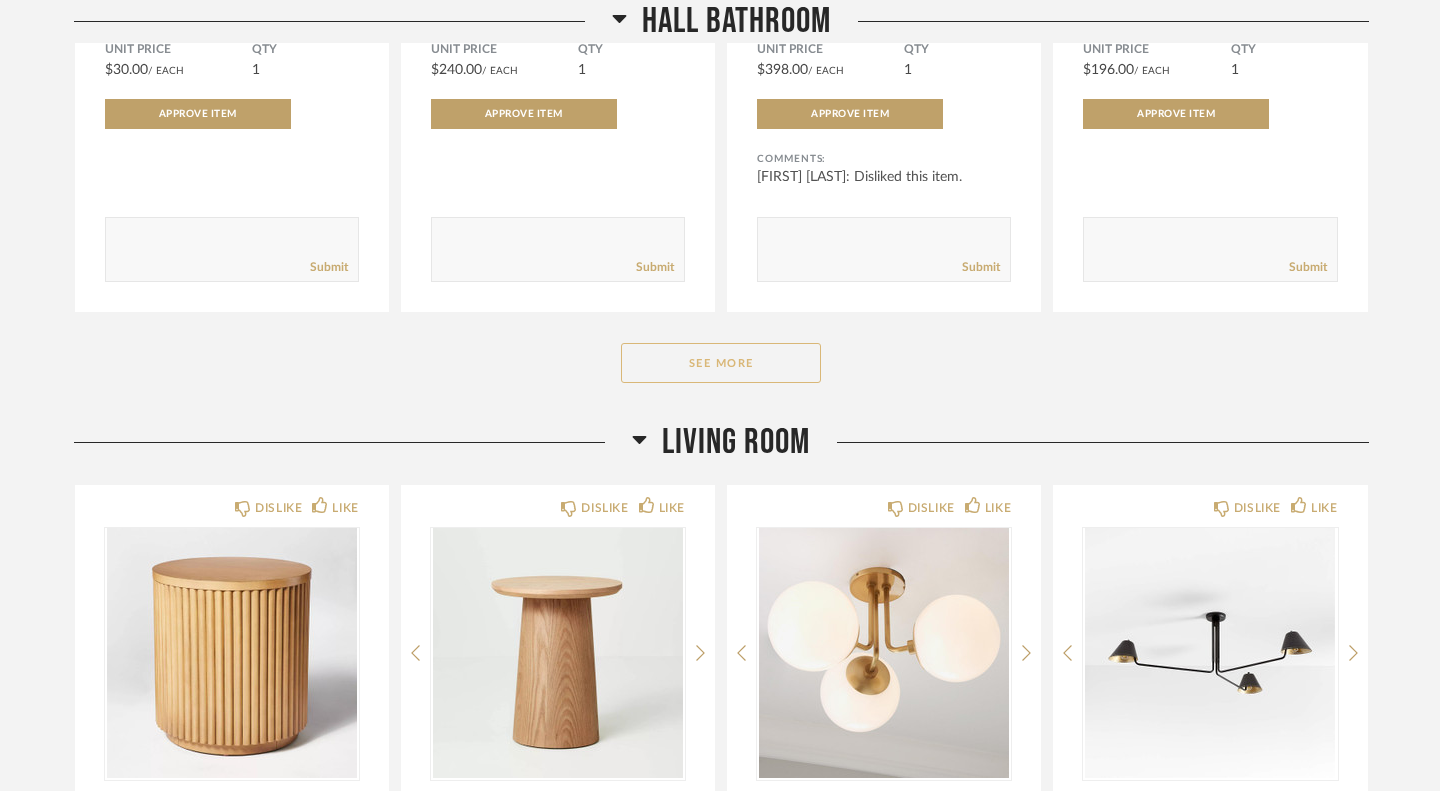 click on "See More" 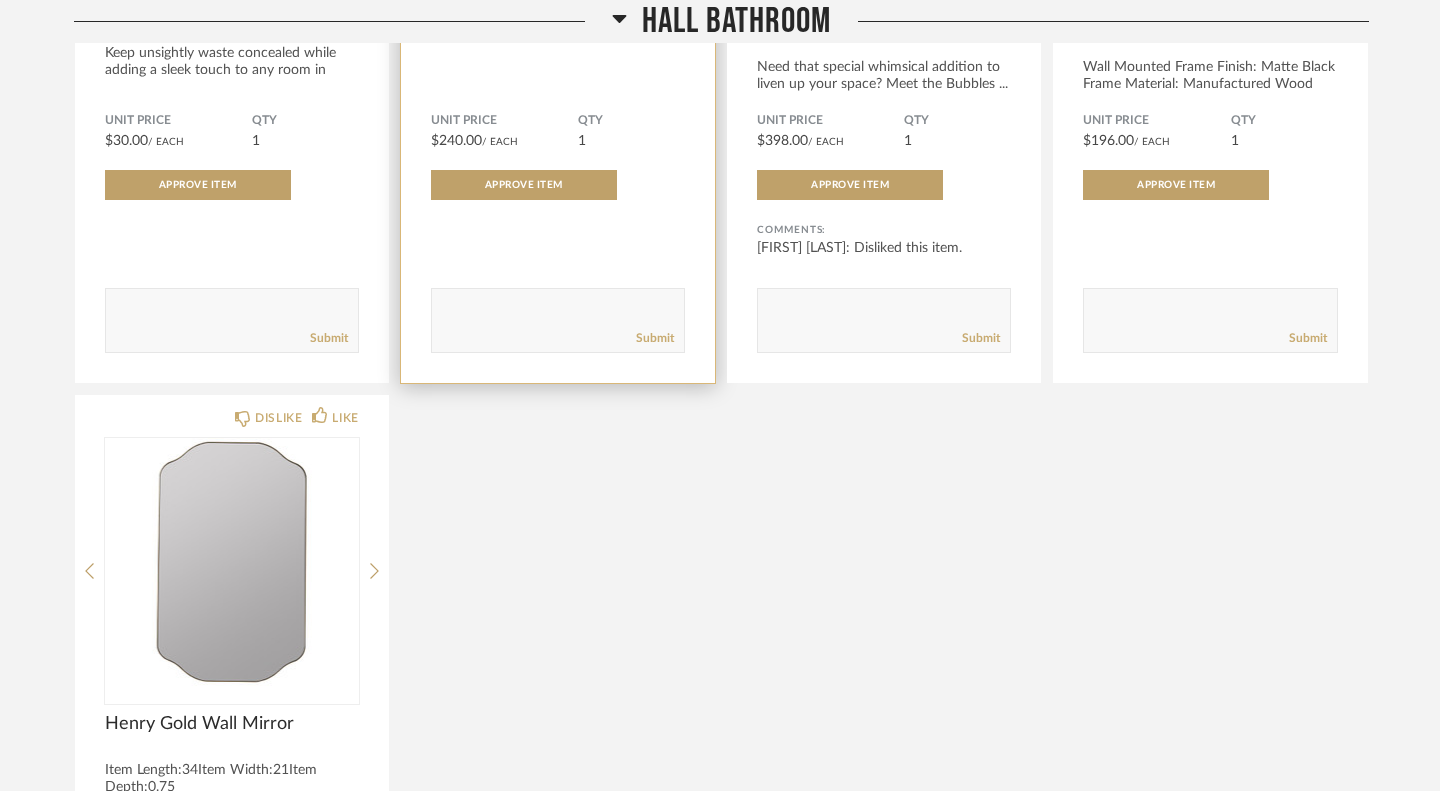 scroll, scrollTop: 11530, scrollLeft: 0, axis: vertical 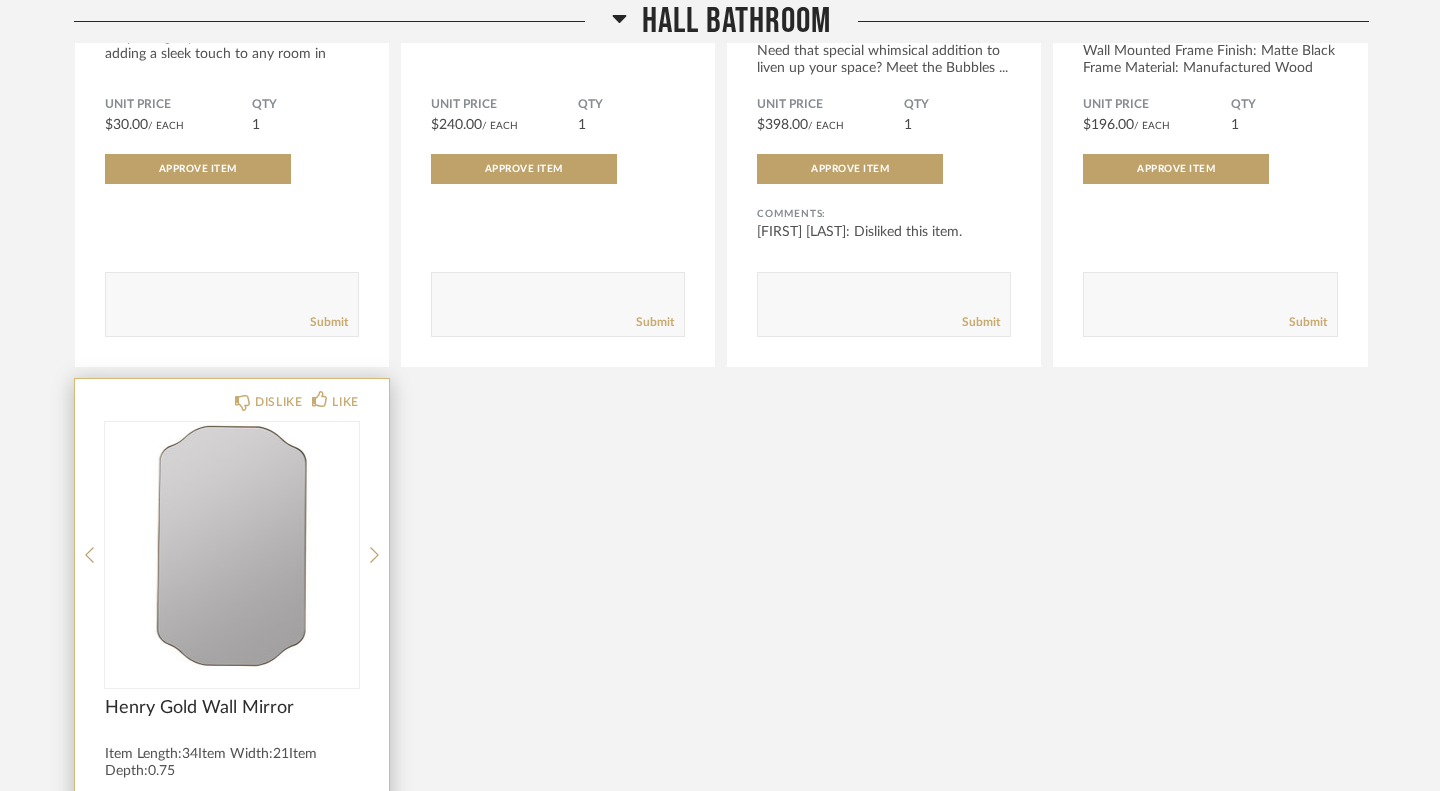 click on "DISLIKE LIKE Henry Gold Wall Mirror Item Length:34Item Width:21Item Depth:0.75 Unit Price $282.00  / Each  QTY  1 Approve Item Comments:       Submit" 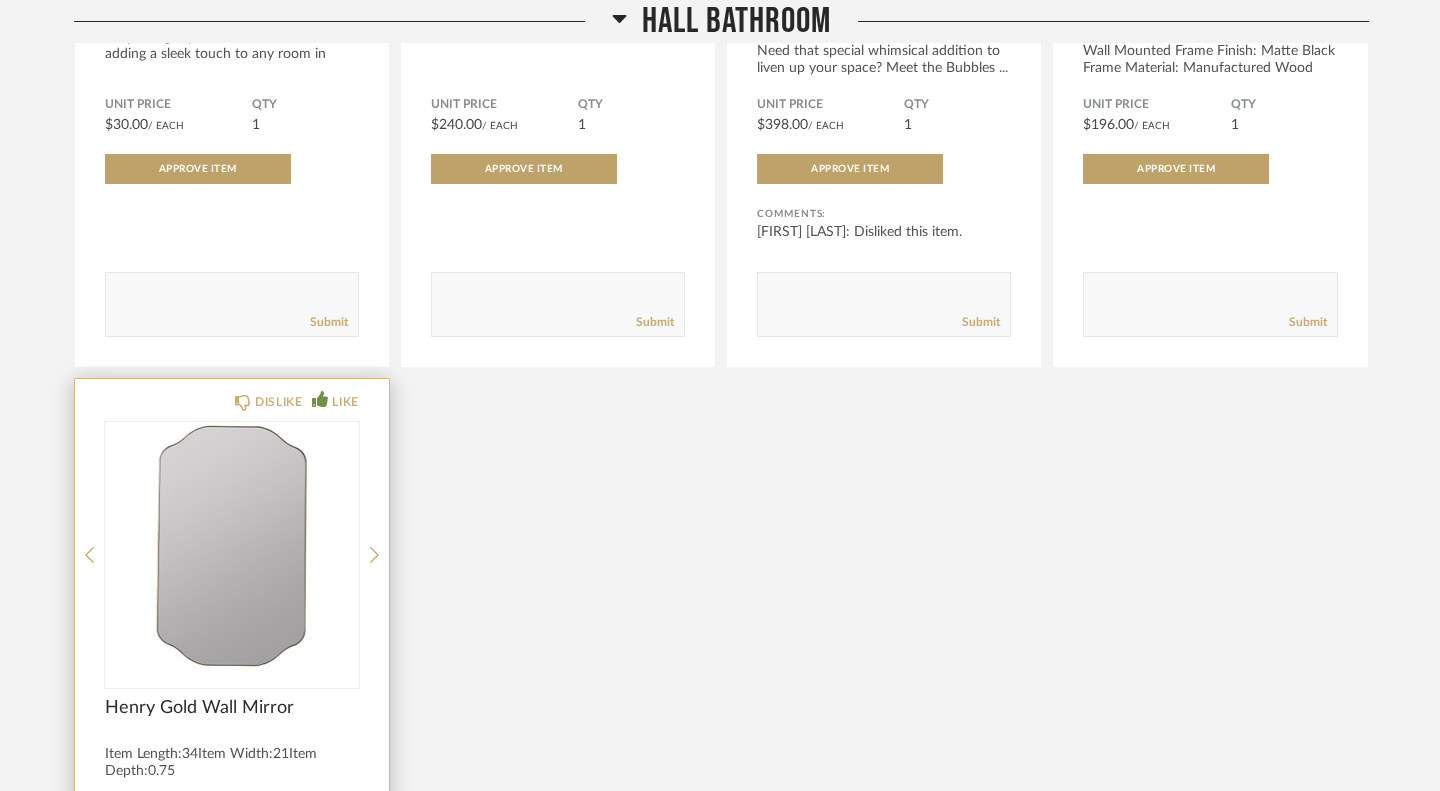 click on "LIKE" 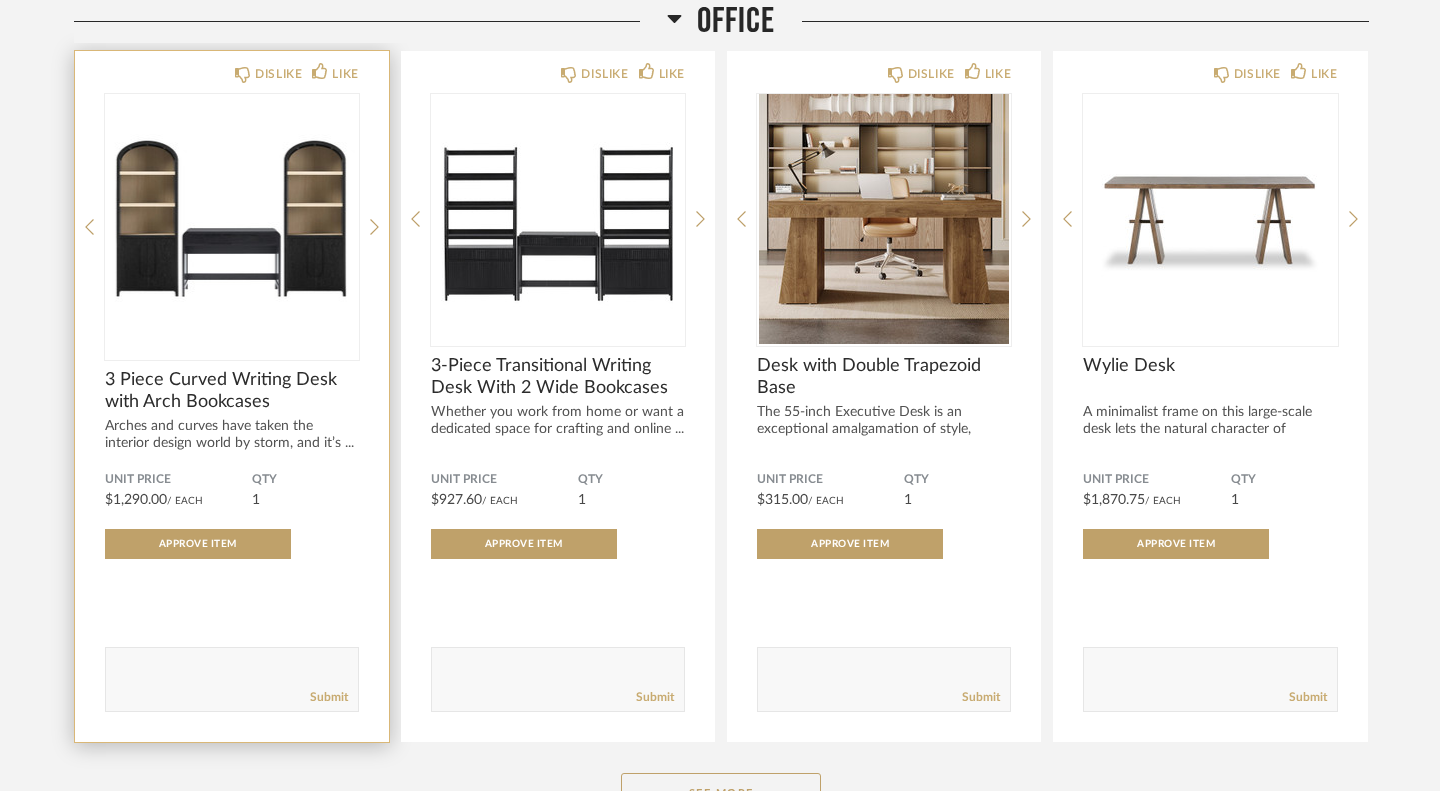 scroll, scrollTop: 13588, scrollLeft: 0, axis: vertical 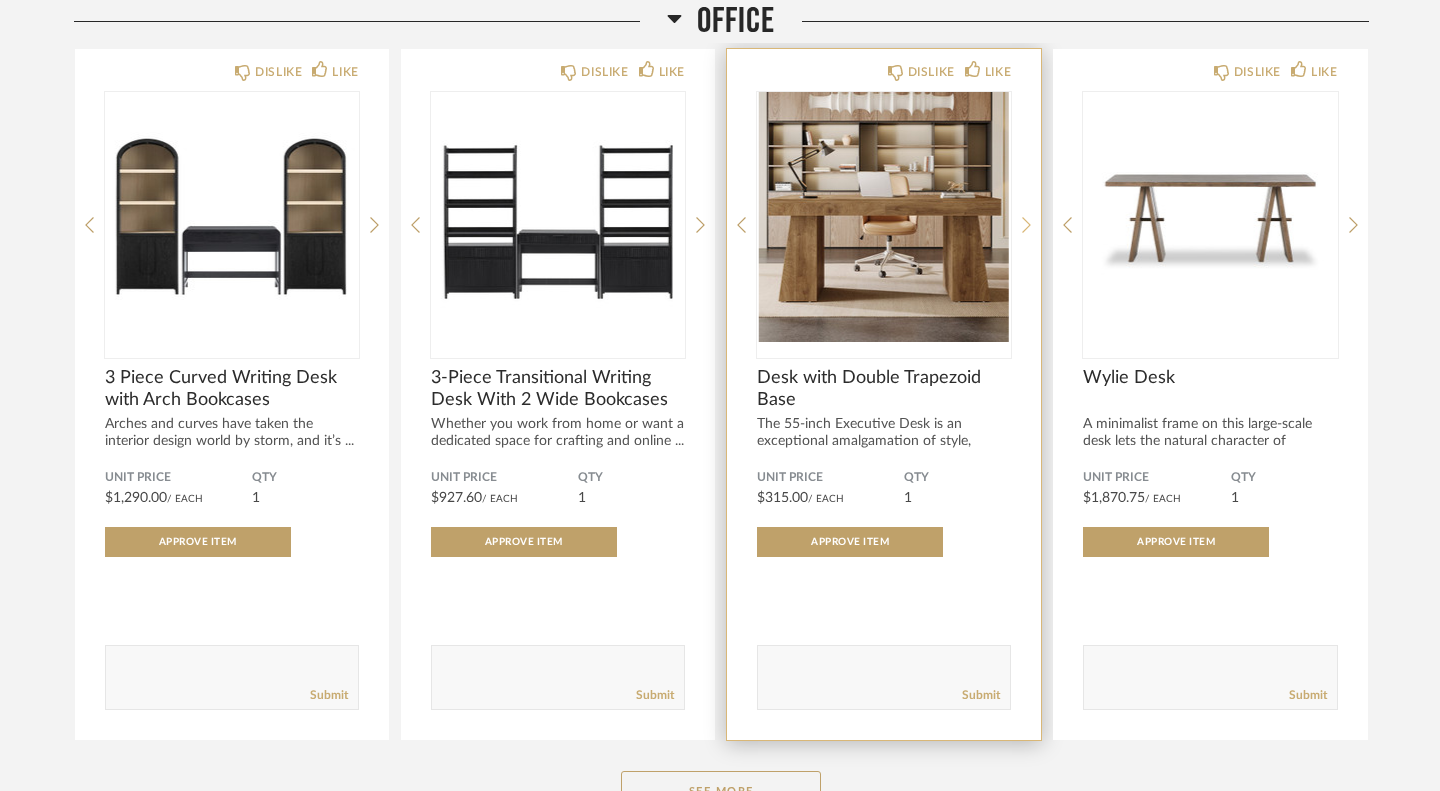 click 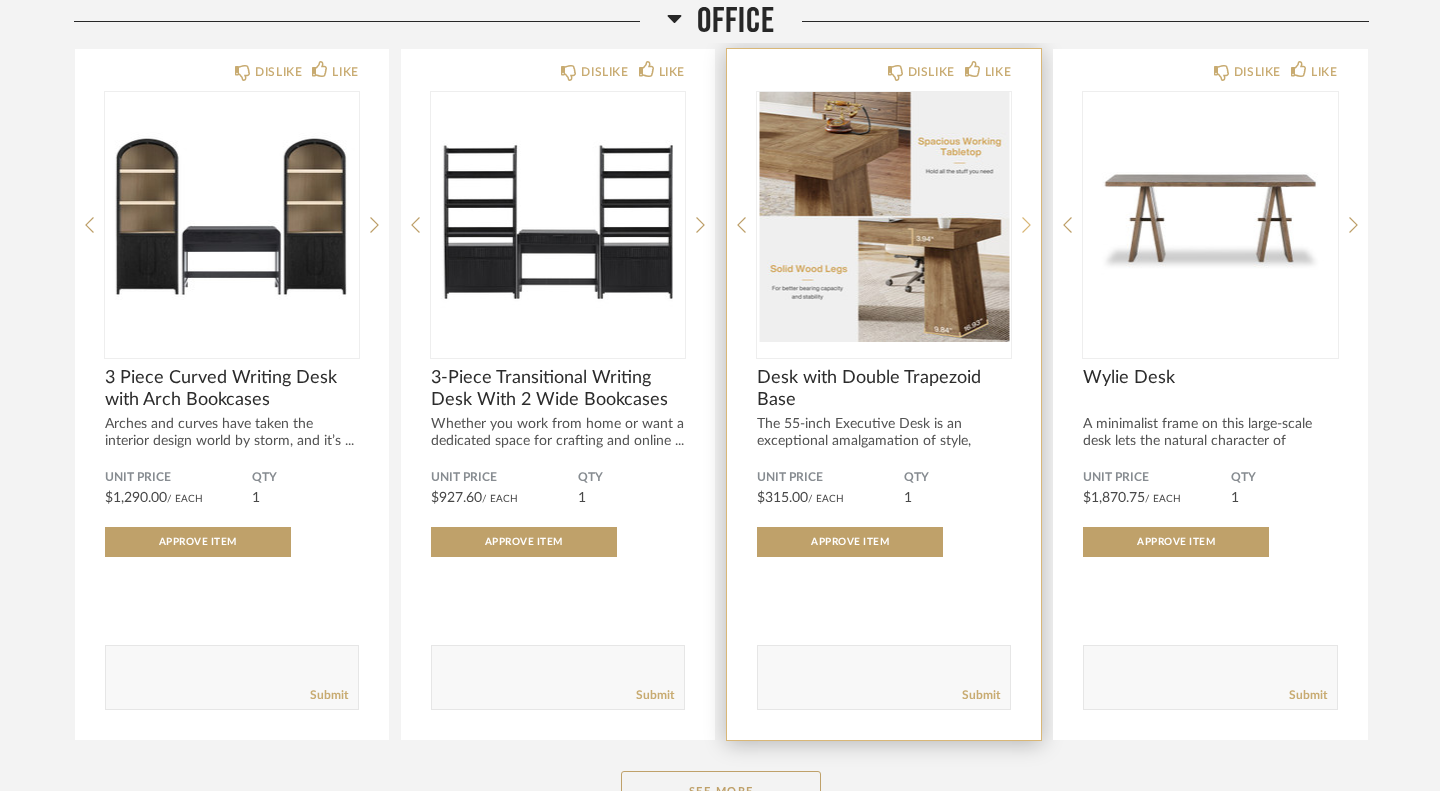 click 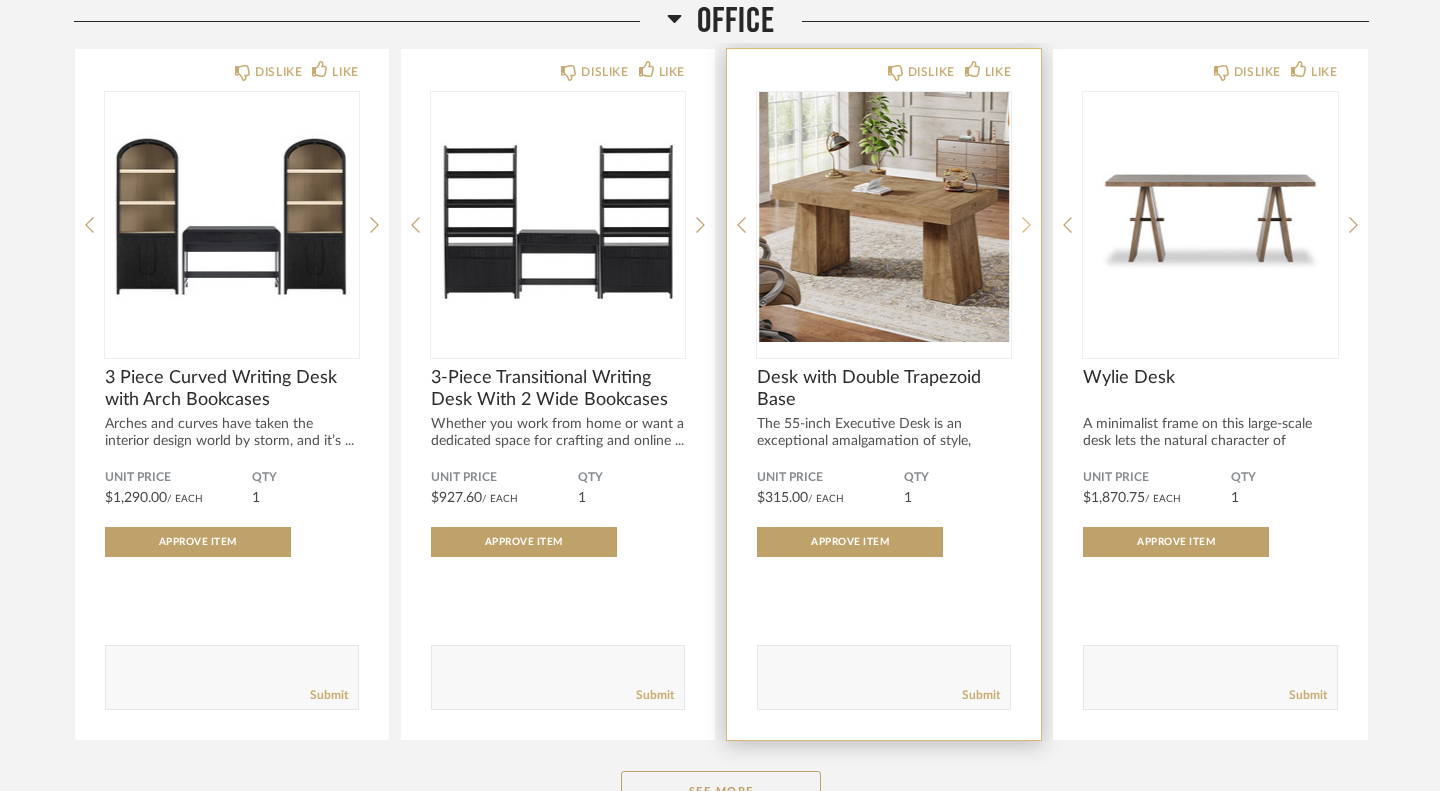 click 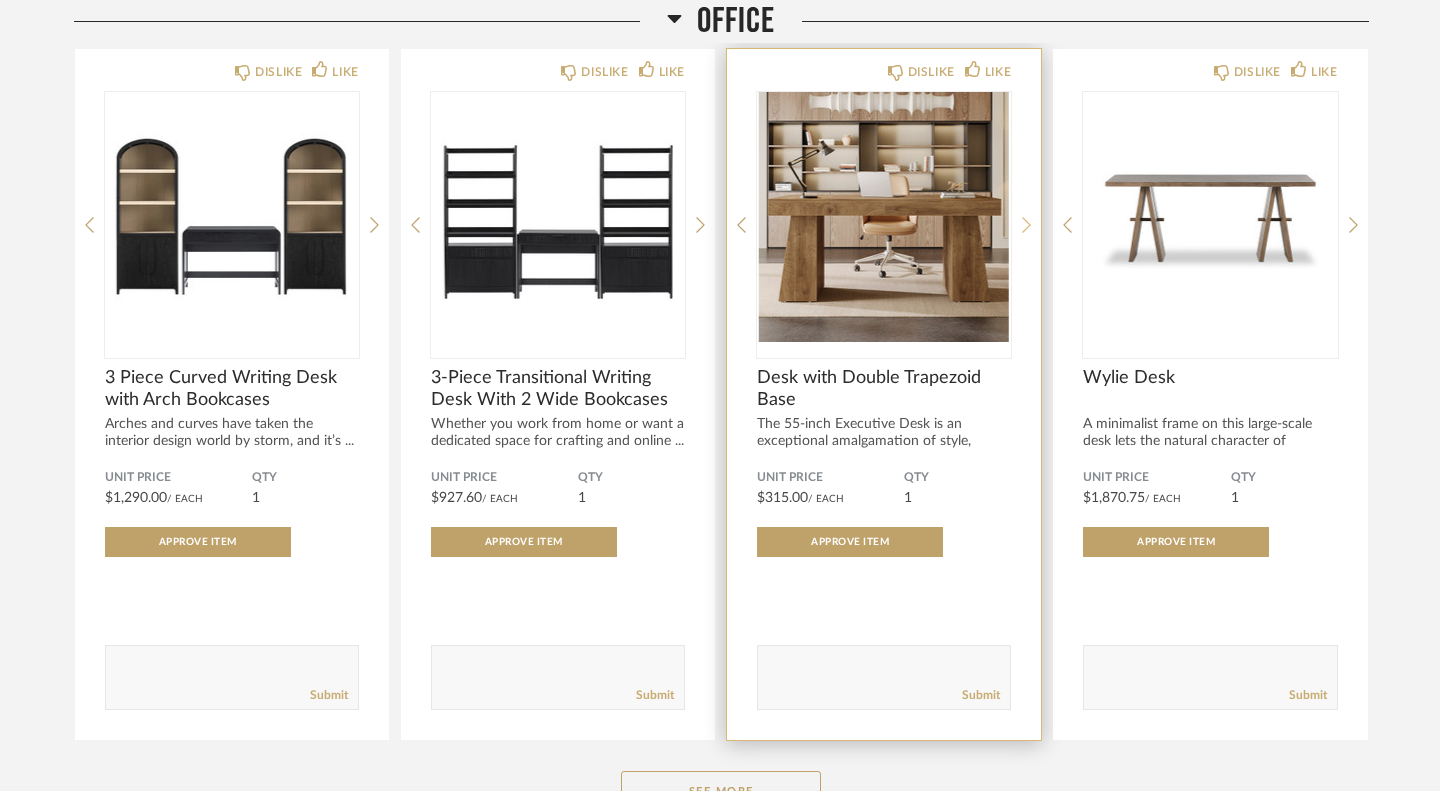 click 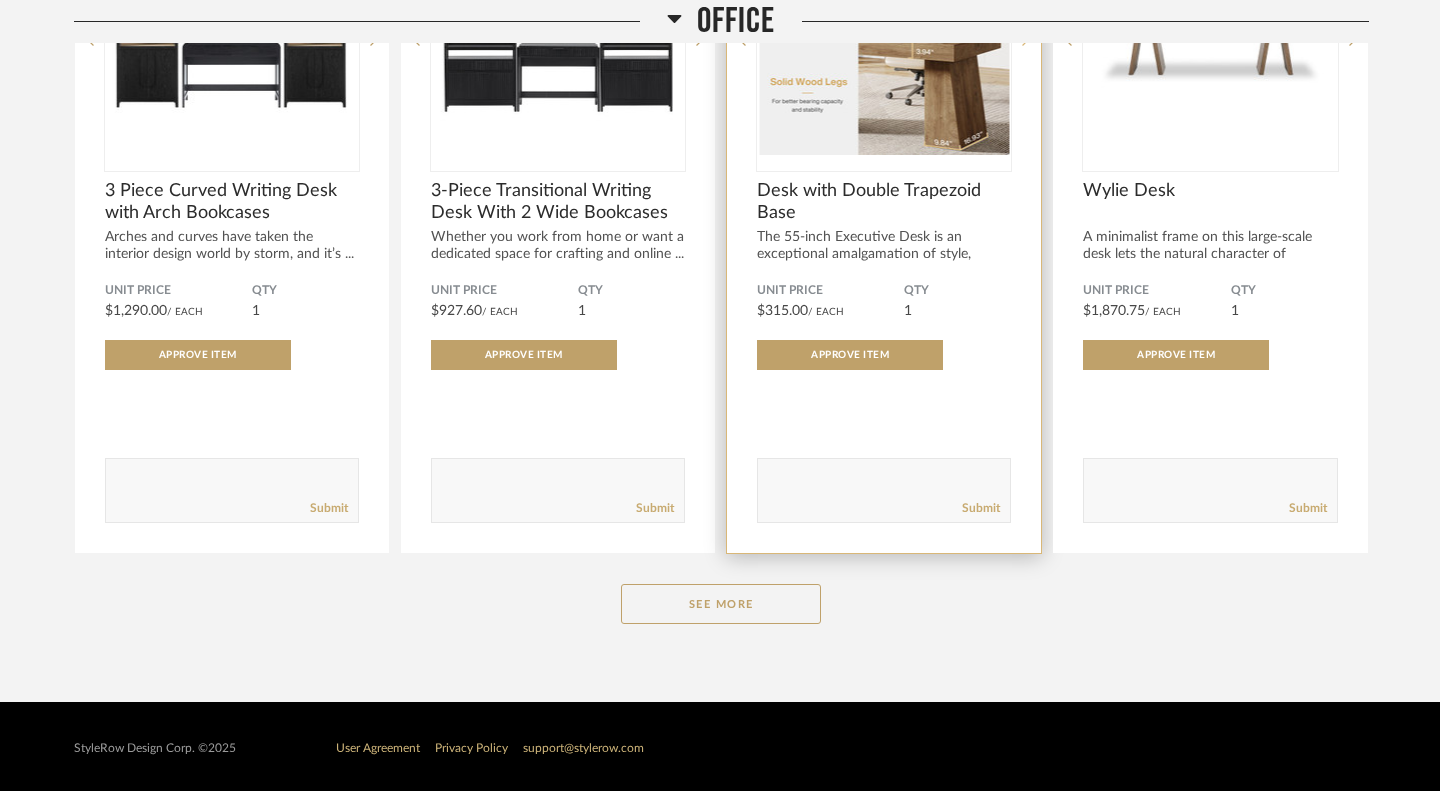 scroll, scrollTop: 13792, scrollLeft: 0, axis: vertical 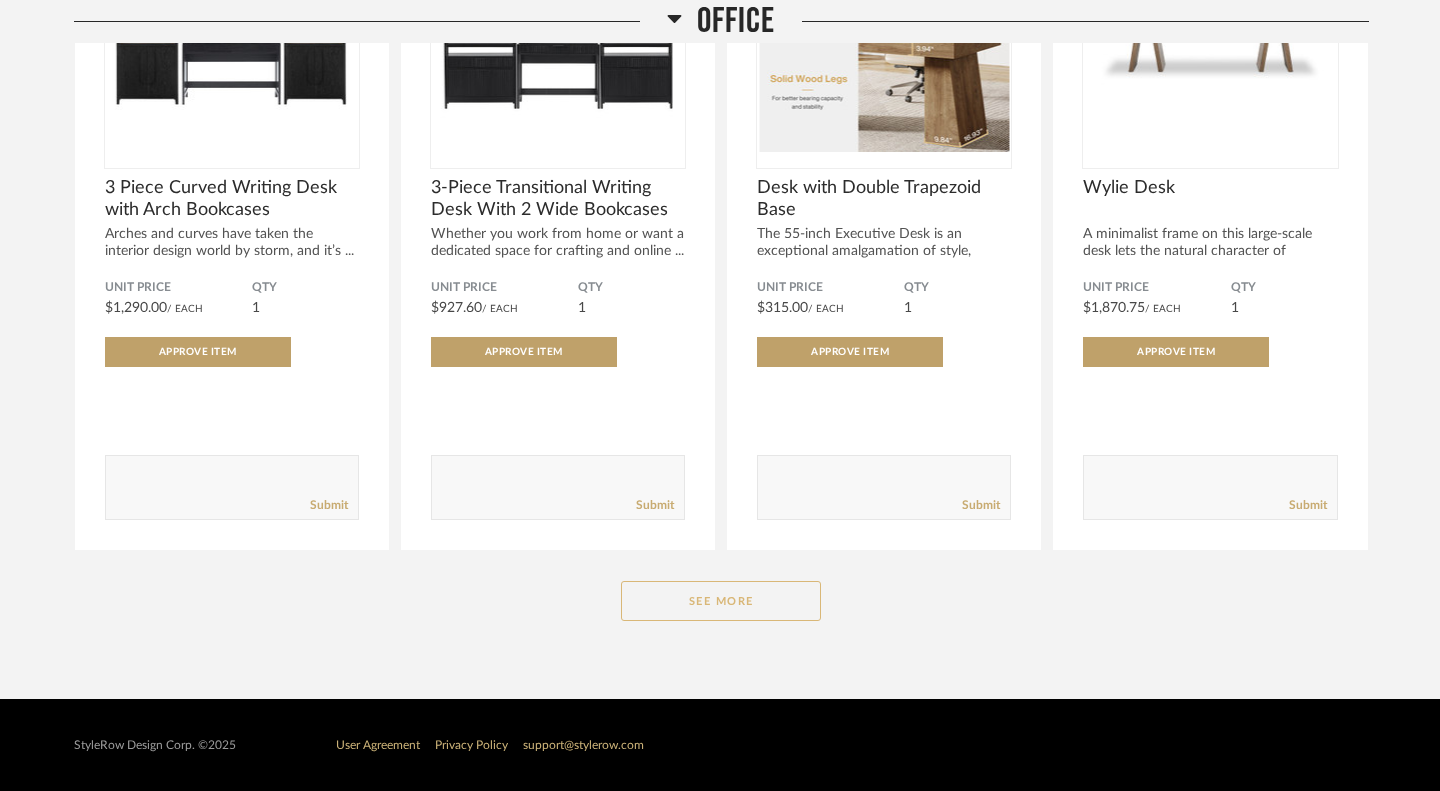 click on "See More" 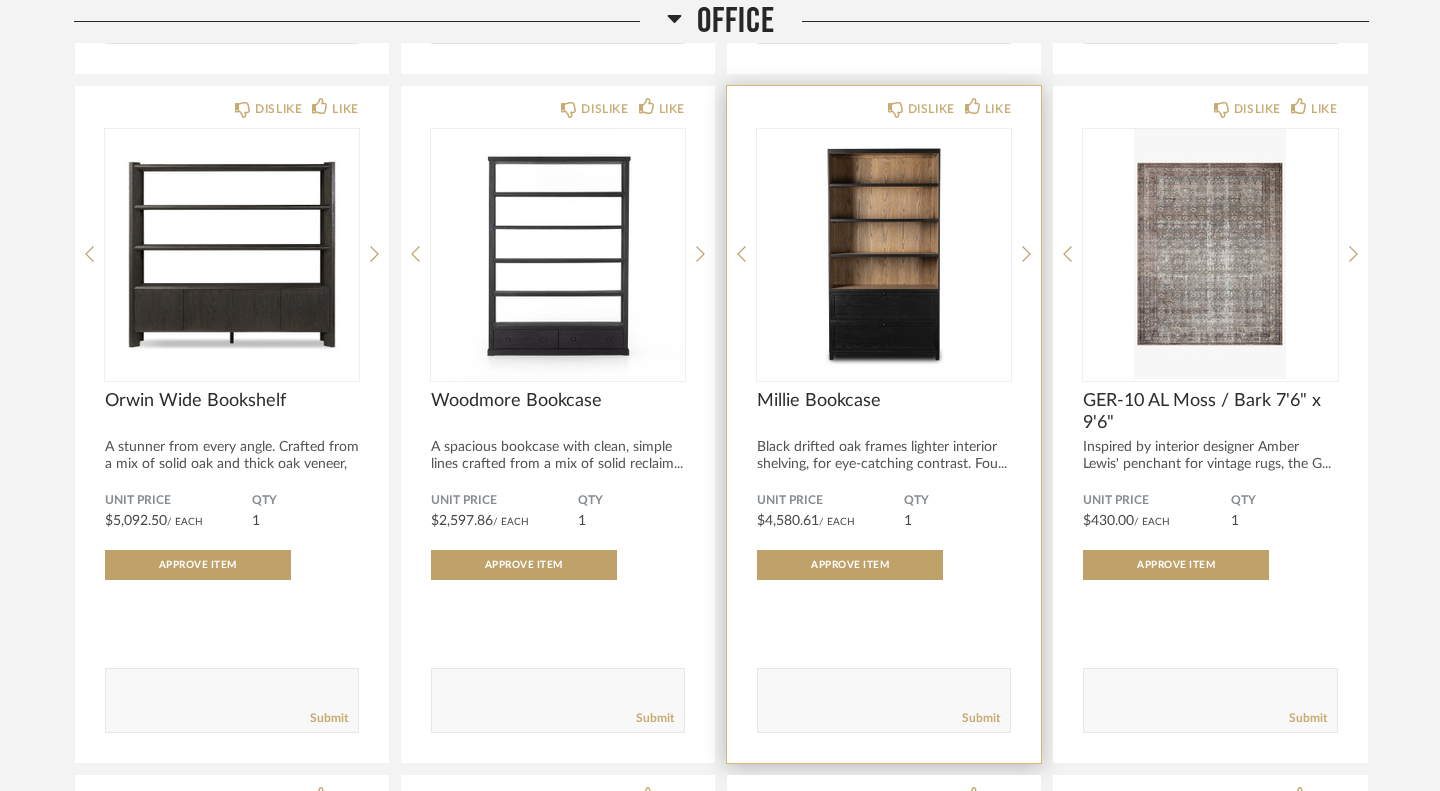 scroll, scrollTop: 14312, scrollLeft: 0, axis: vertical 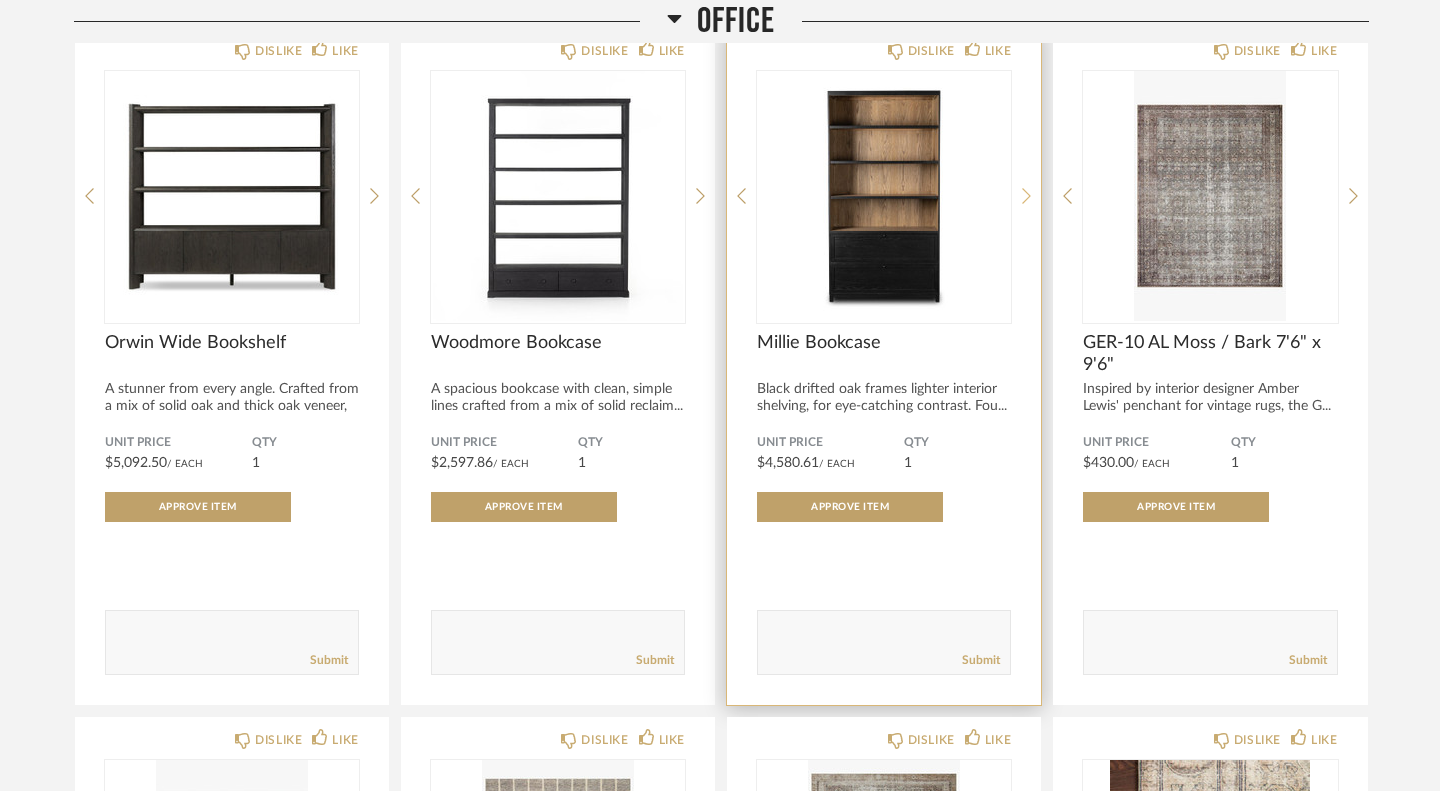 click 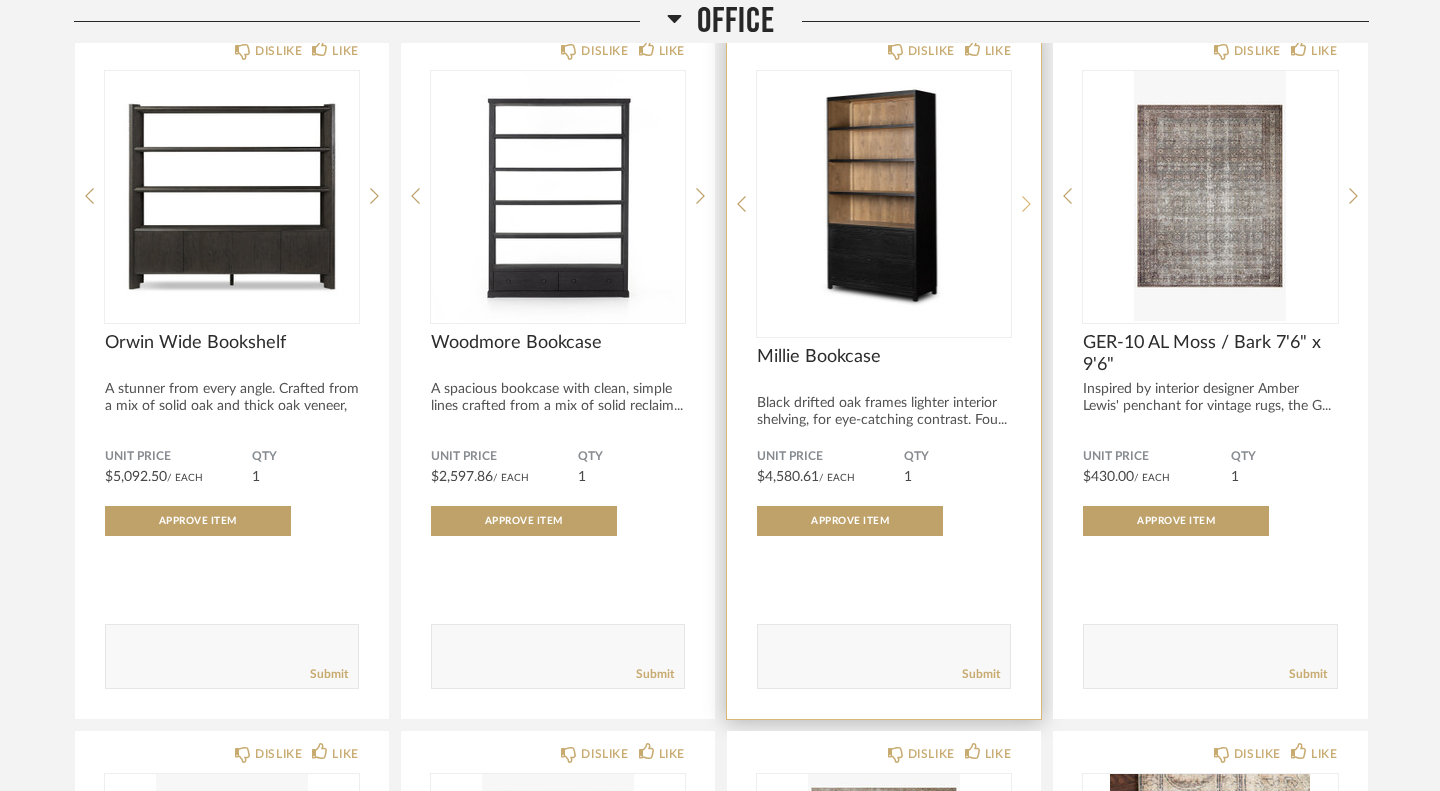 click 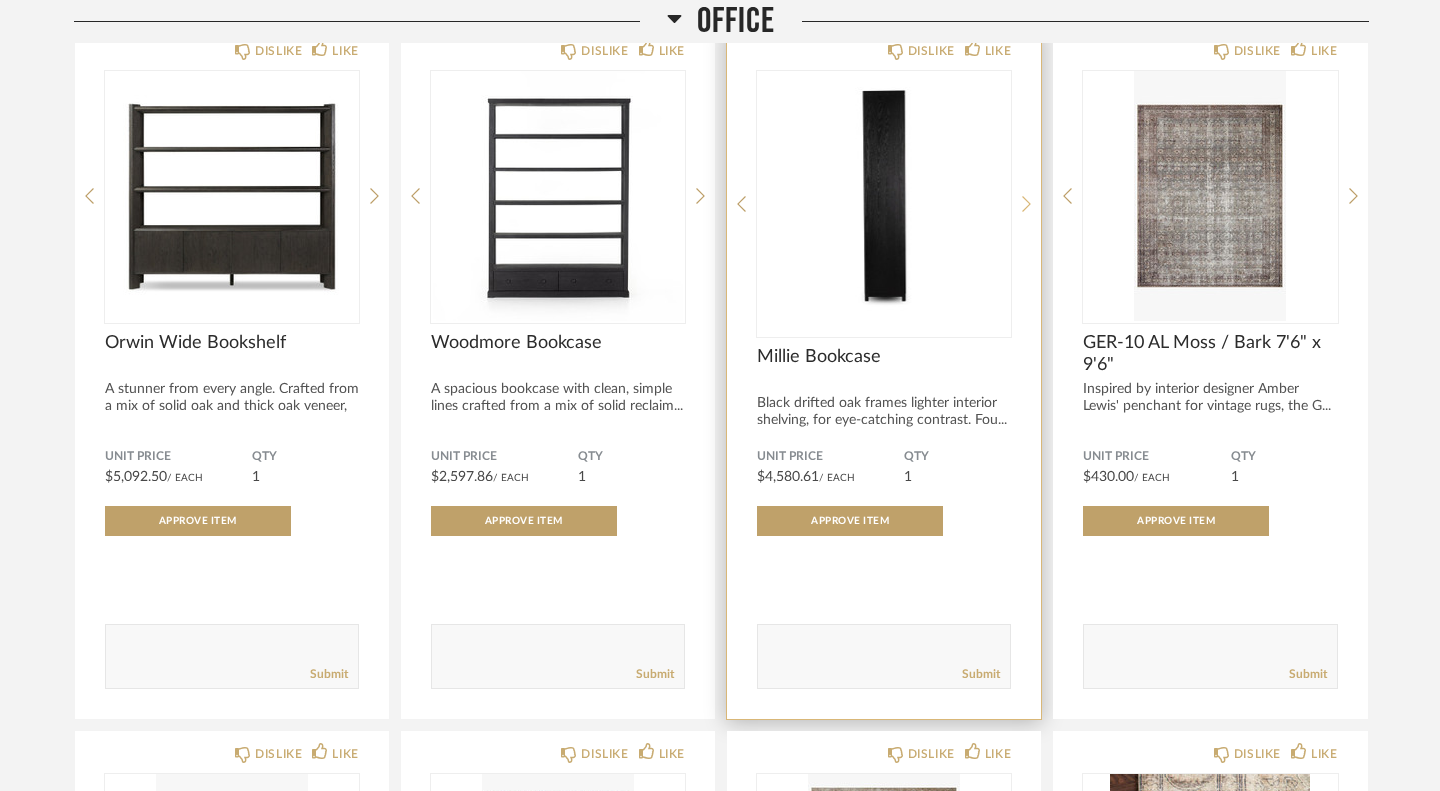 click 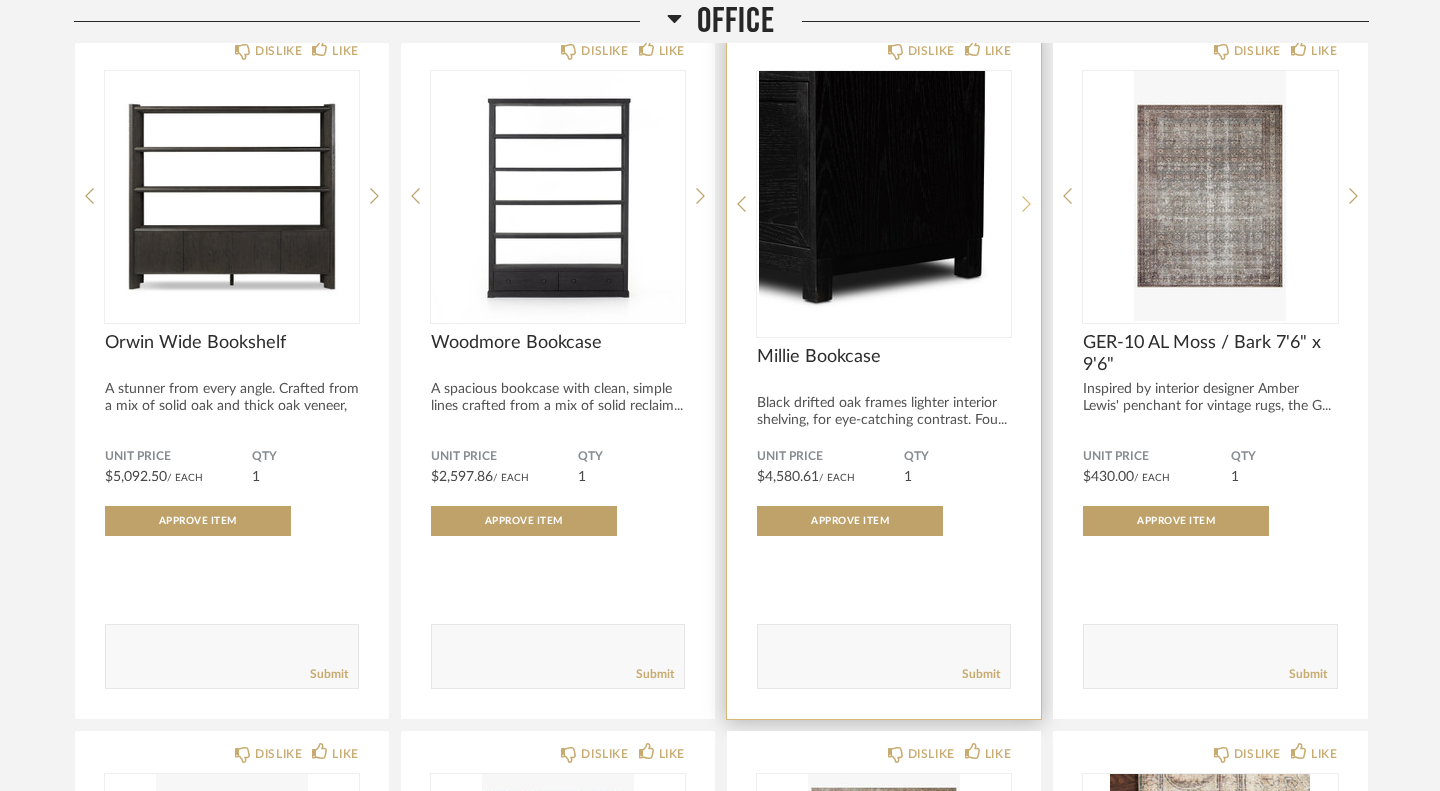 click 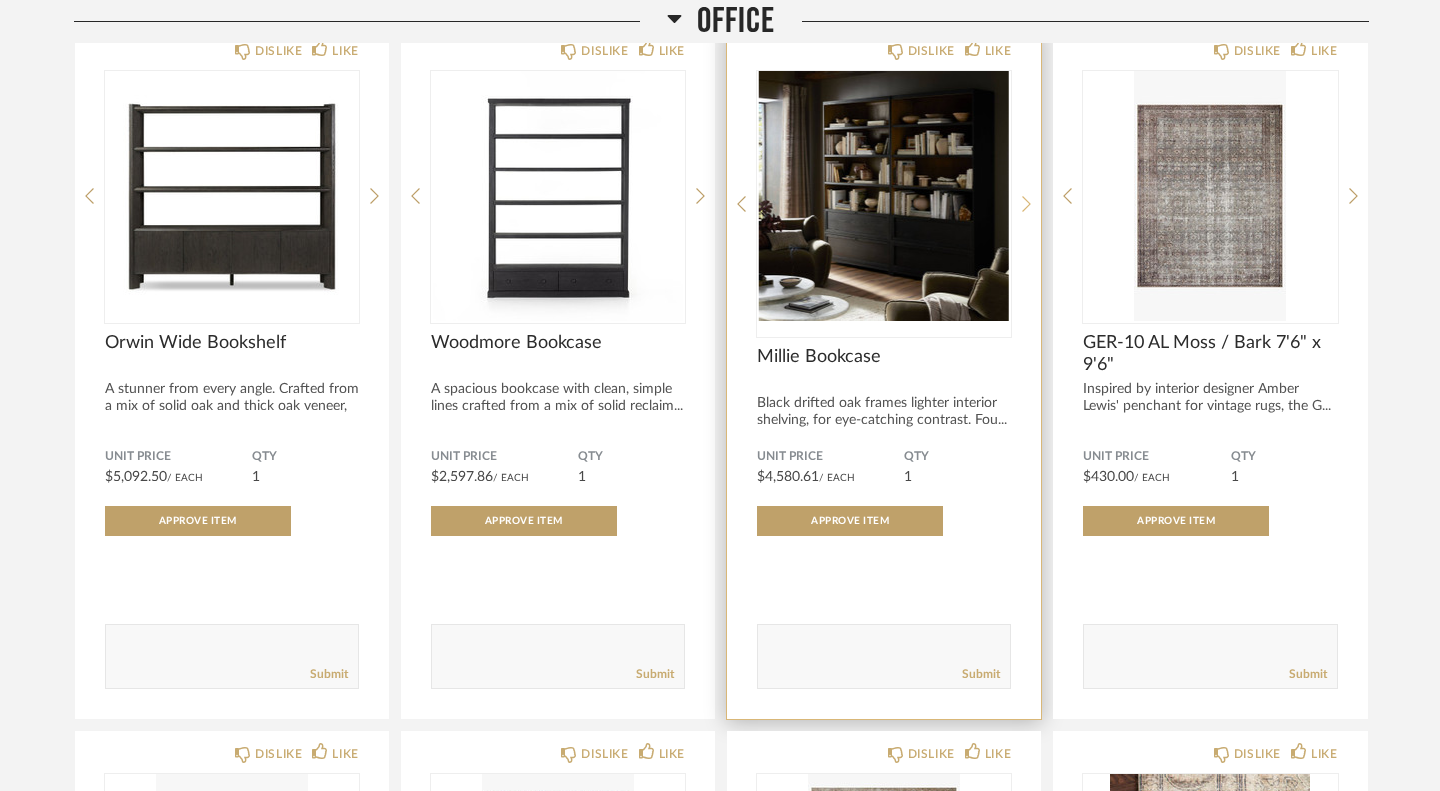 click 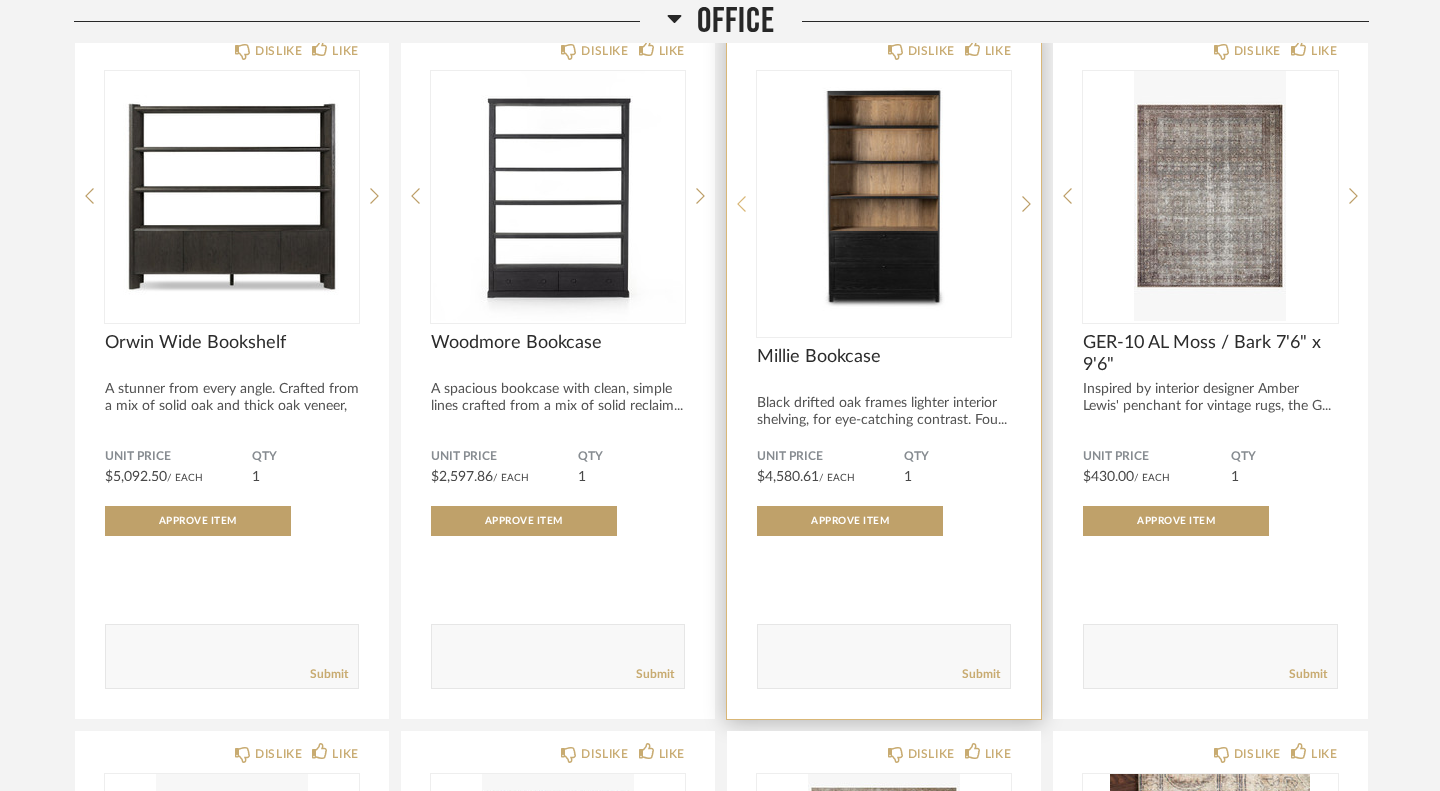 click 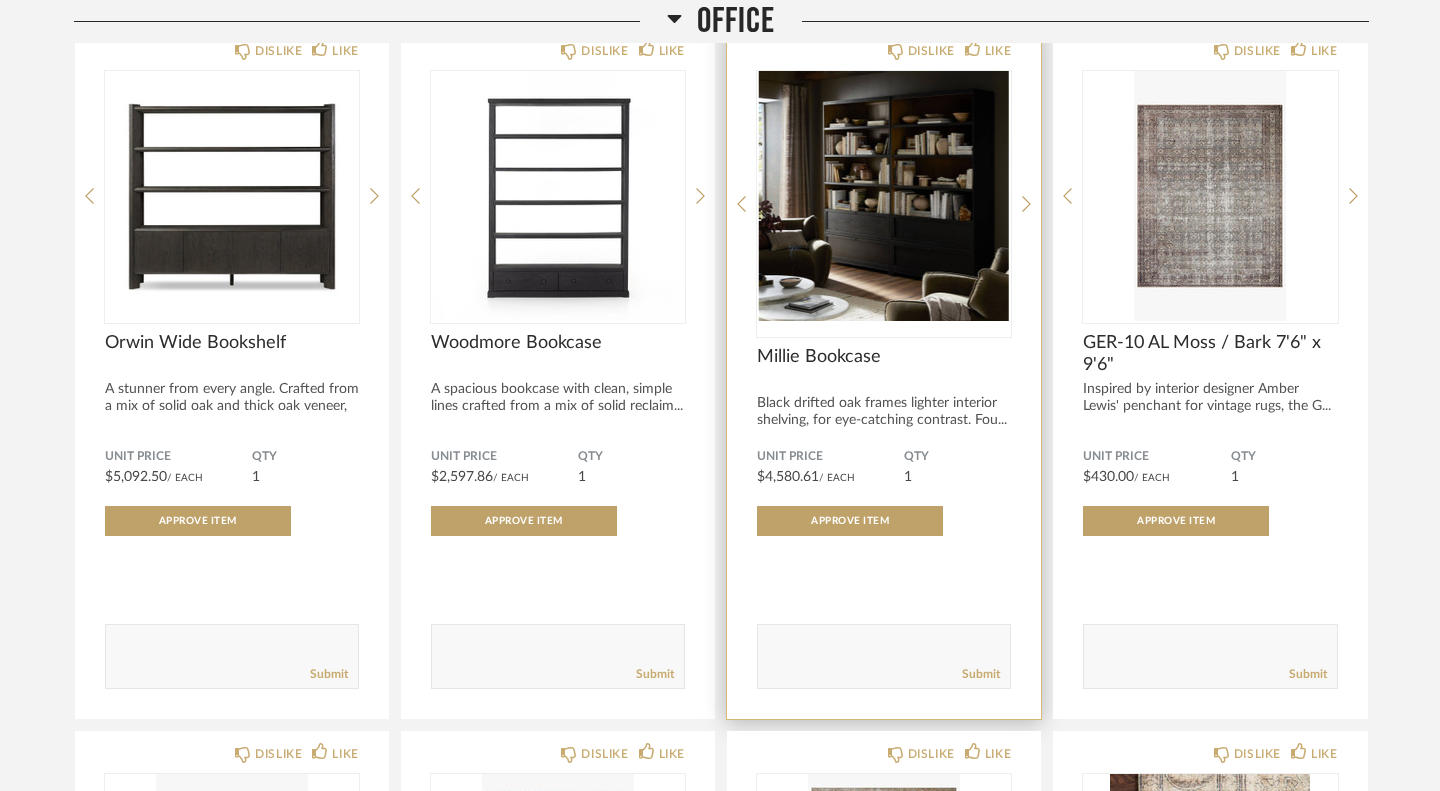 click at bounding box center [884, 196] 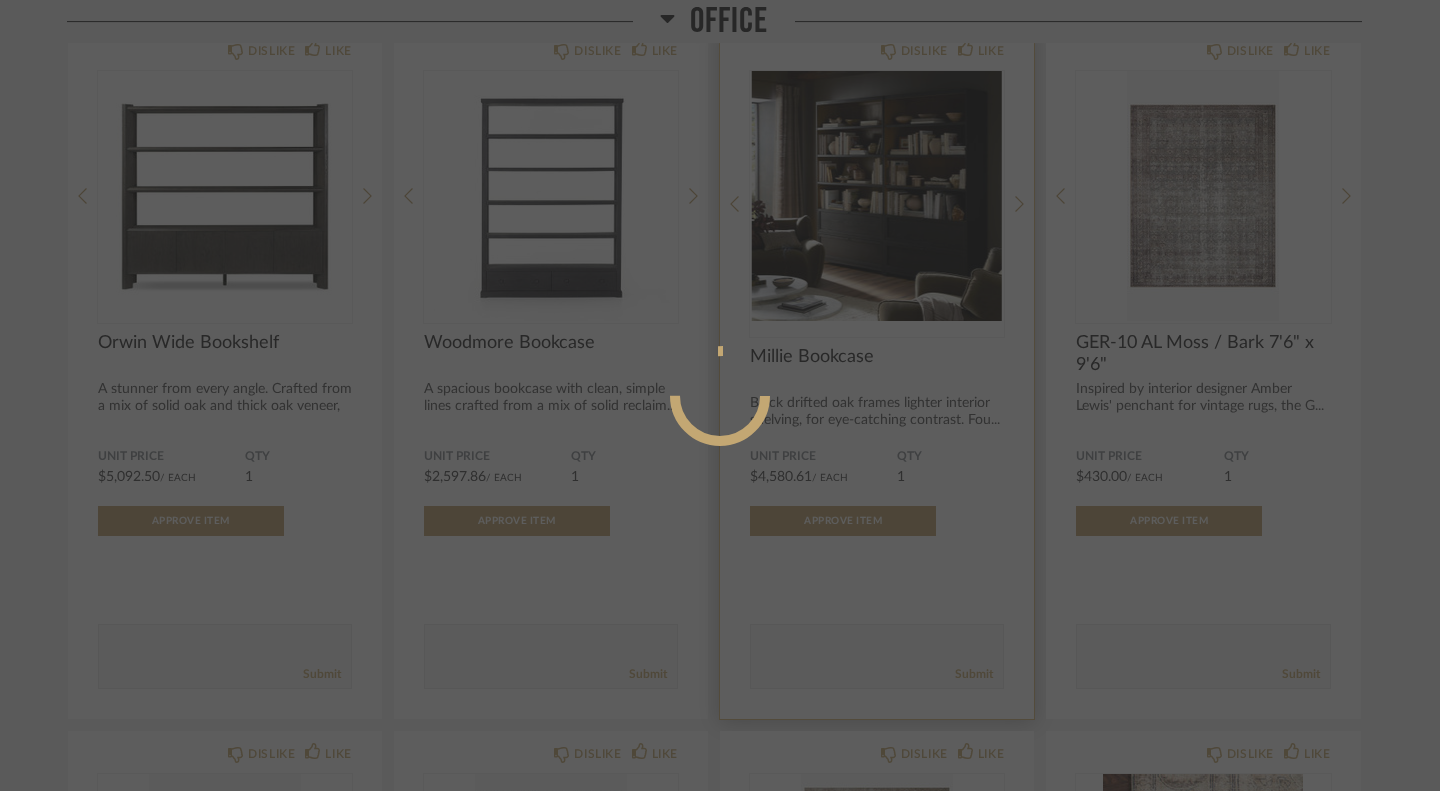 scroll, scrollTop: 0, scrollLeft: 0, axis: both 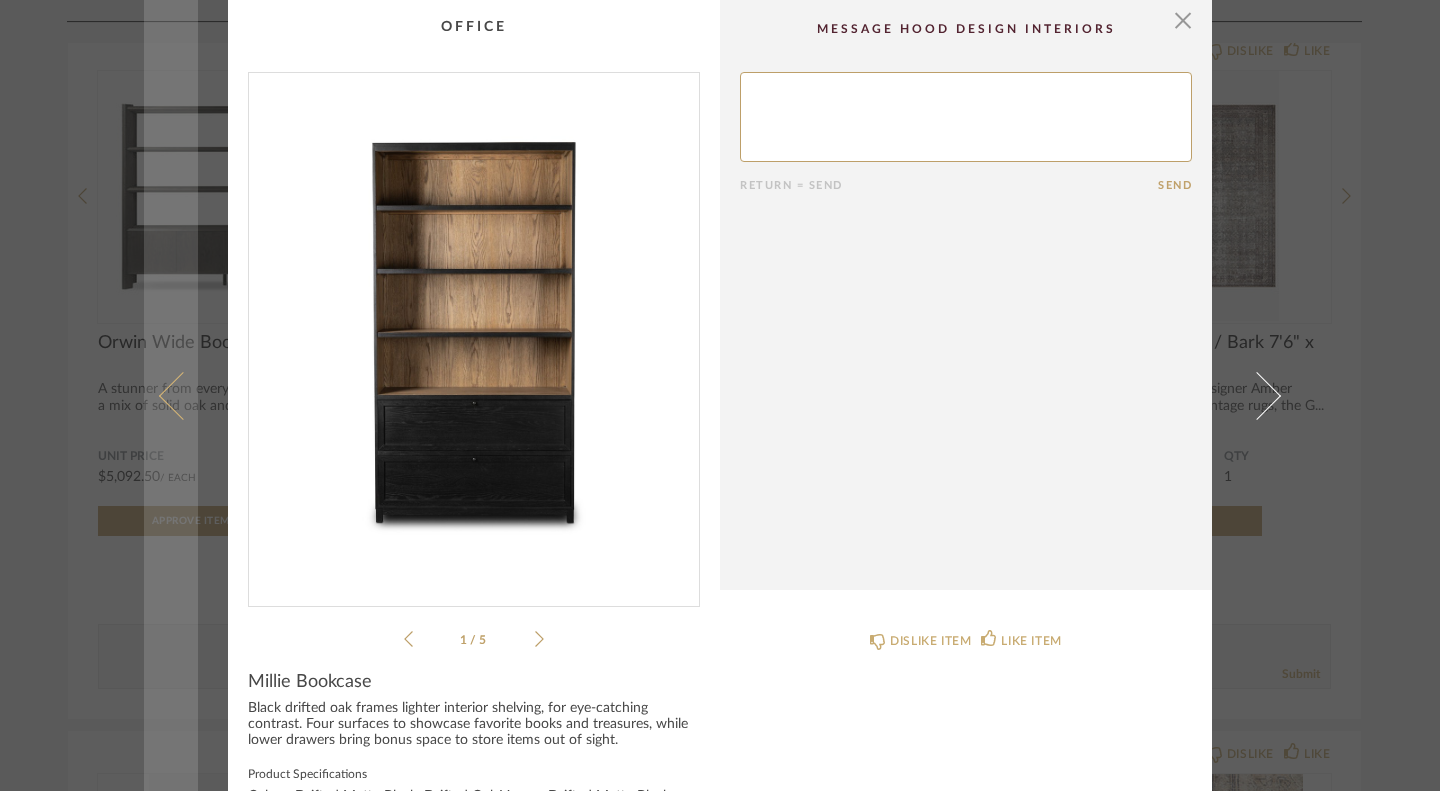 click at bounding box center (171, 395) 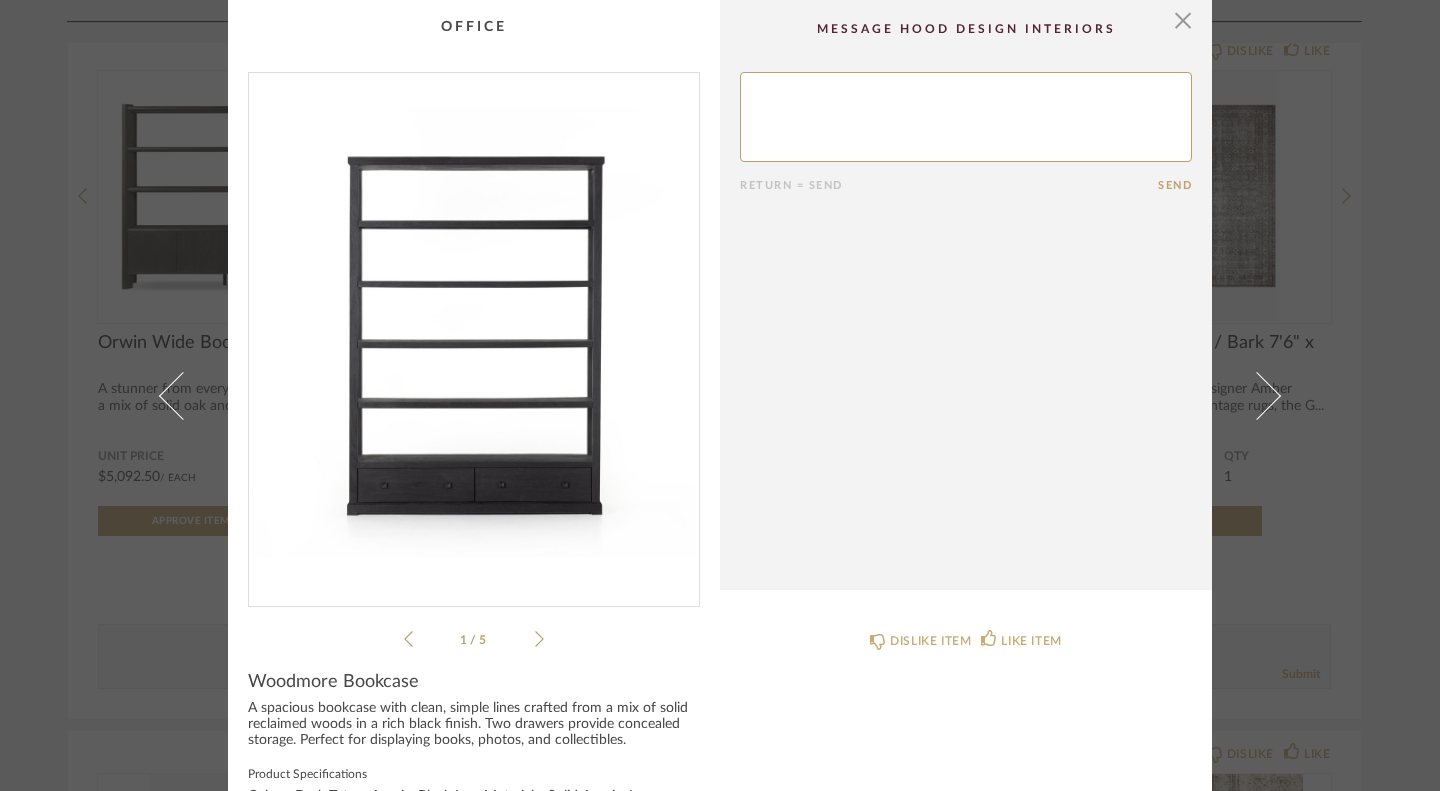 click 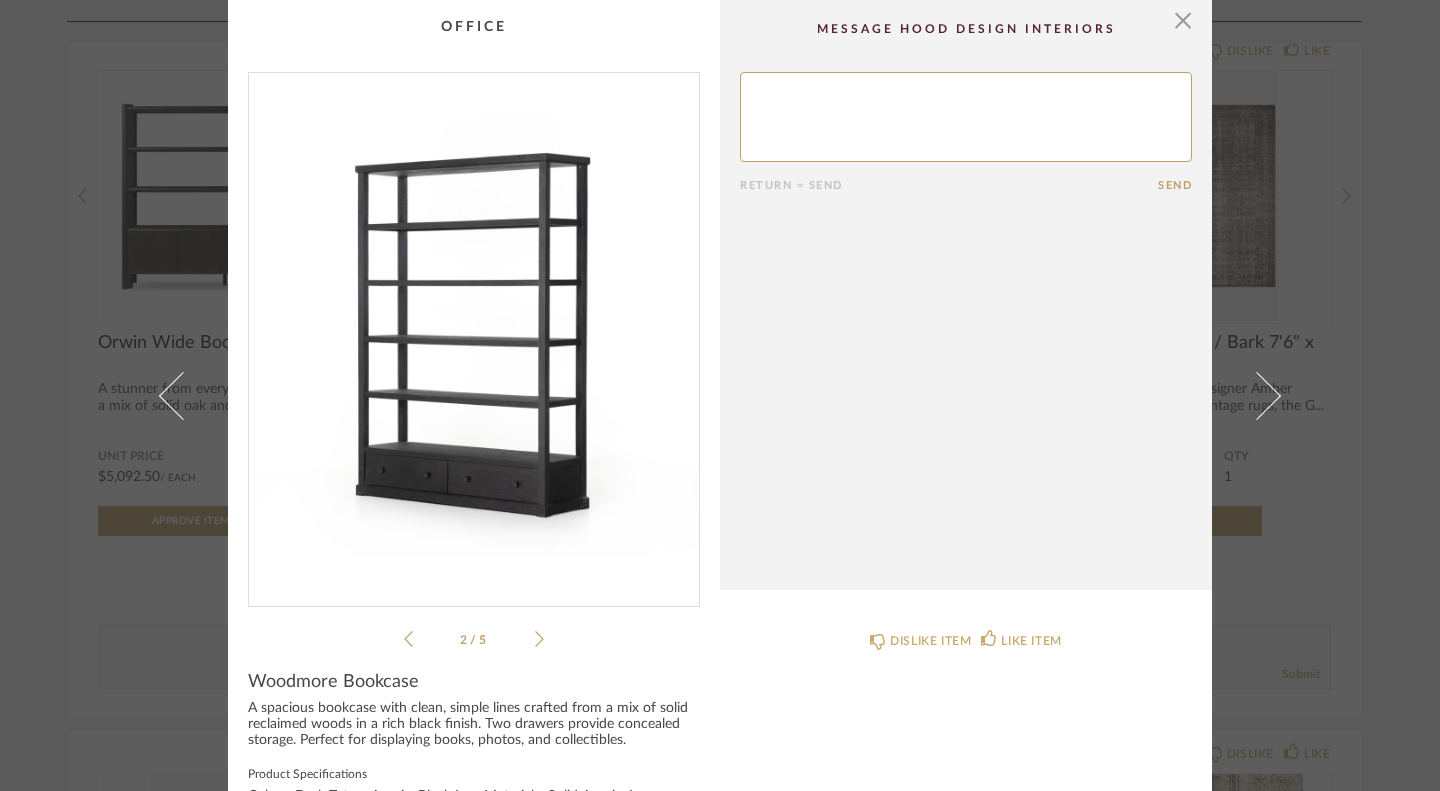 click 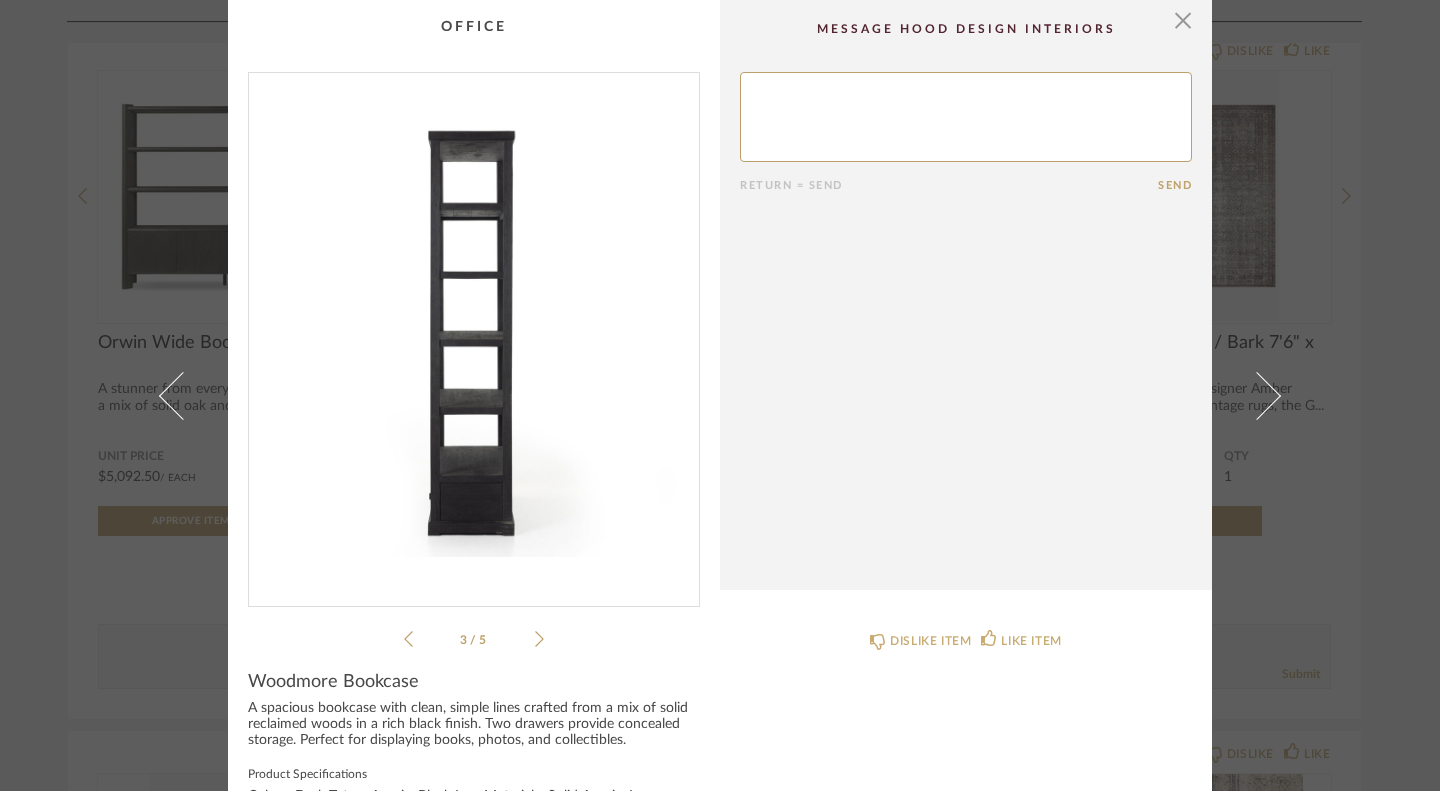 click 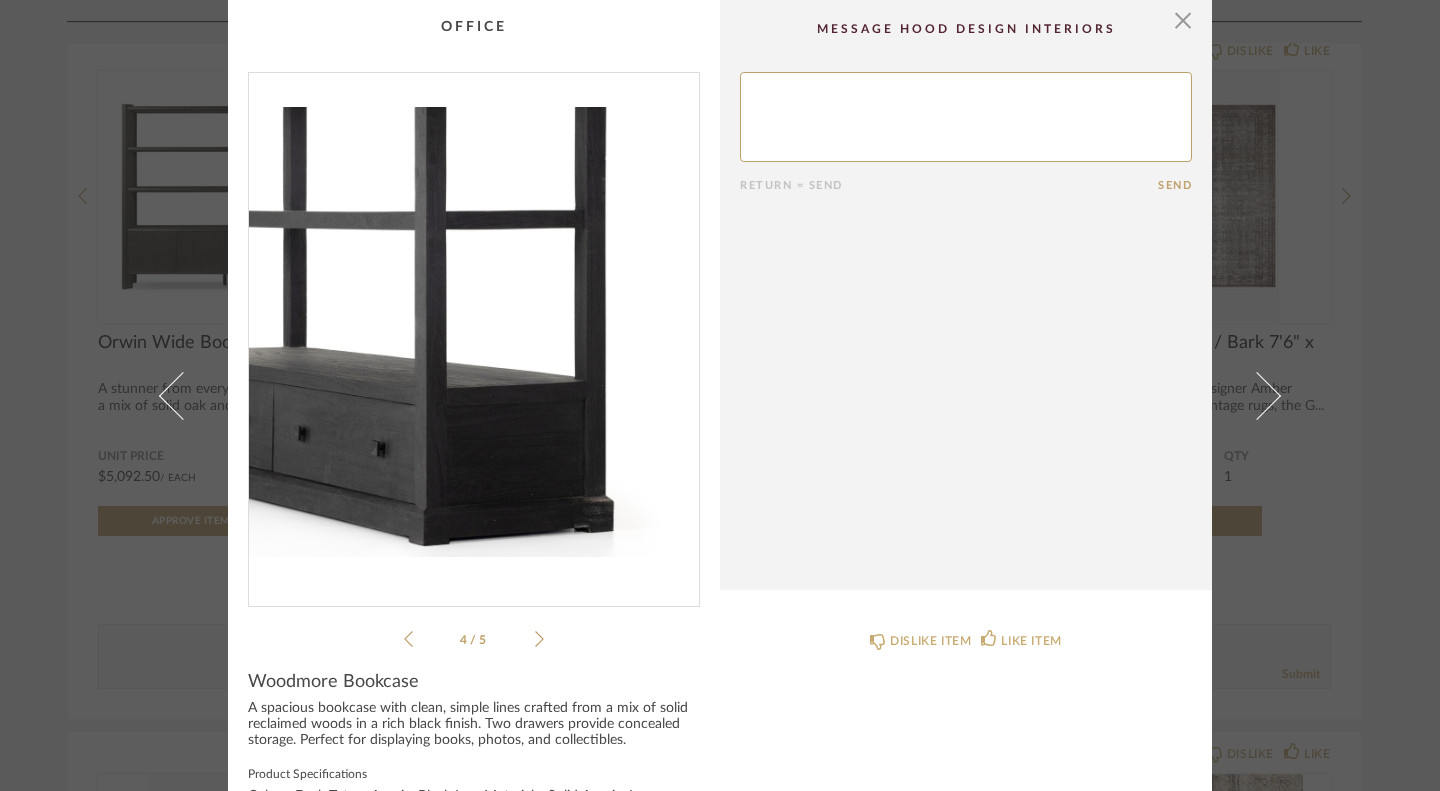 click 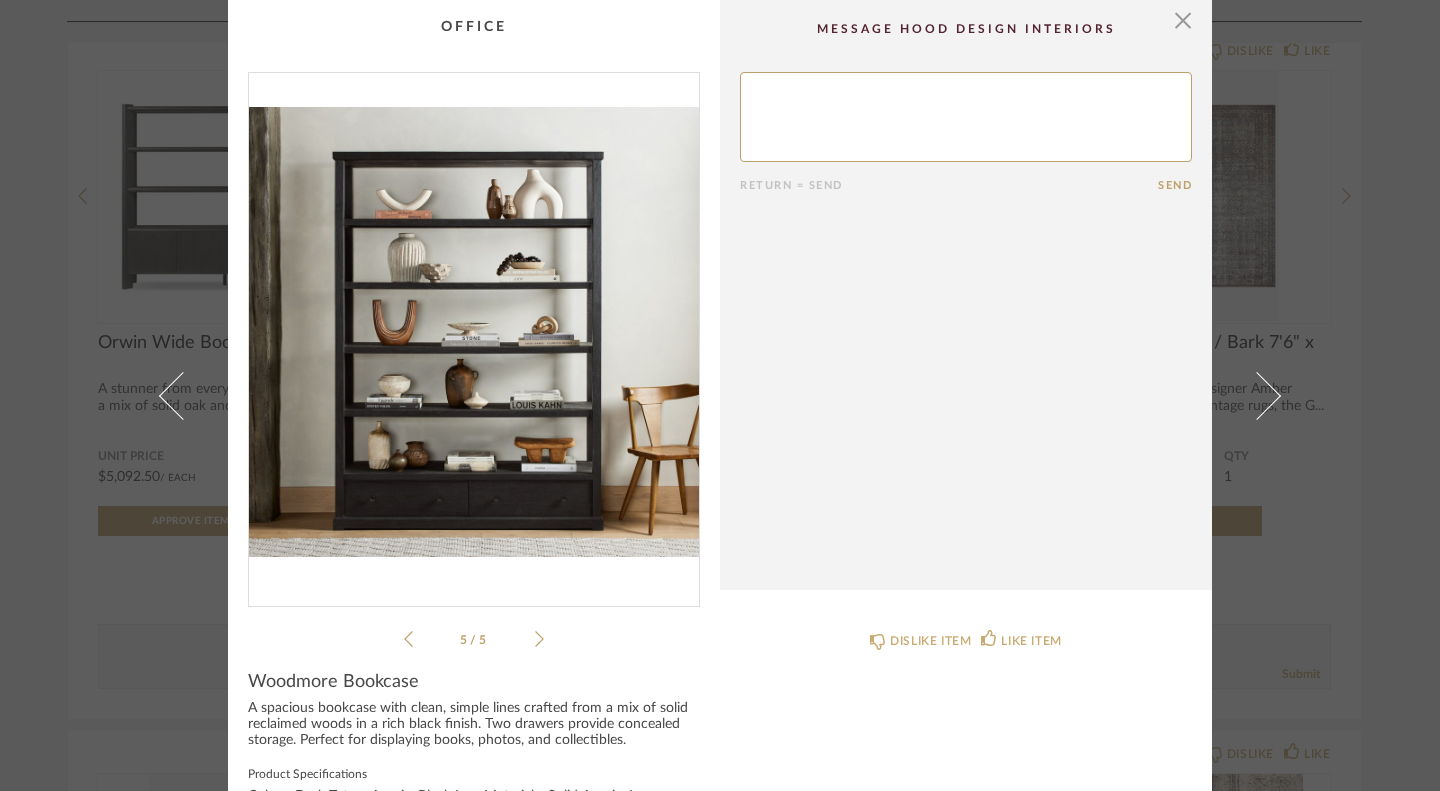 click 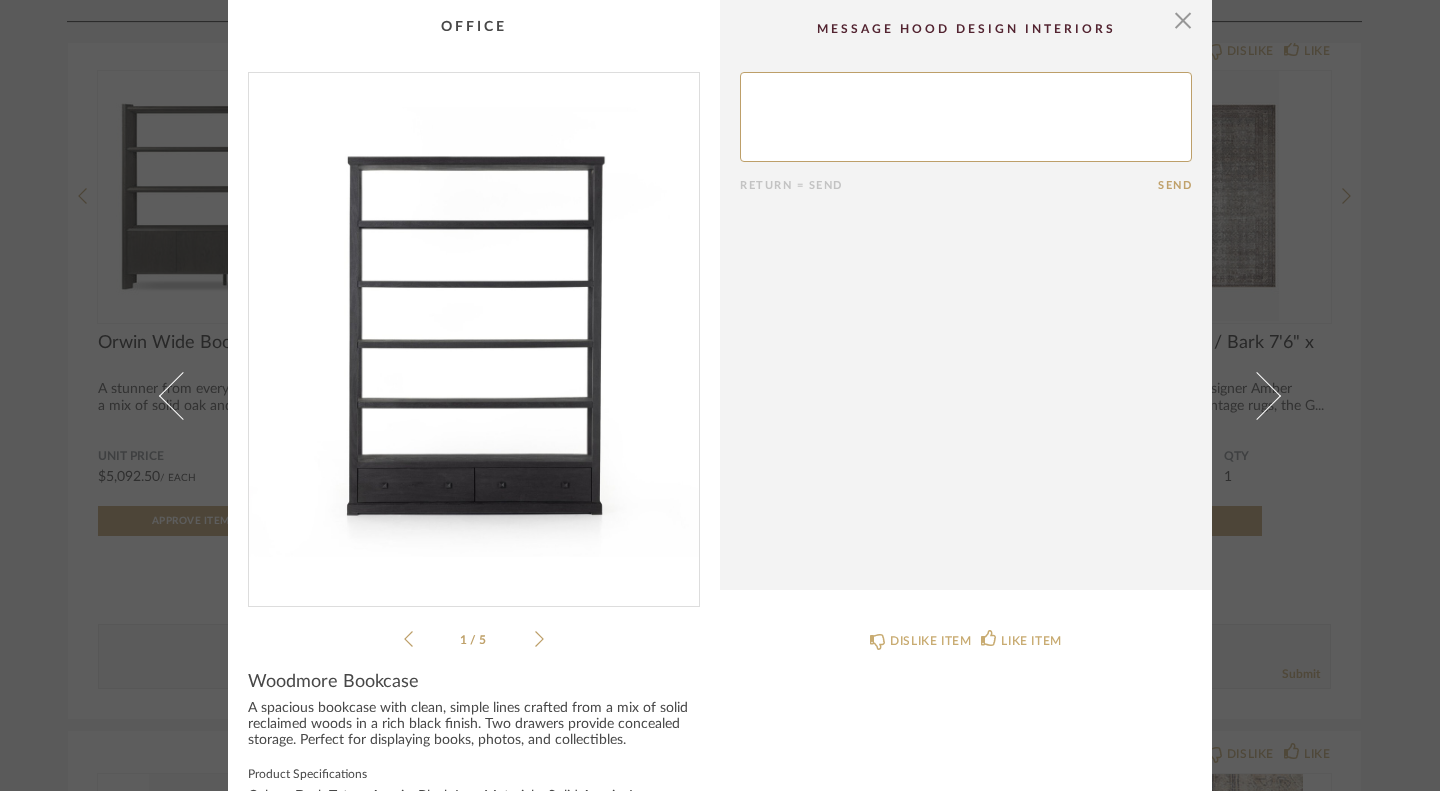 click 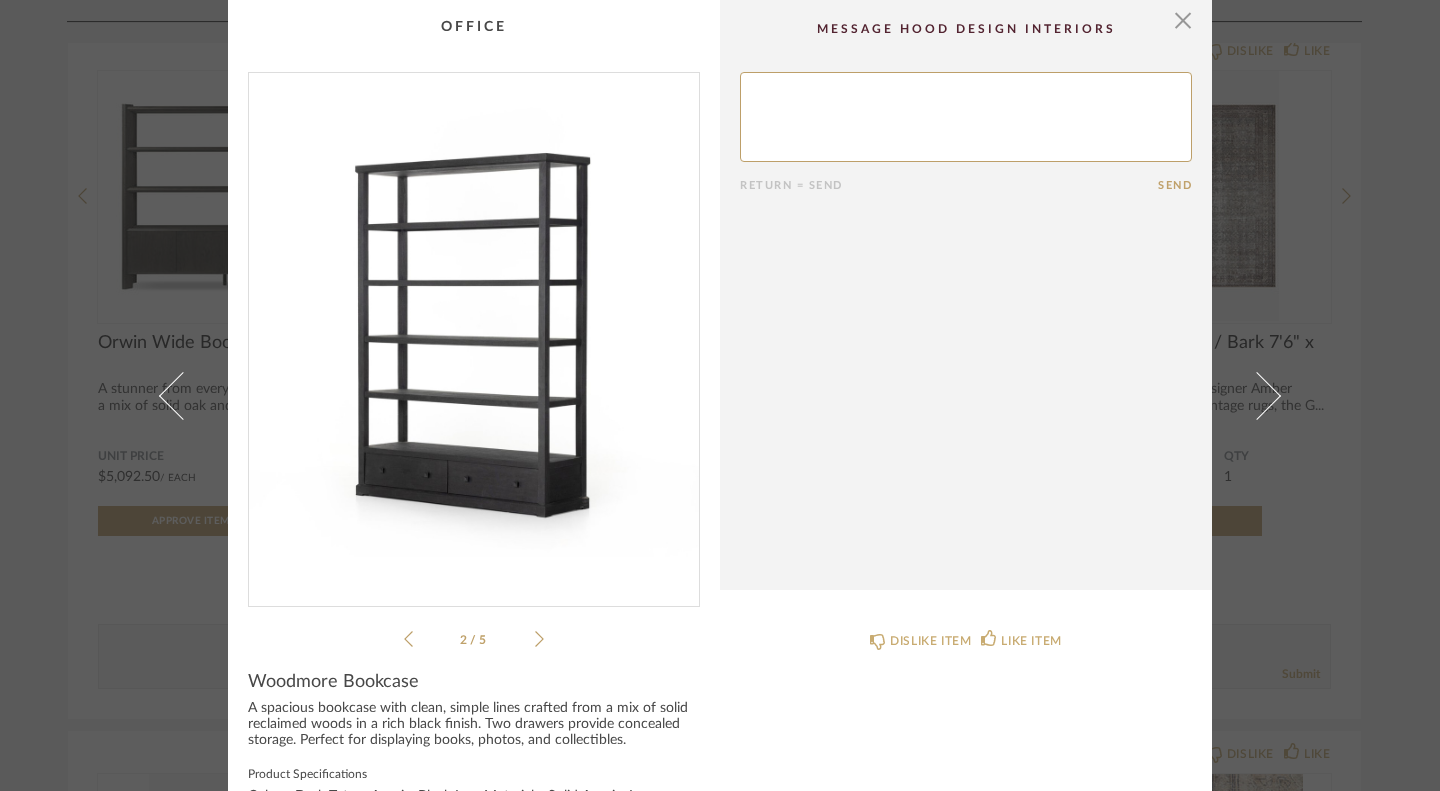 click 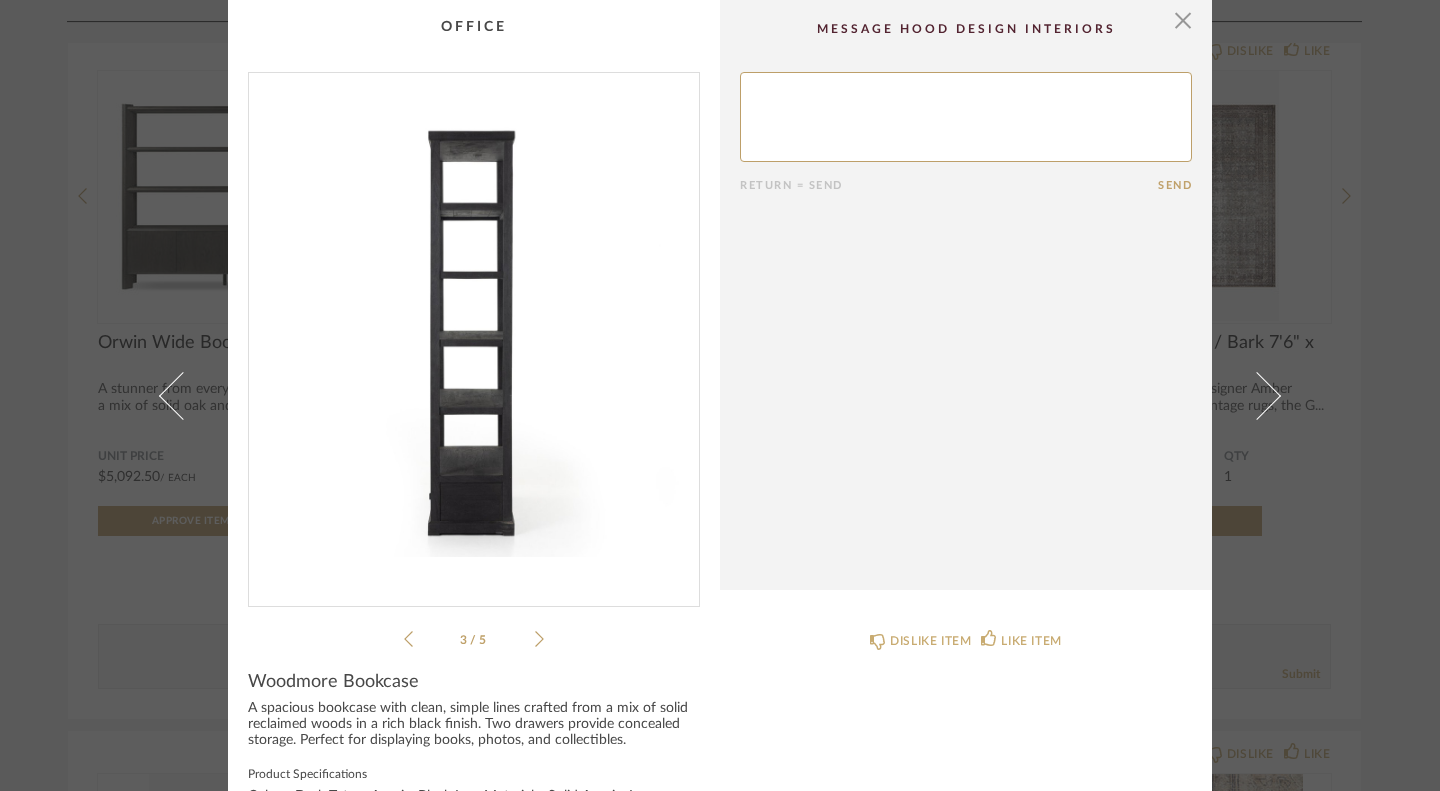 click 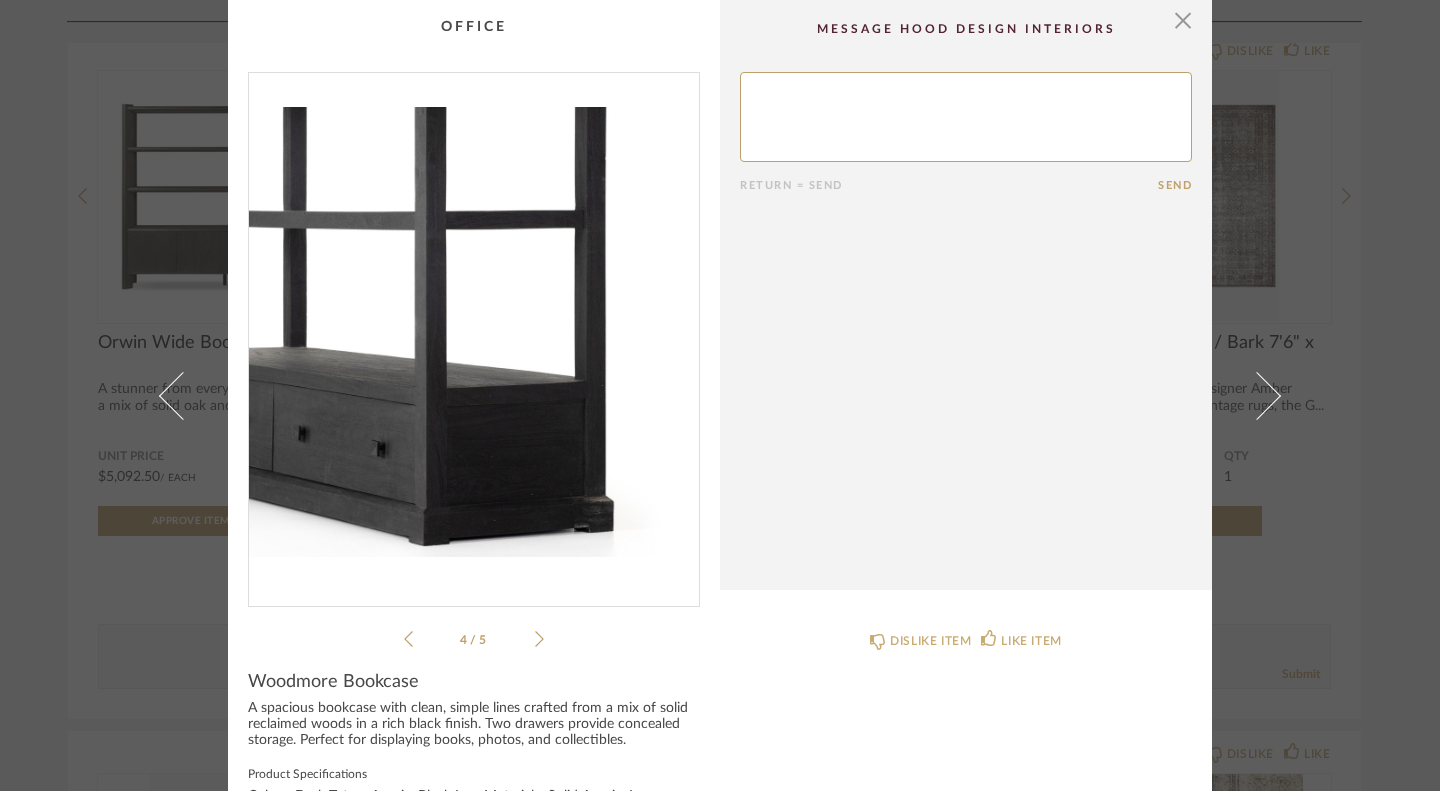 click 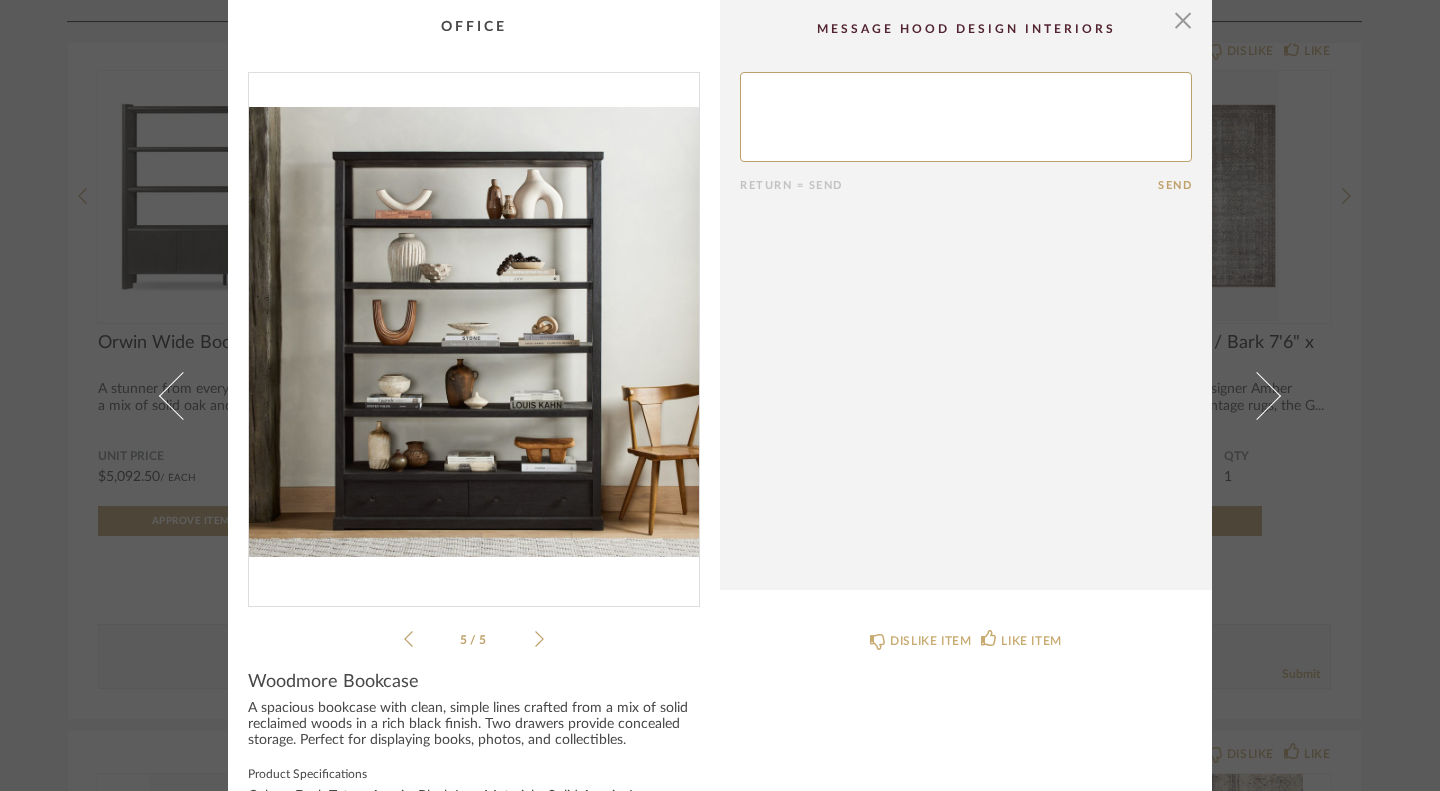 click 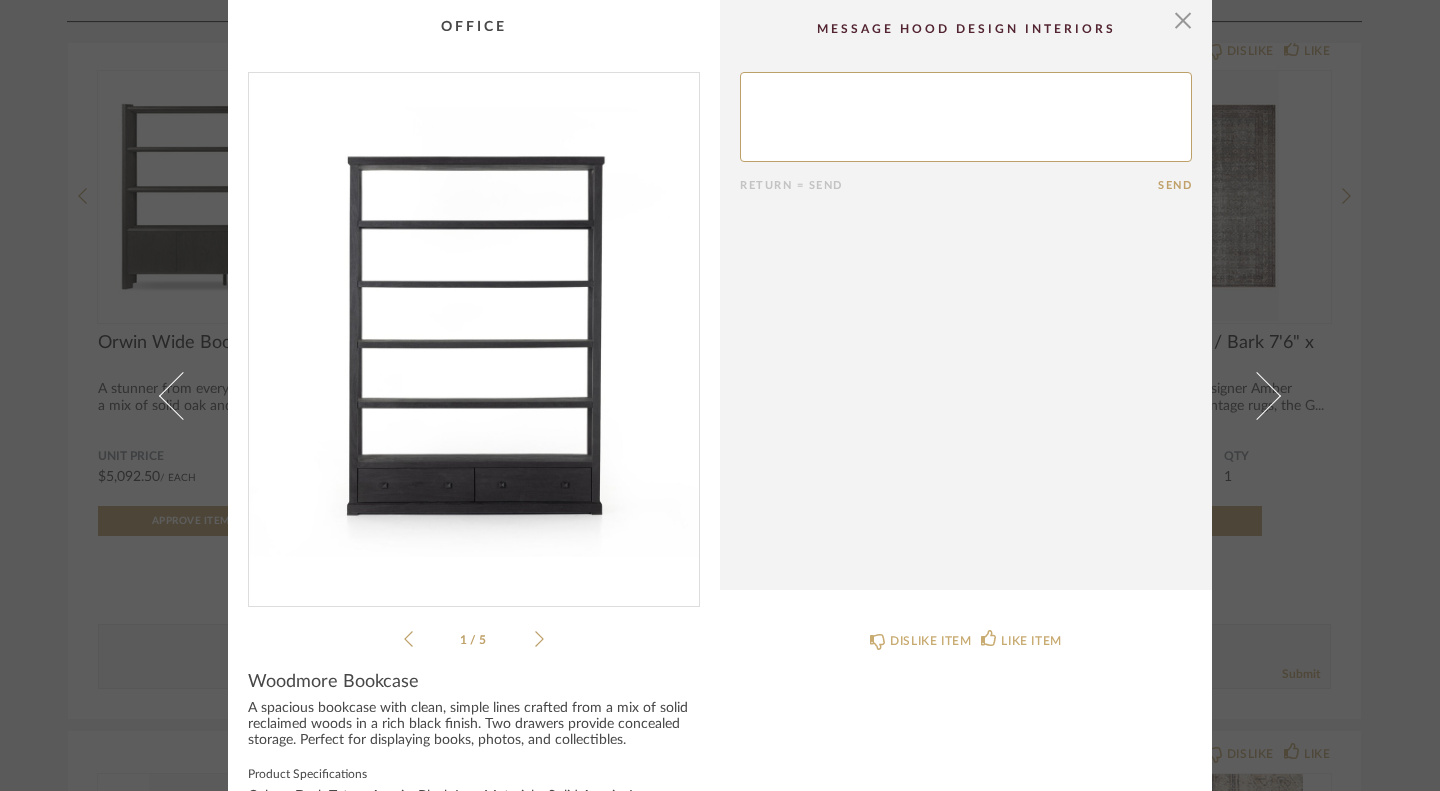 click 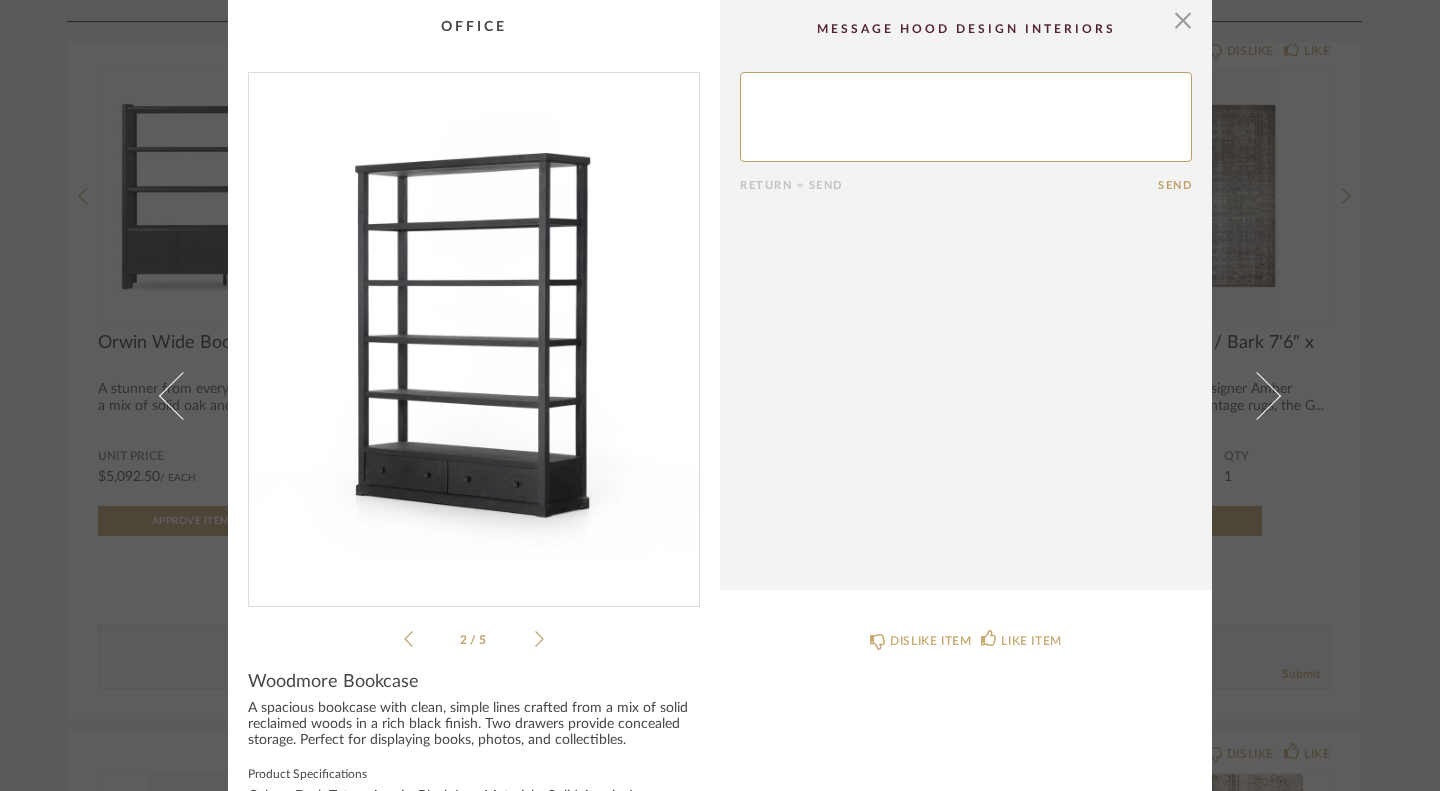 click 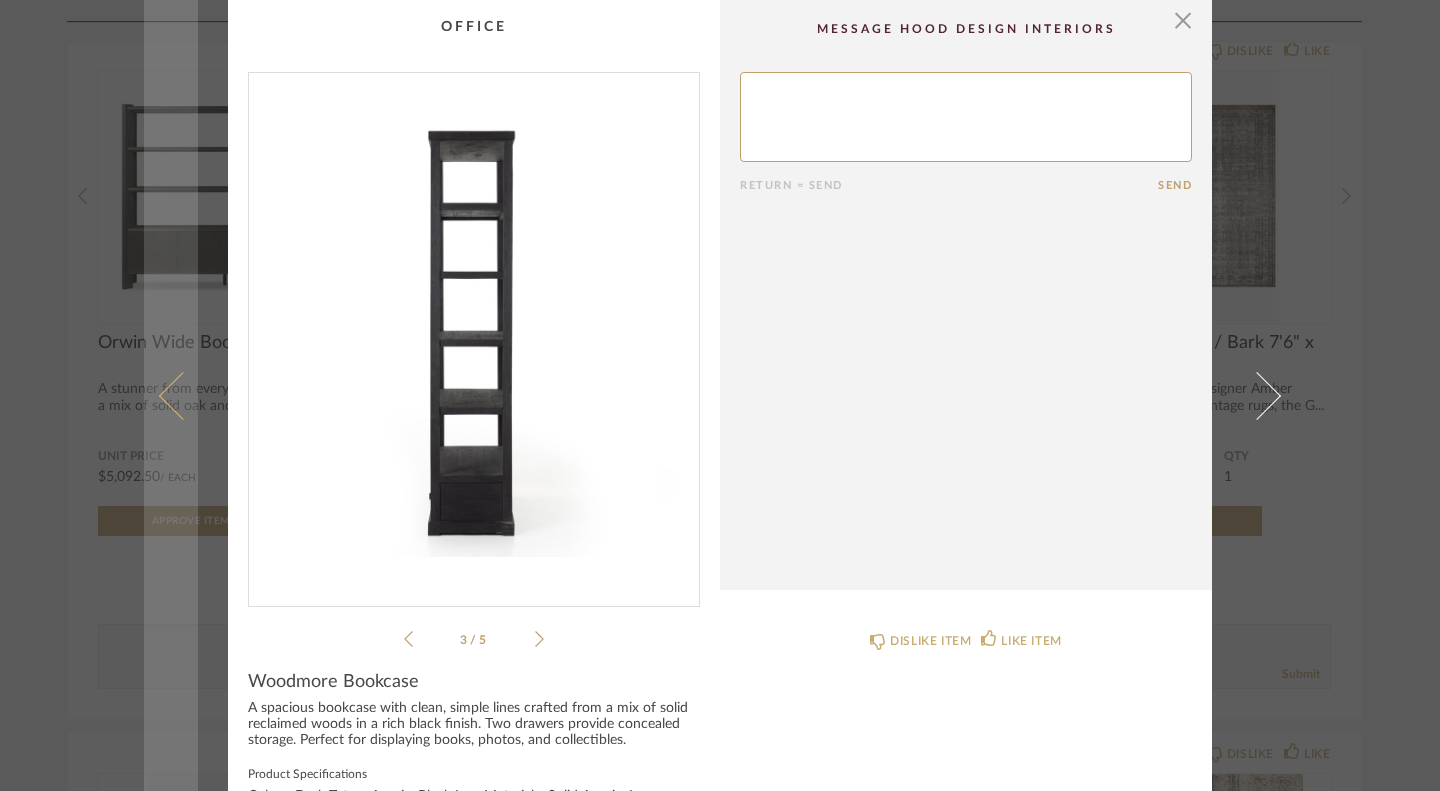 click at bounding box center (171, 395) 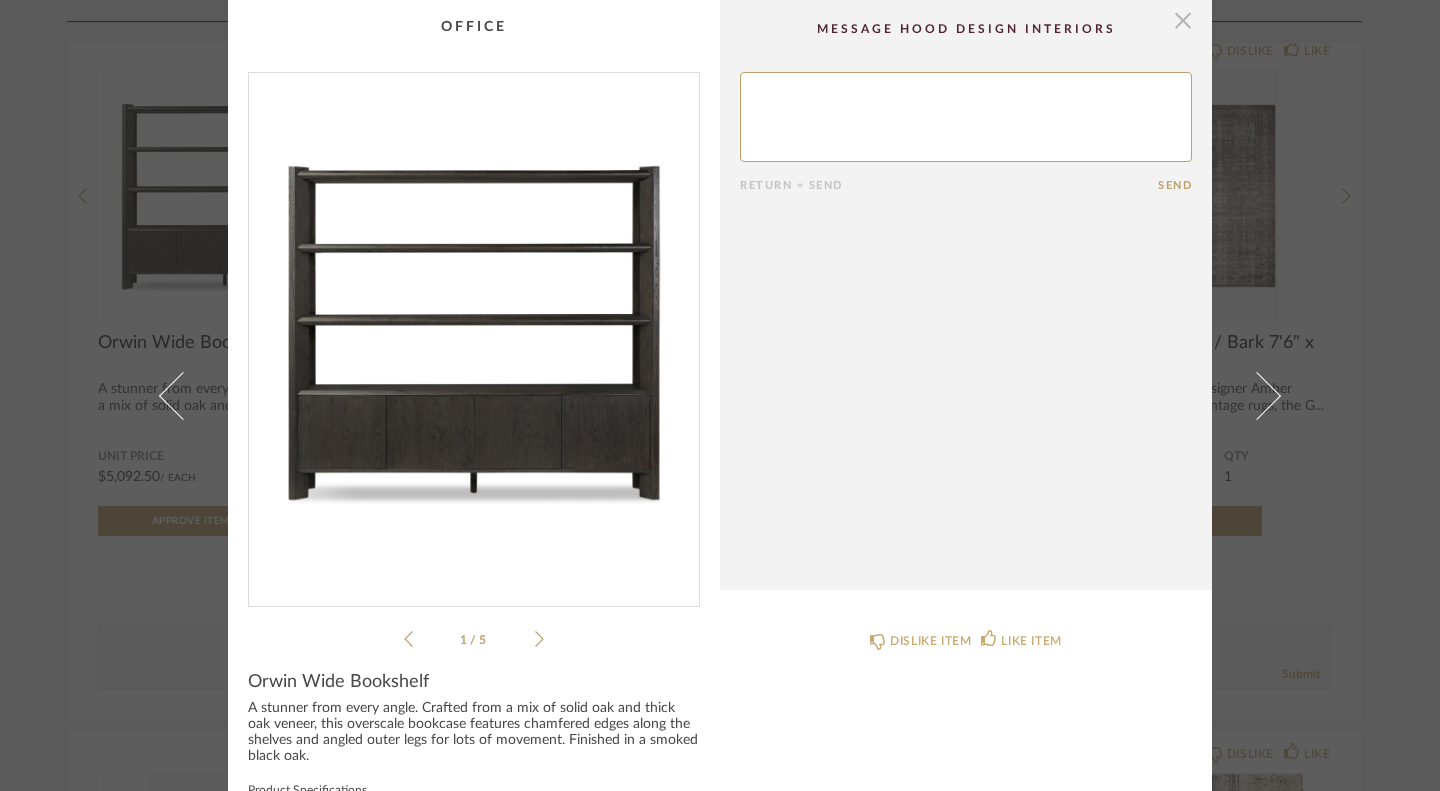 click at bounding box center [1183, 20] 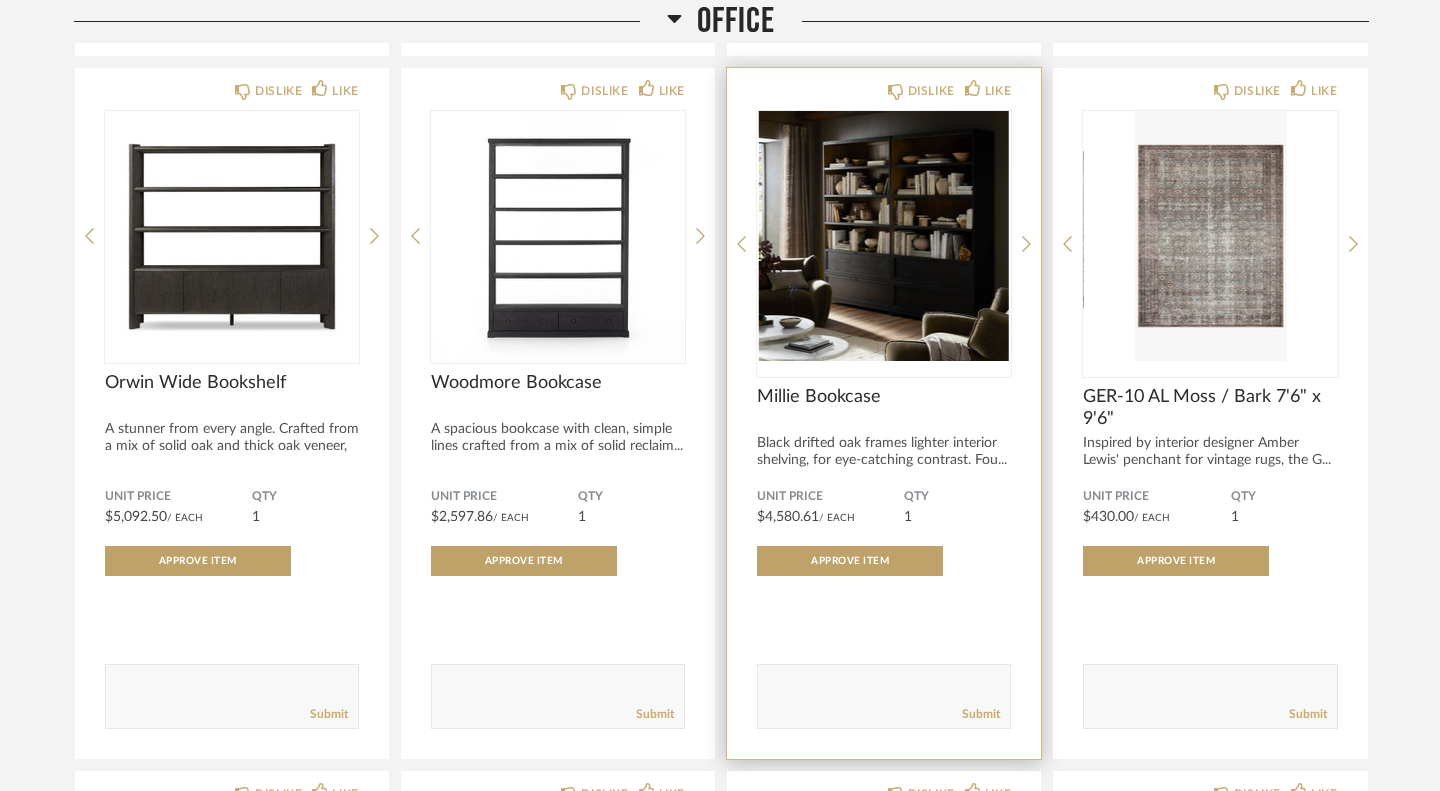 scroll, scrollTop: 14236, scrollLeft: 0, axis: vertical 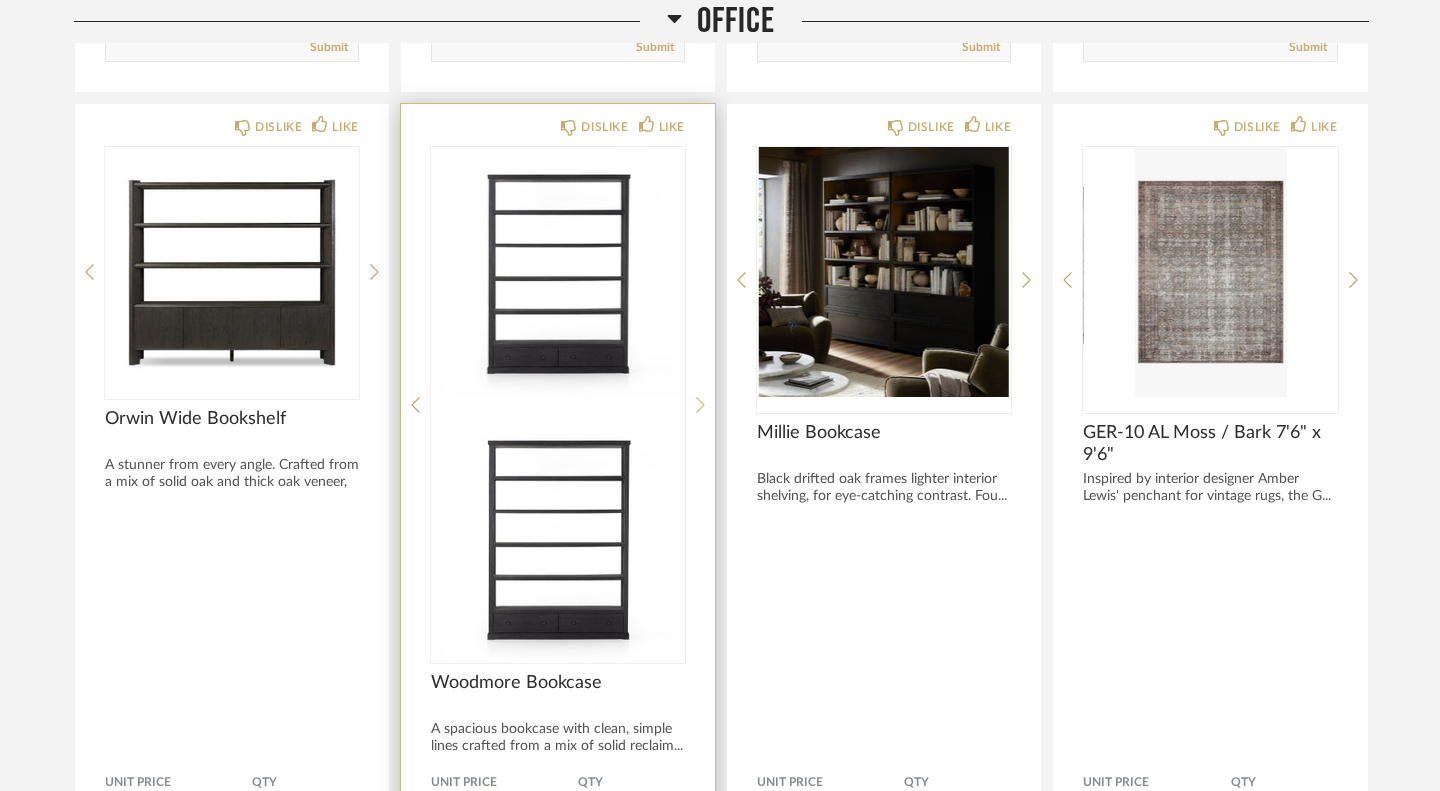 click 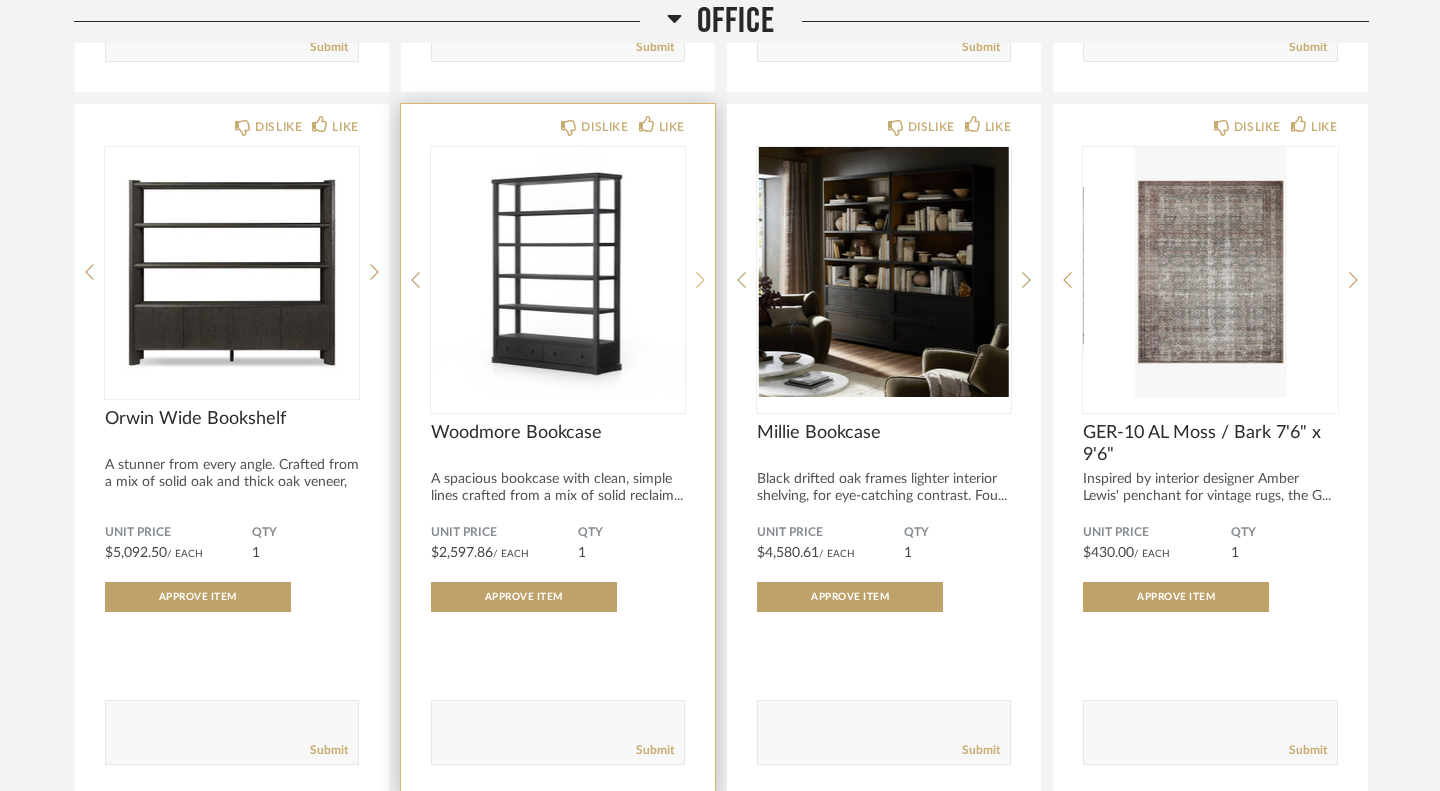 click 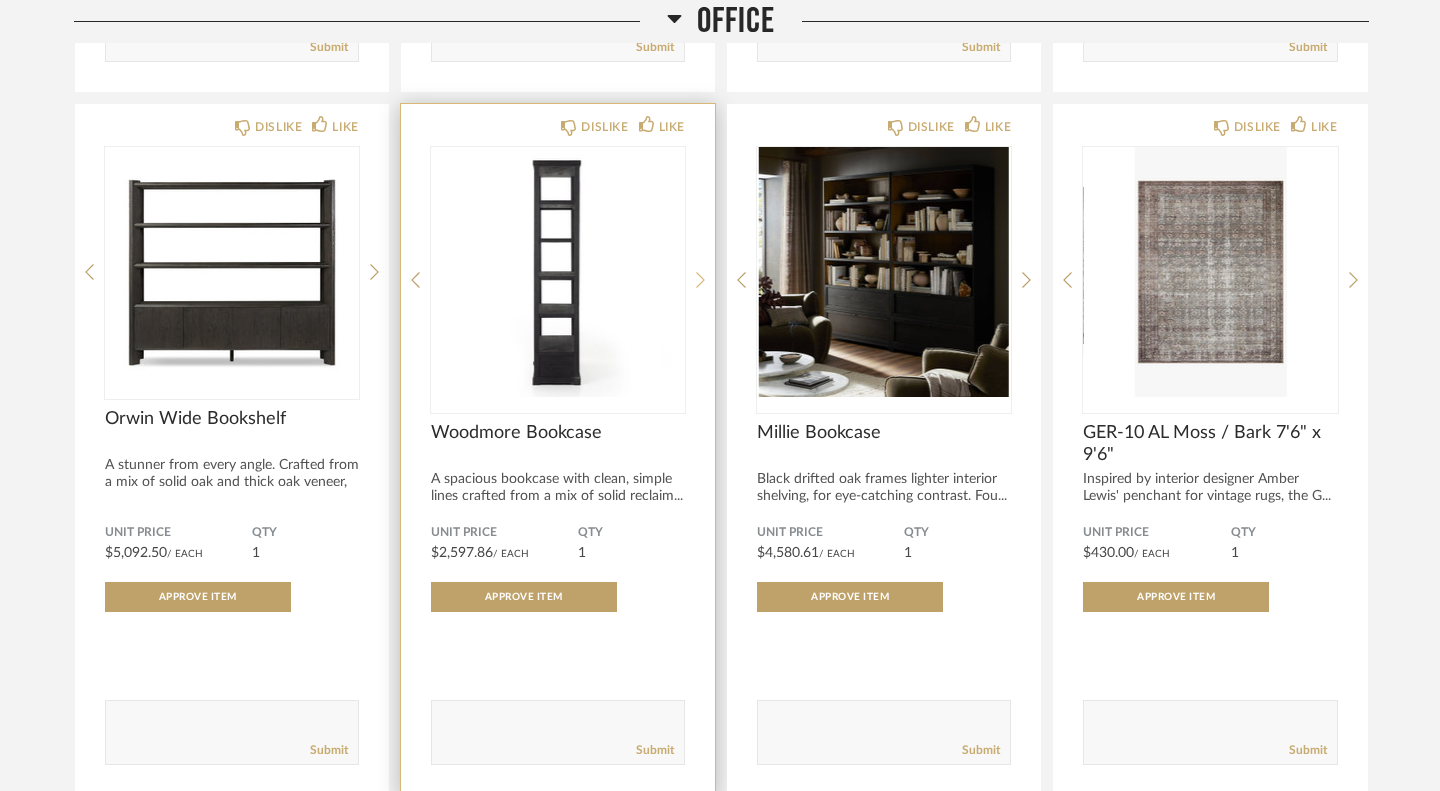 click 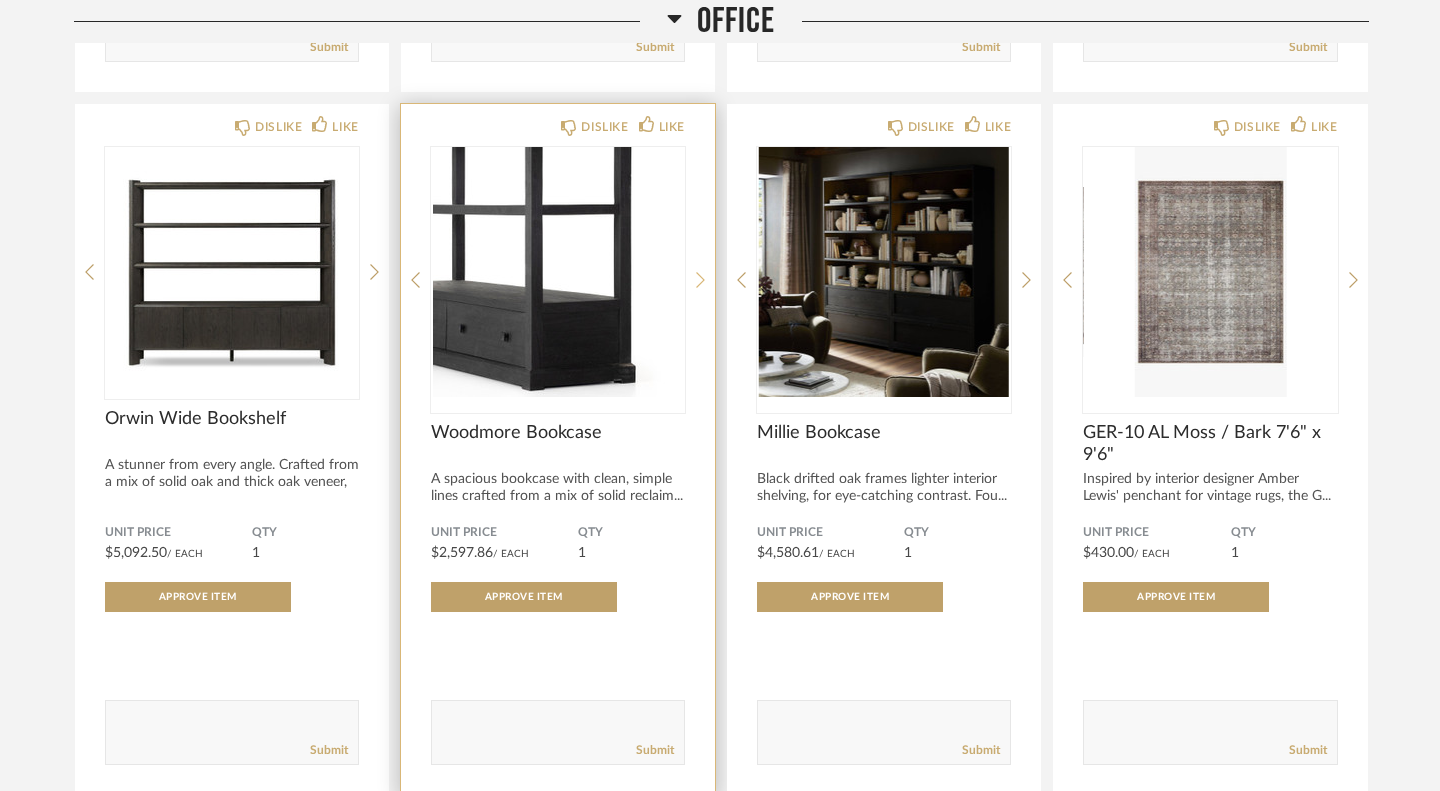 click 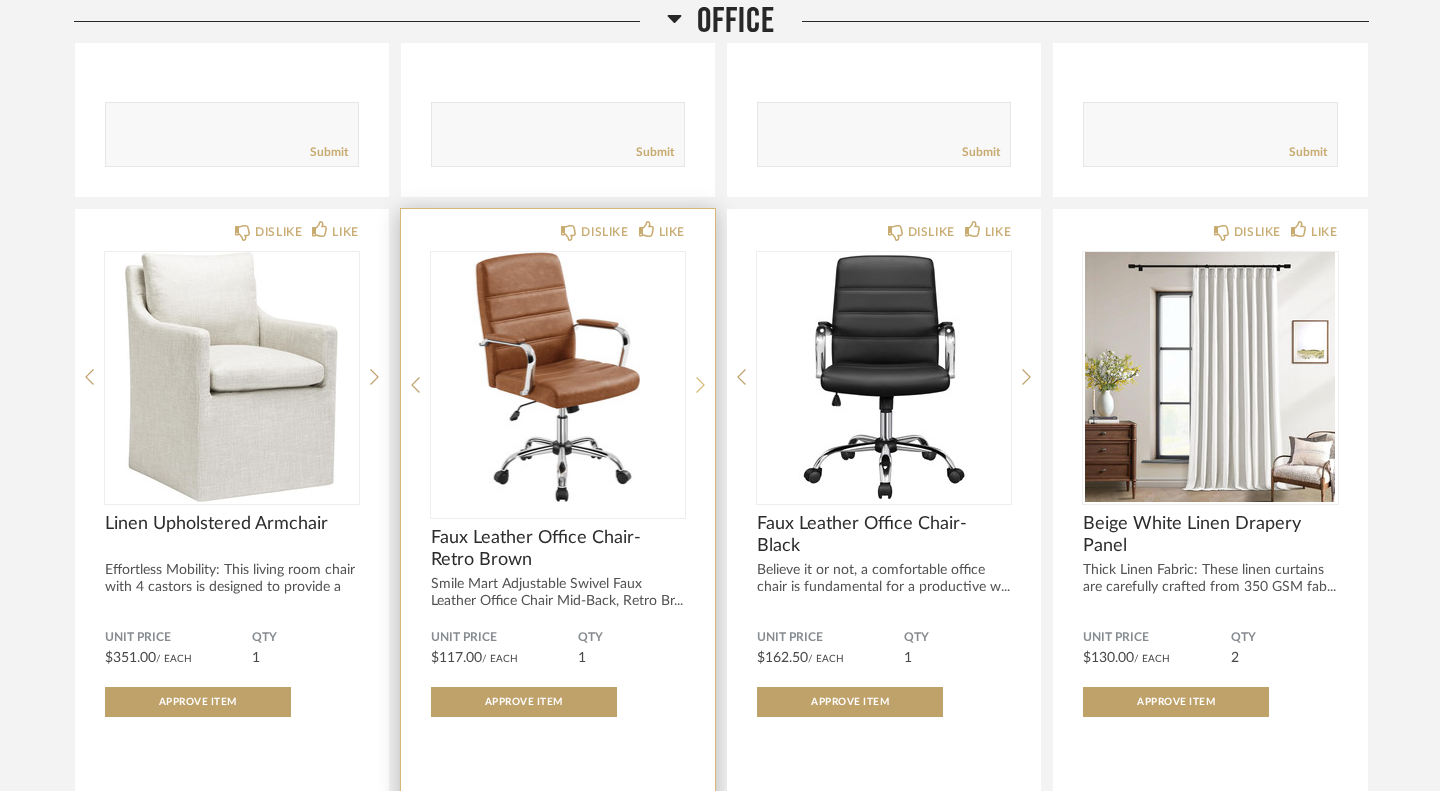 scroll, scrollTop: 16263, scrollLeft: 0, axis: vertical 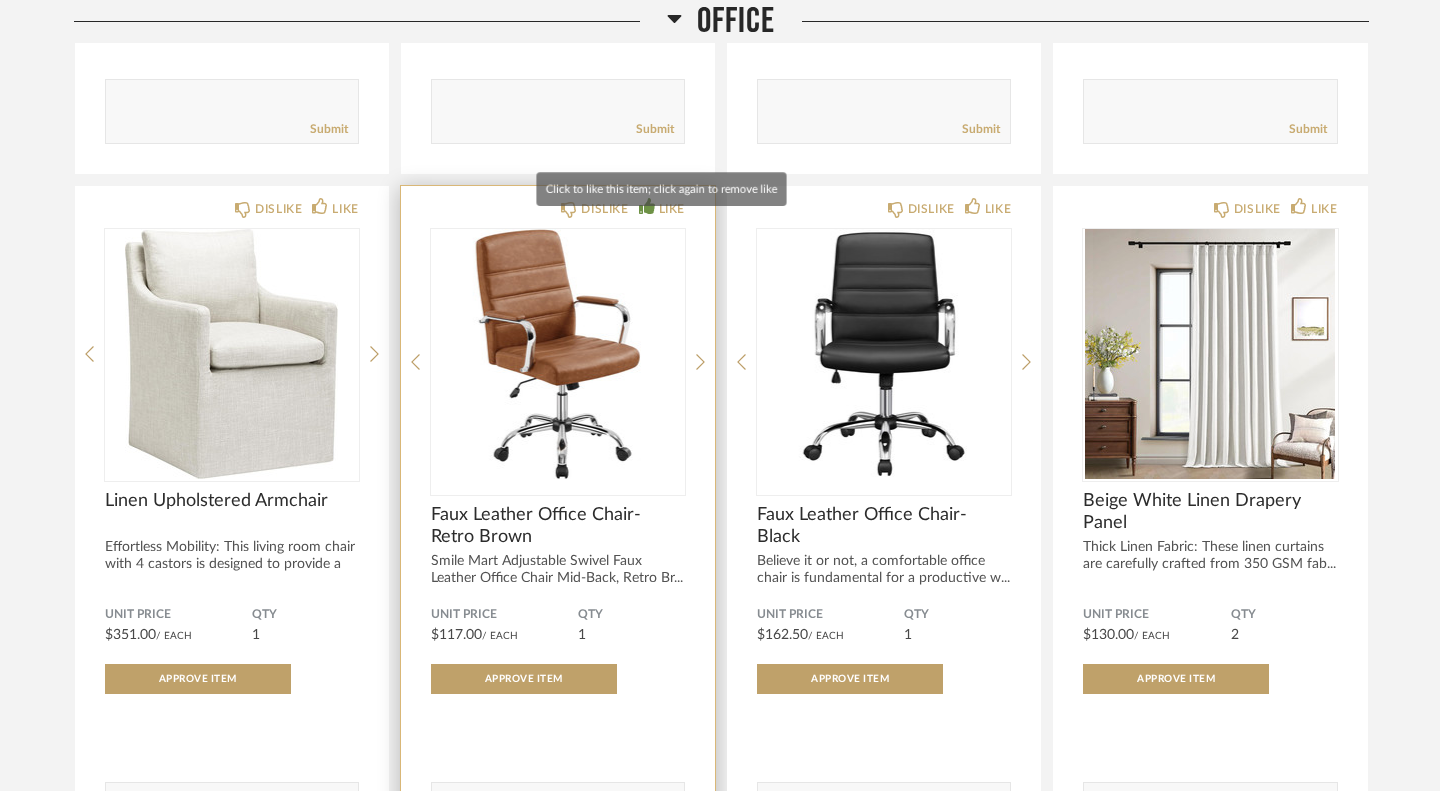 click on "LIKE" 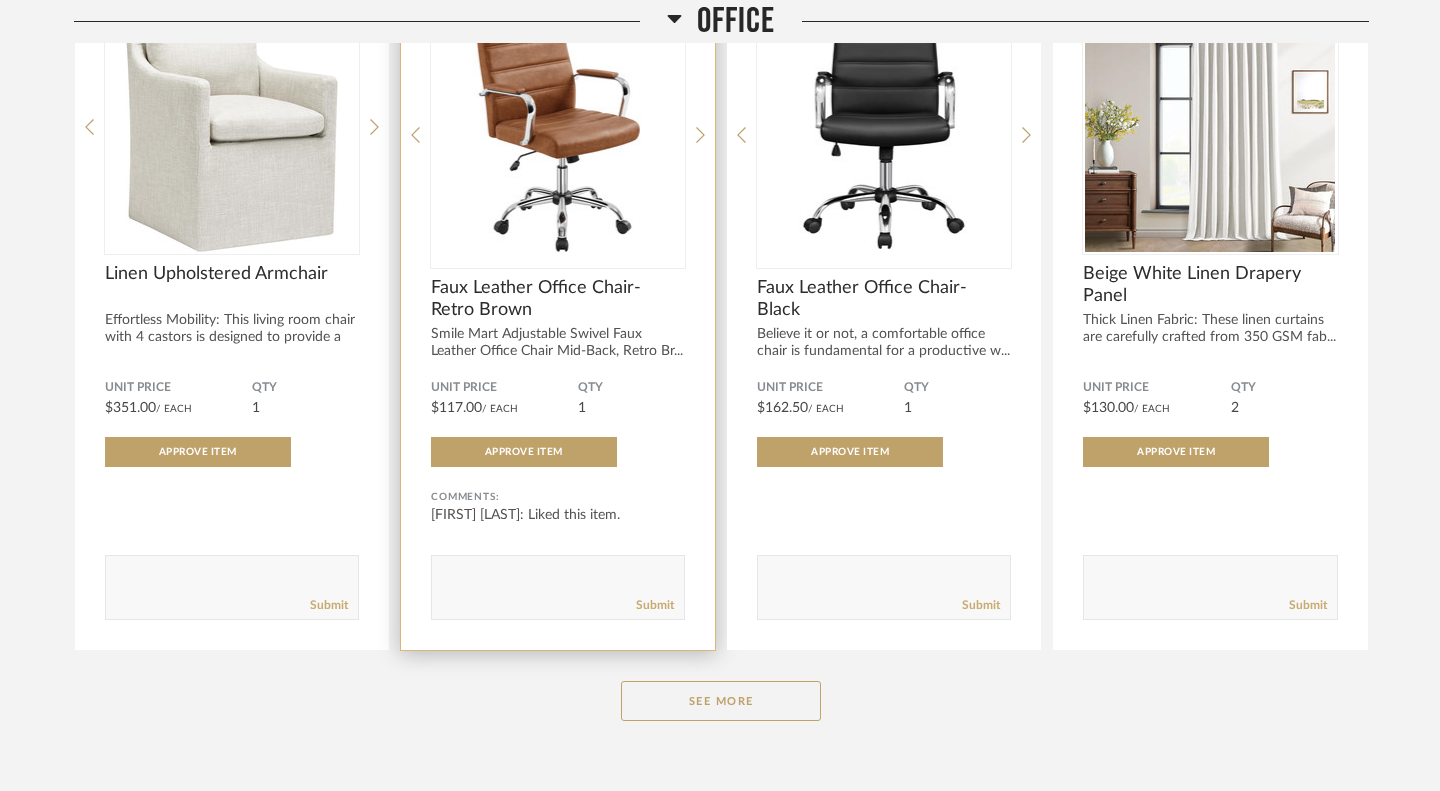 scroll, scrollTop: 16606, scrollLeft: 0, axis: vertical 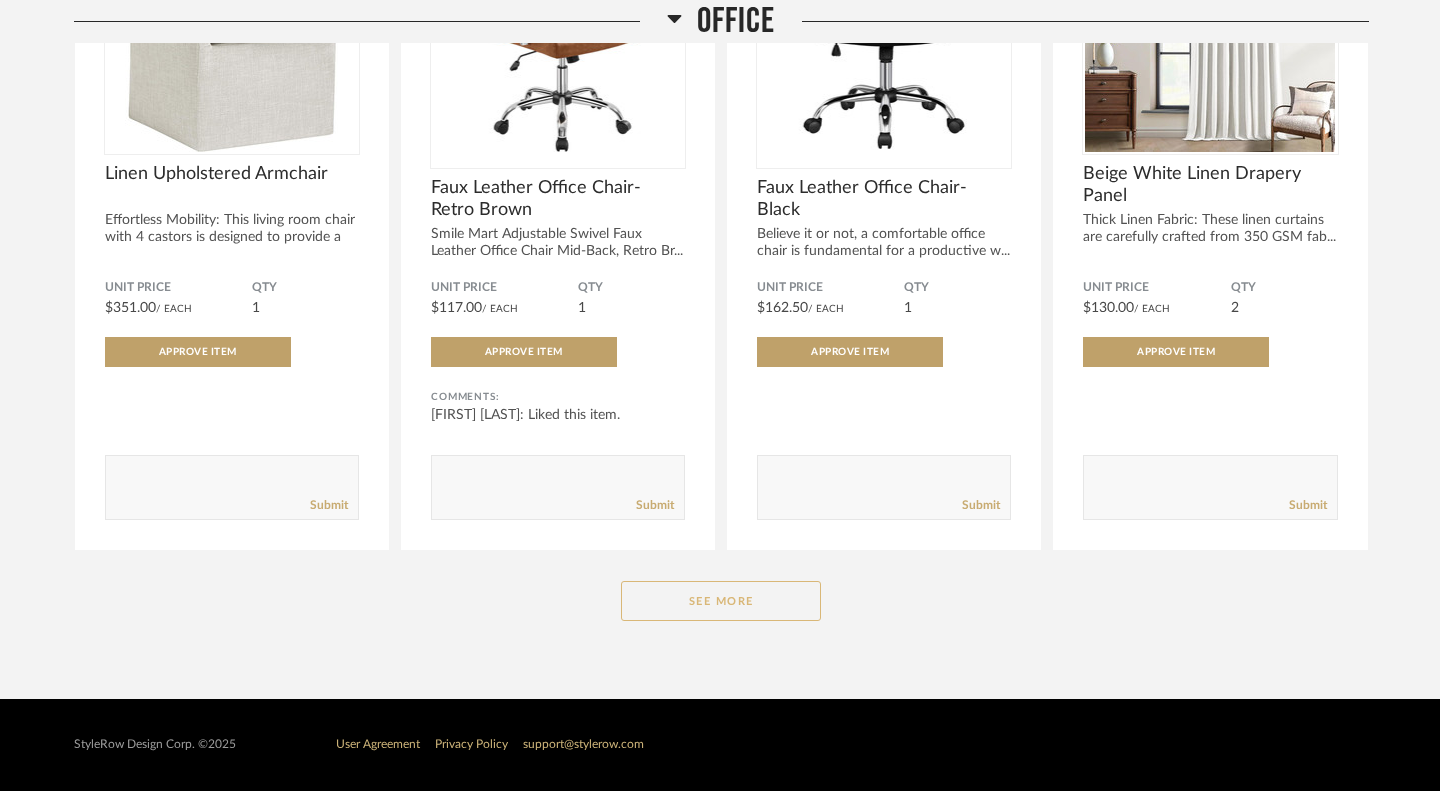 click on "See More" 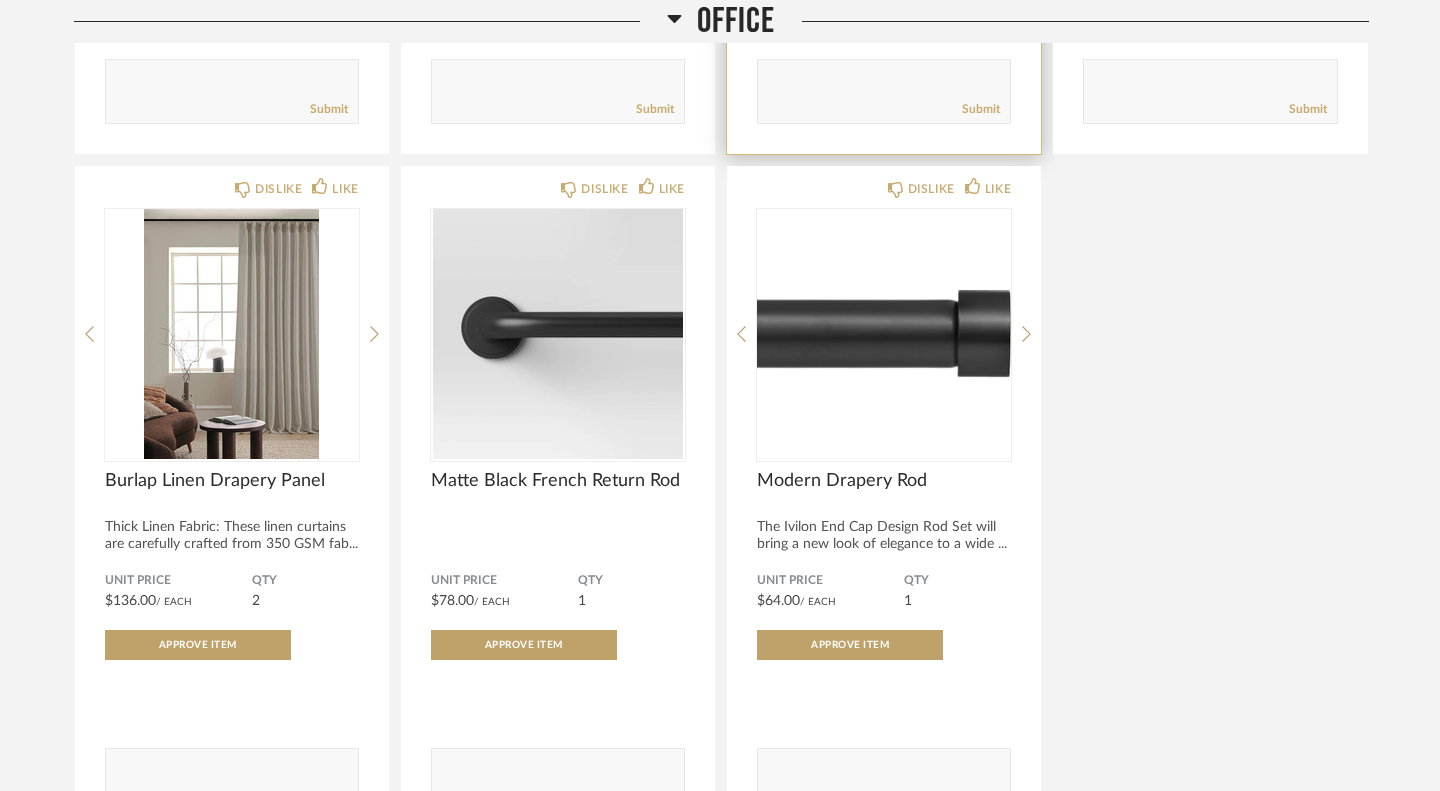 scroll, scrollTop: 16993, scrollLeft: 0, axis: vertical 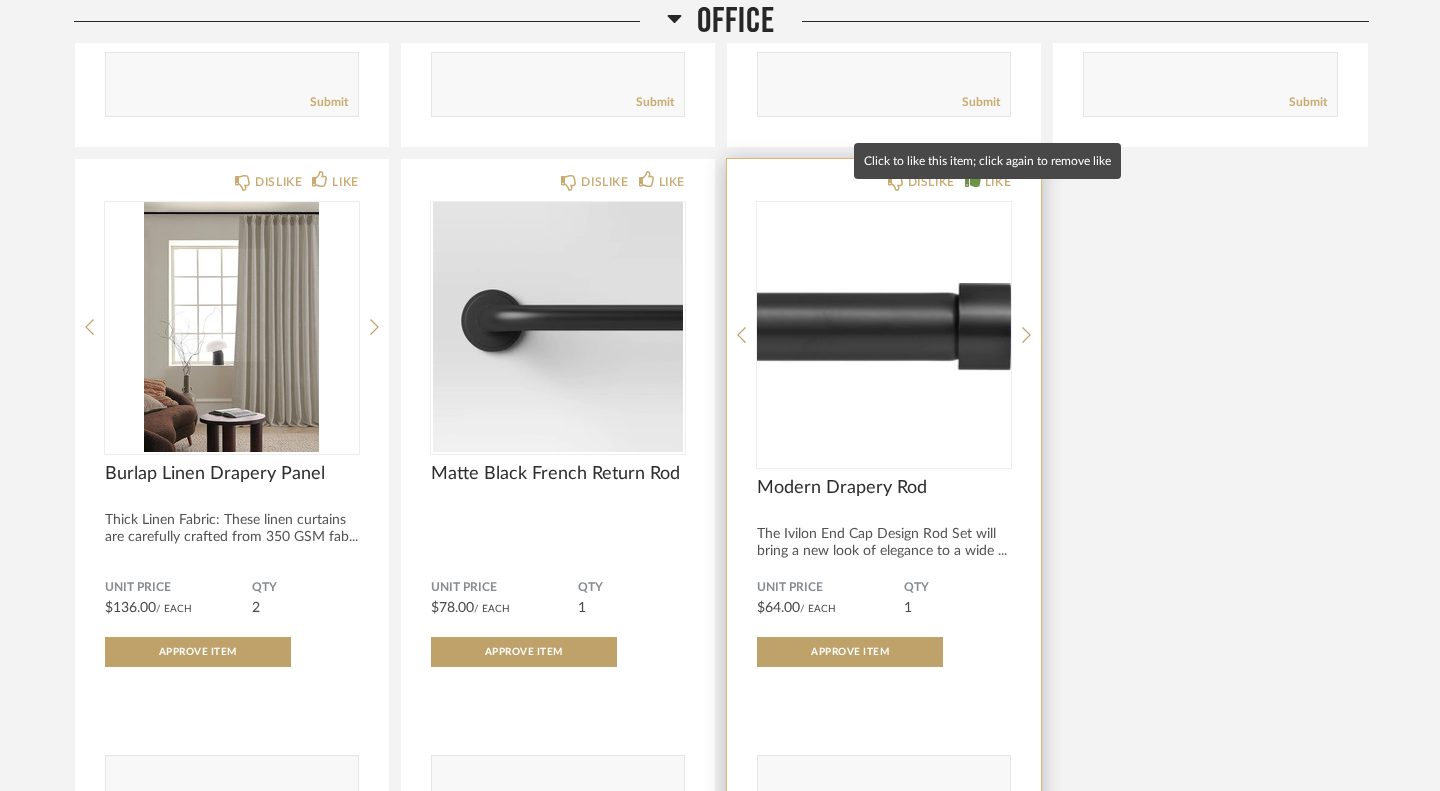 click 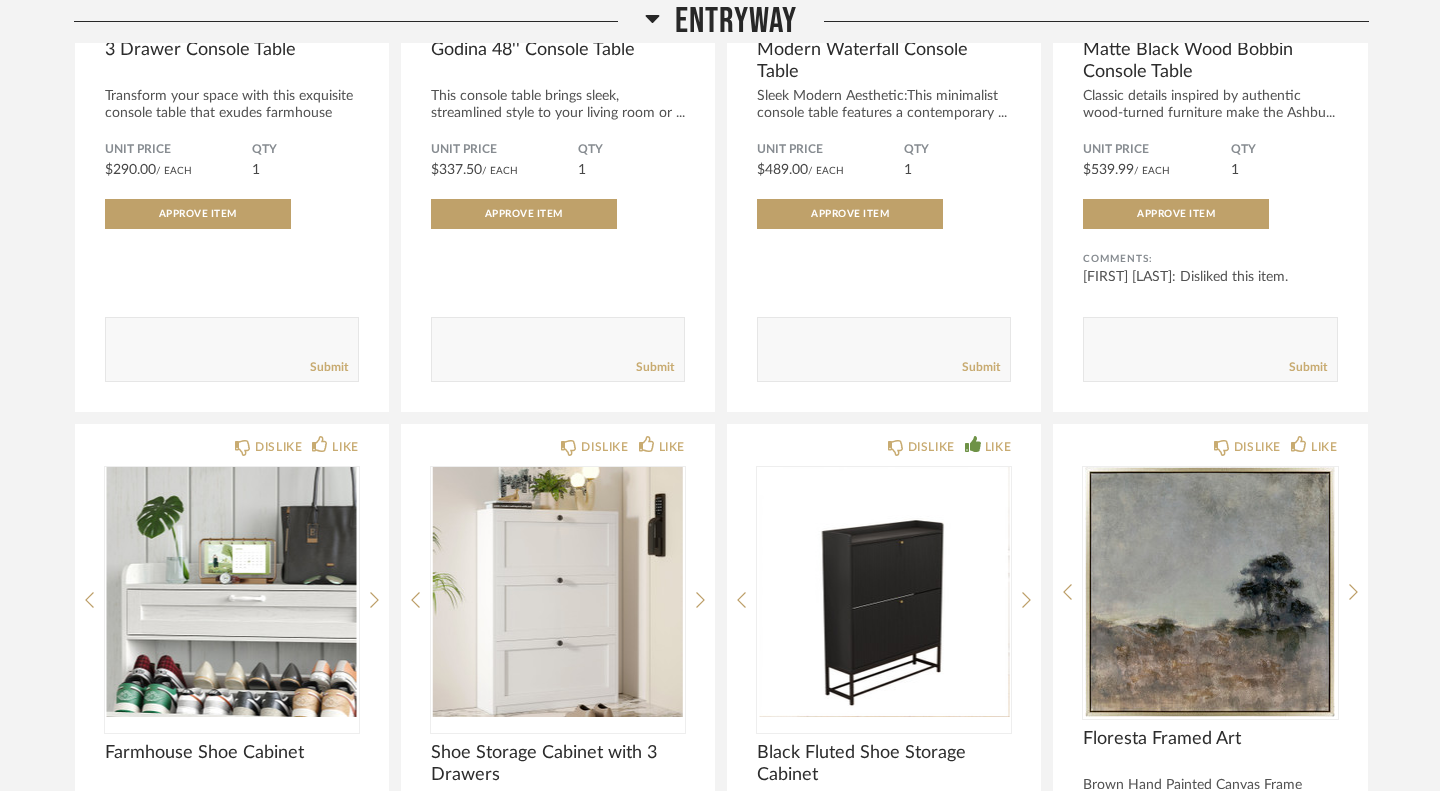 scroll, scrollTop: 0, scrollLeft: 0, axis: both 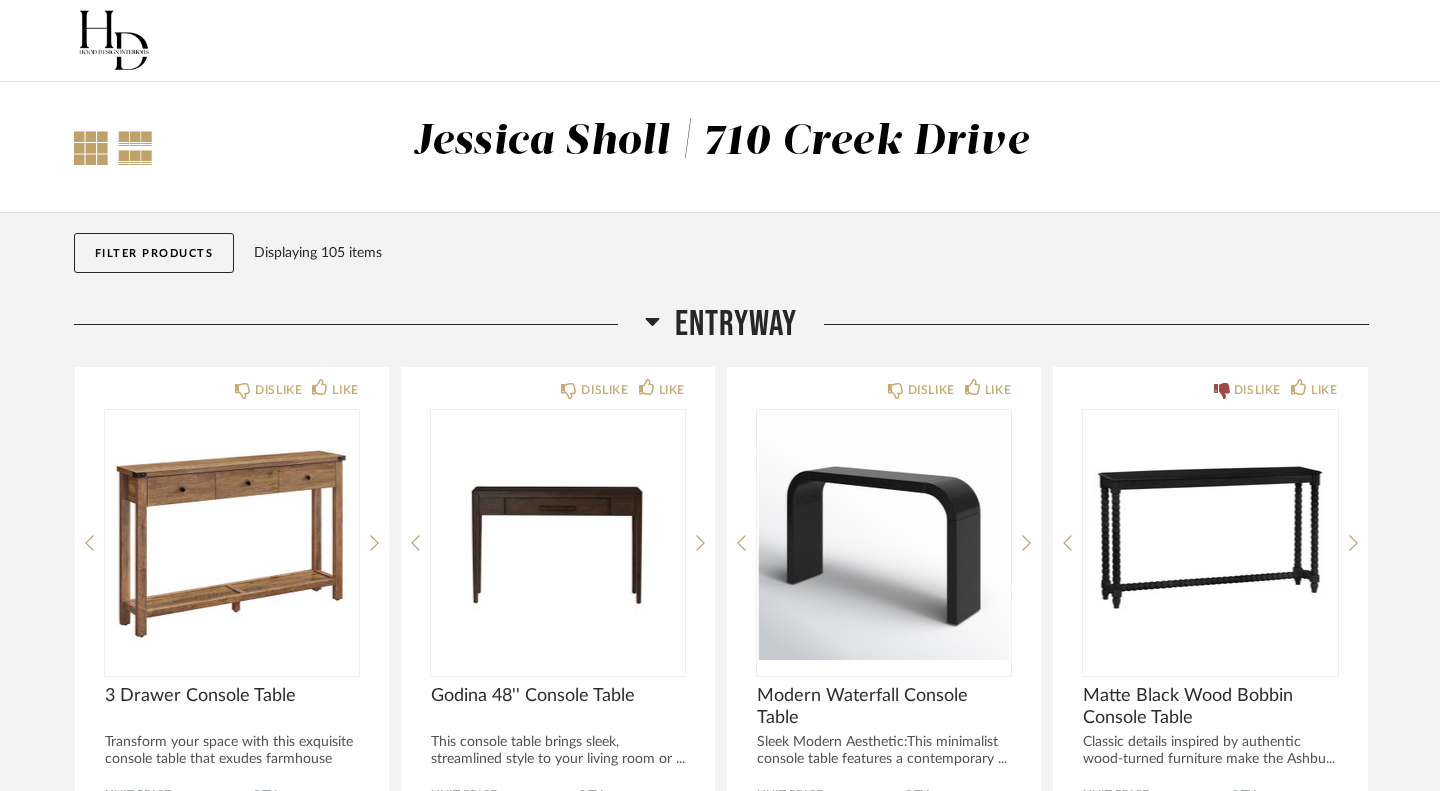 click 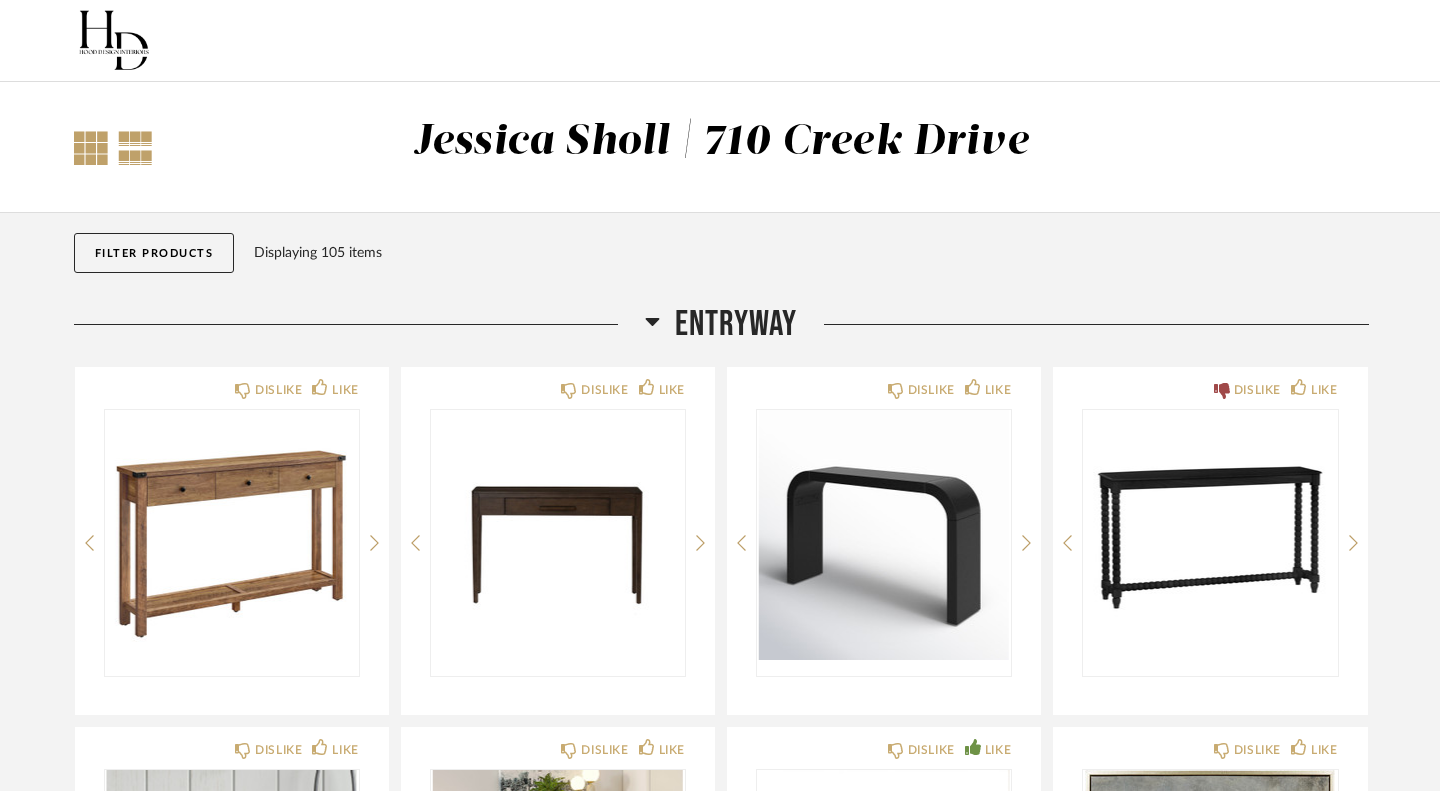 click 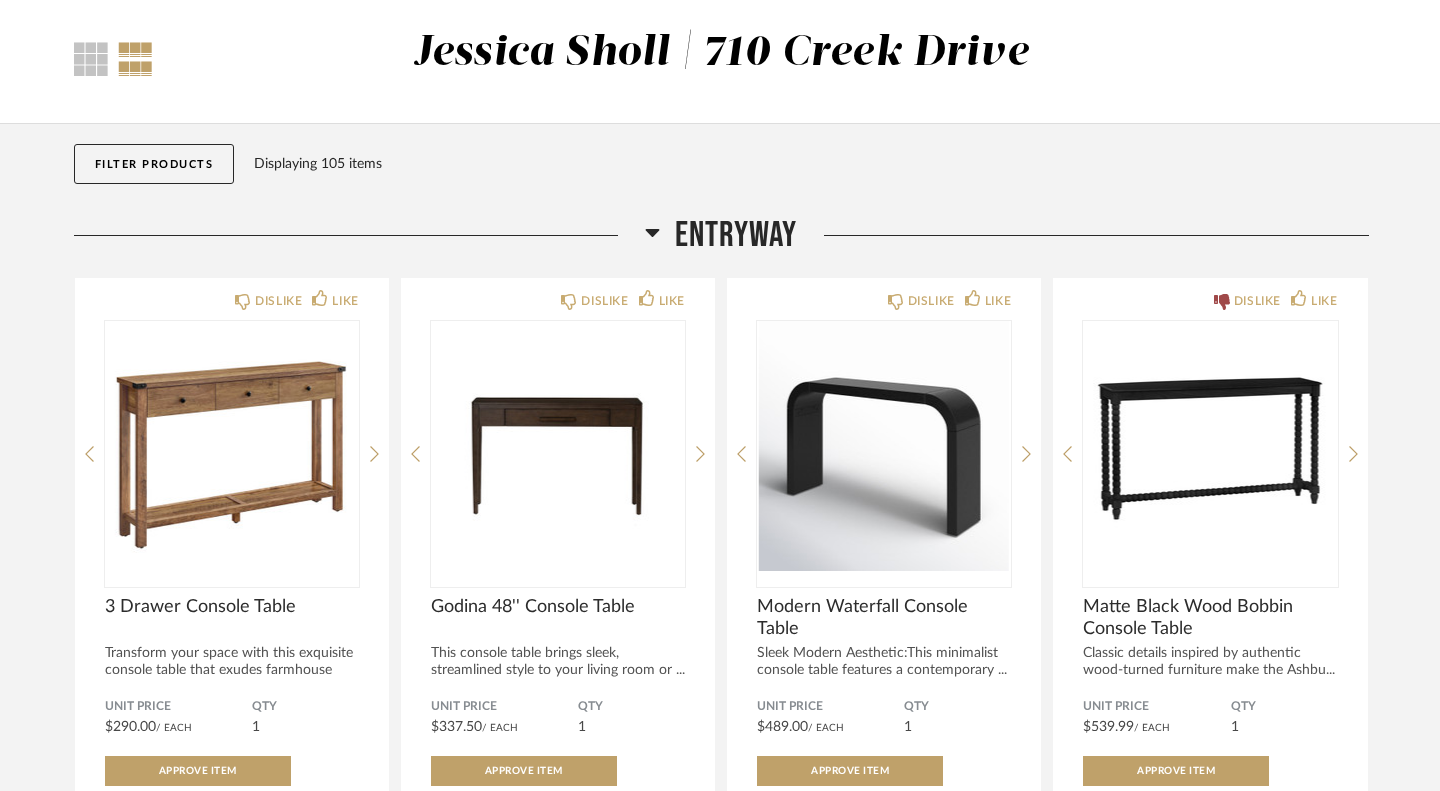 scroll, scrollTop: 75, scrollLeft: 0, axis: vertical 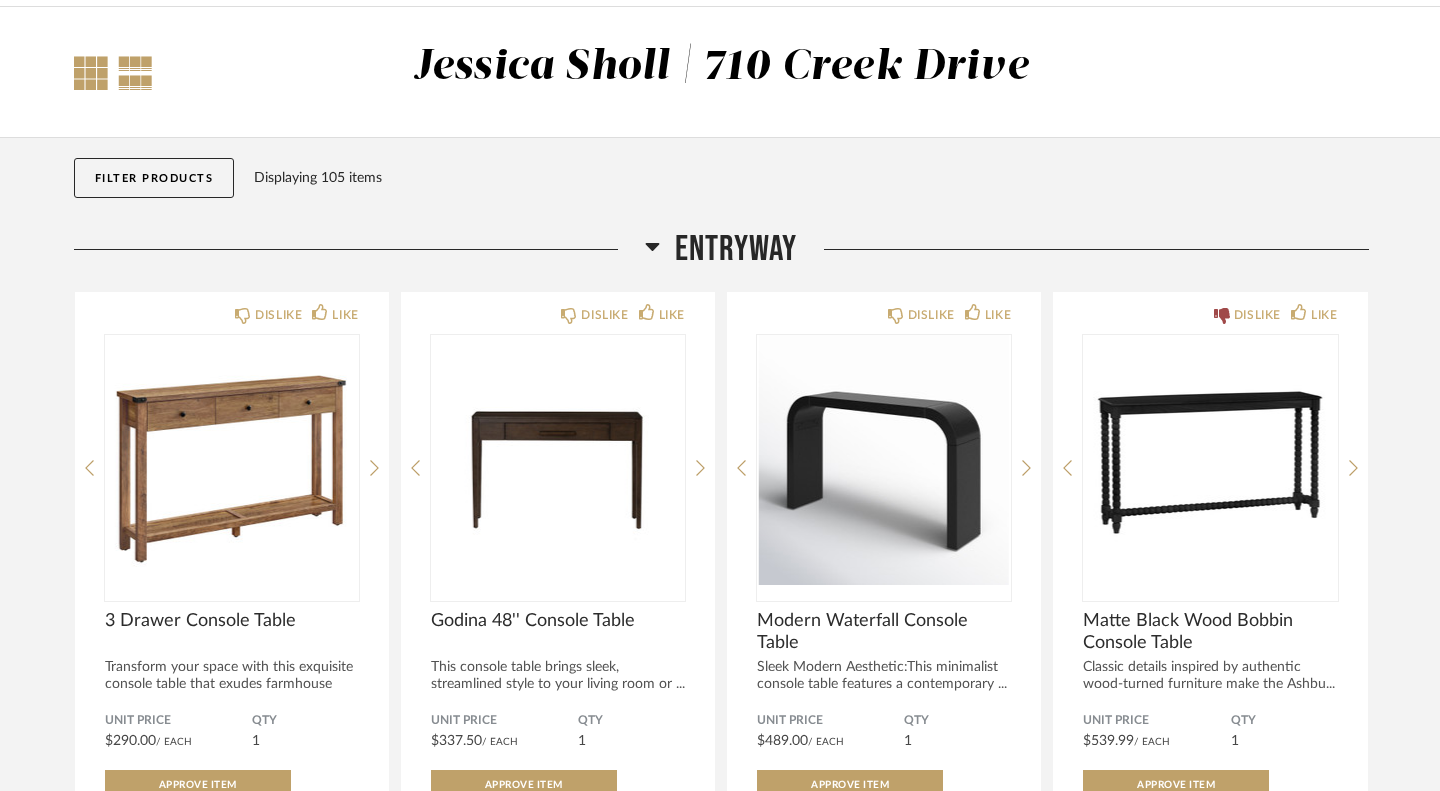 click 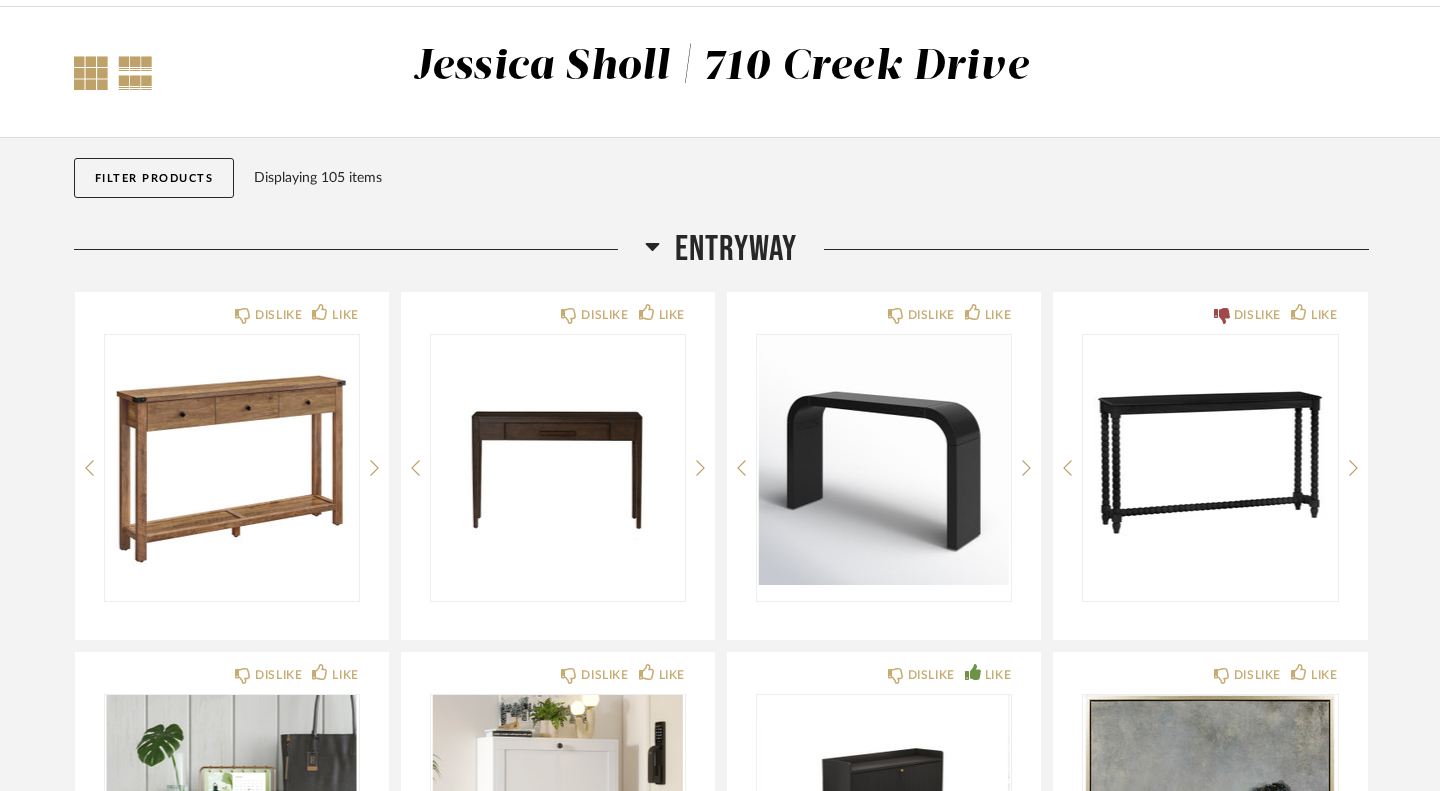 click 